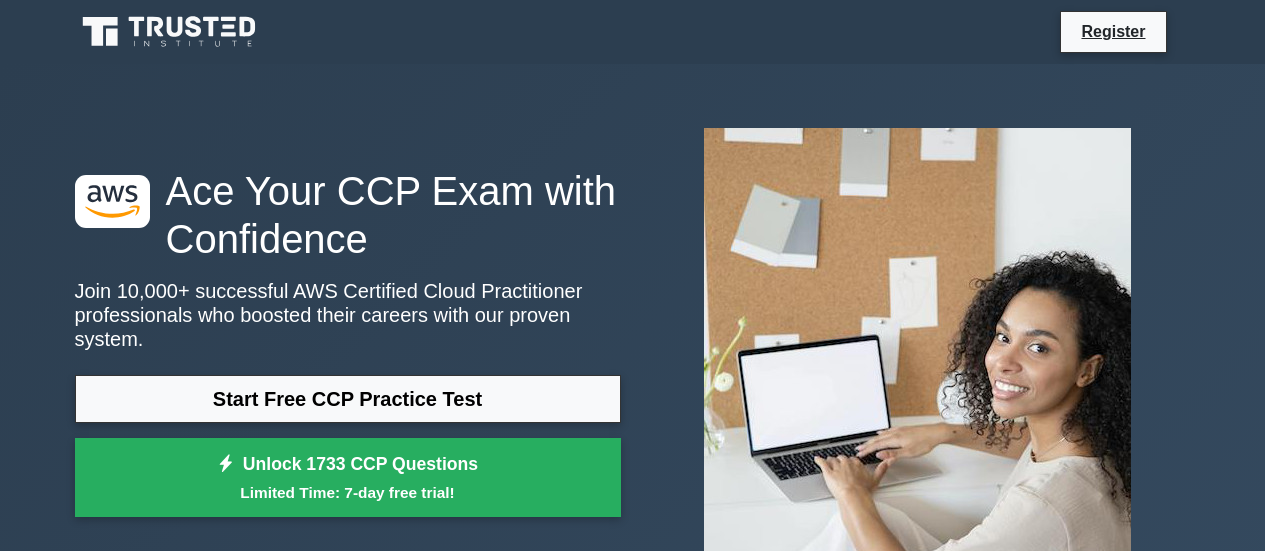 scroll, scrollTop: 0, scrollLeft: 0, axis: both 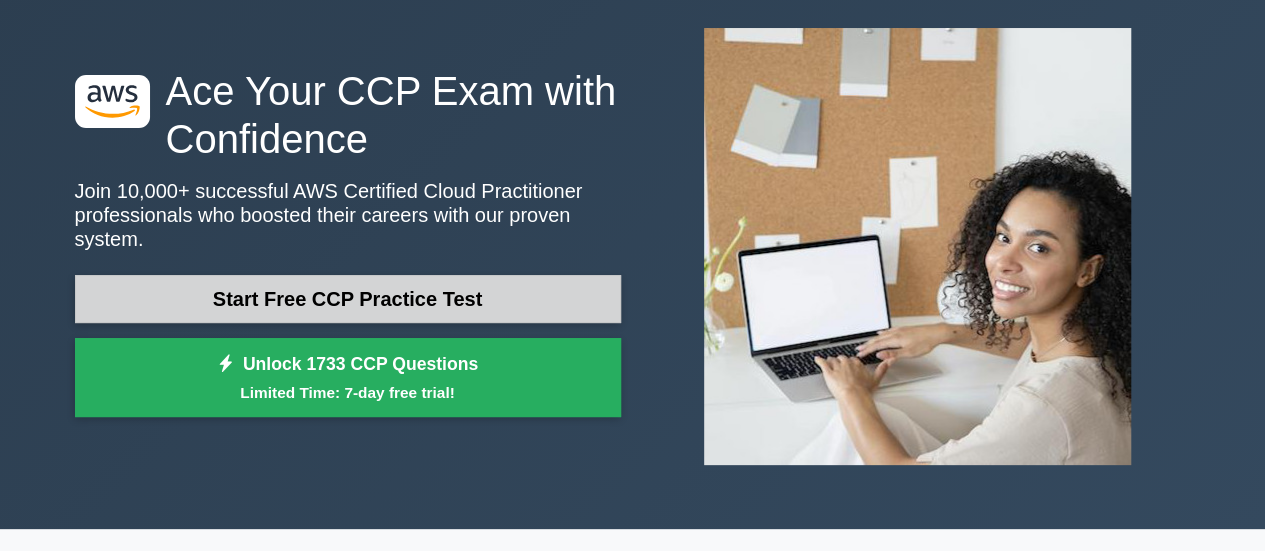 click on "Start Free CCP Practice Test" at bounding box center (348, 299) 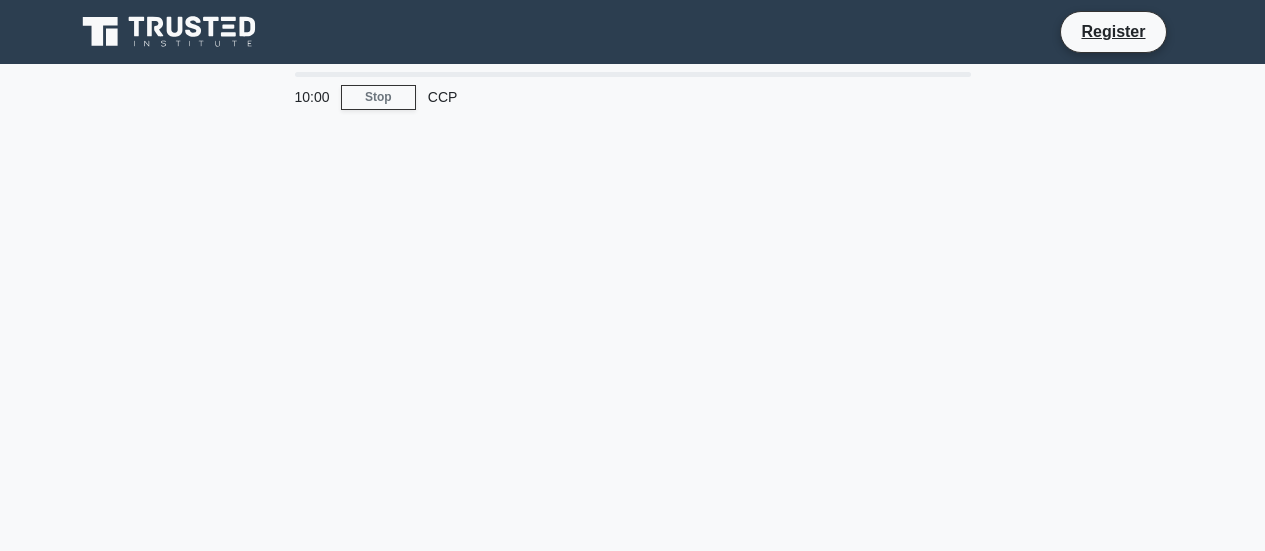 scroll, scrollTop: 0, scrollLeft: 0, axis: both 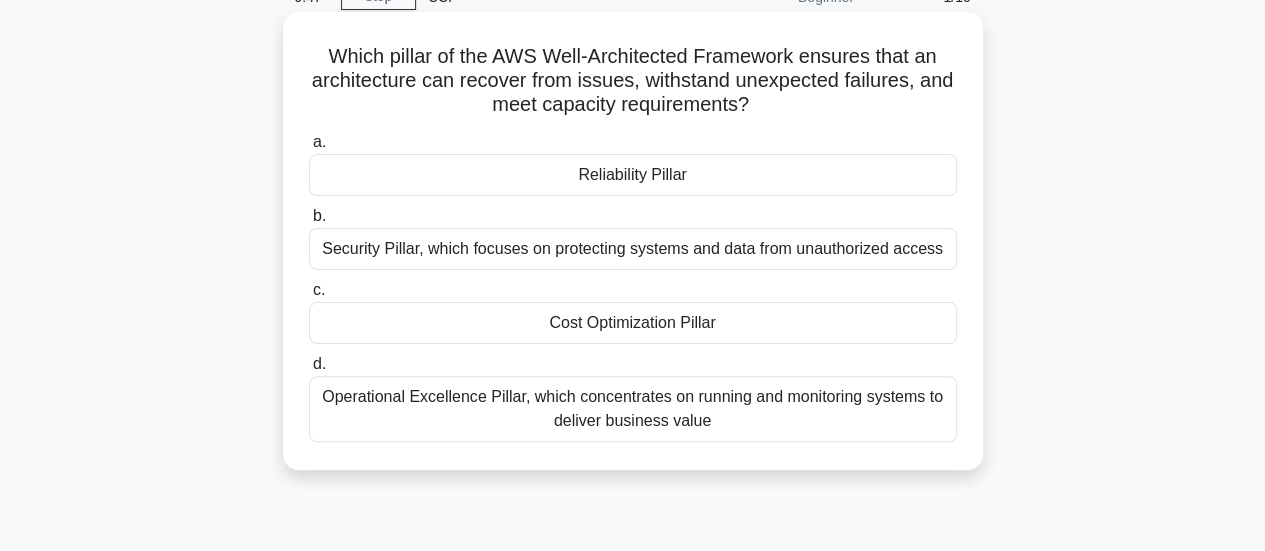 click on "Reliability Pillar" at bounding box center (633, 175) 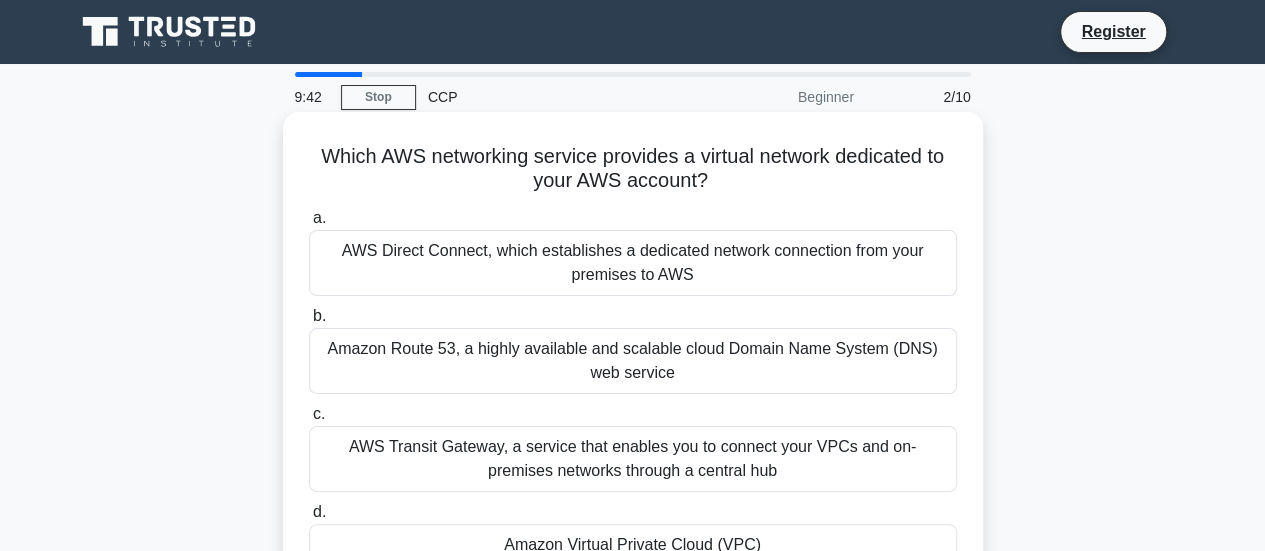scroll, scrollTop: 100, scrollLeft: 0, axis: vertical 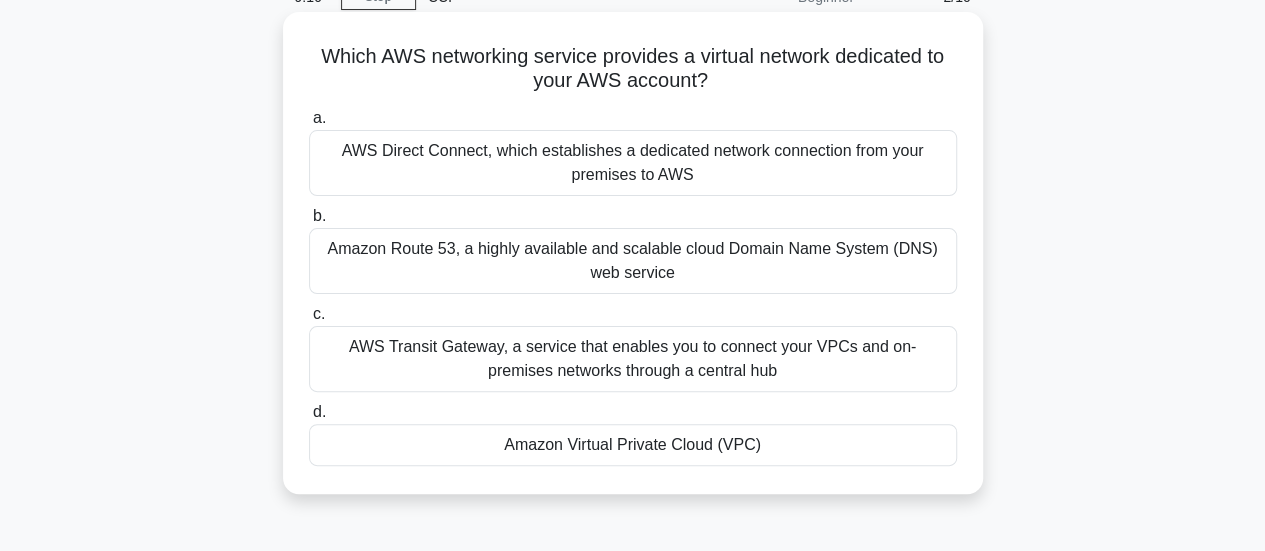 click on "AWS Direct Connect, which establishes a dedicated network connection from your premises to AWS" at bounding box center (633, 163) 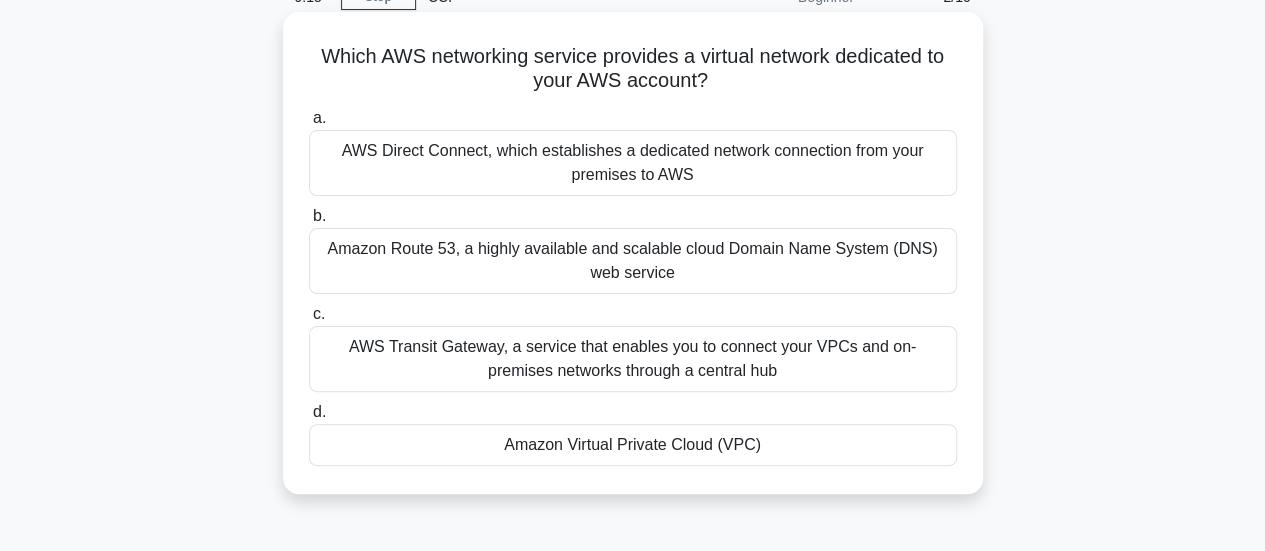 click on "AWS Direct Connect, which establishes a dedicated network connection from your premises to AWS" at bounding box center [633, 163] 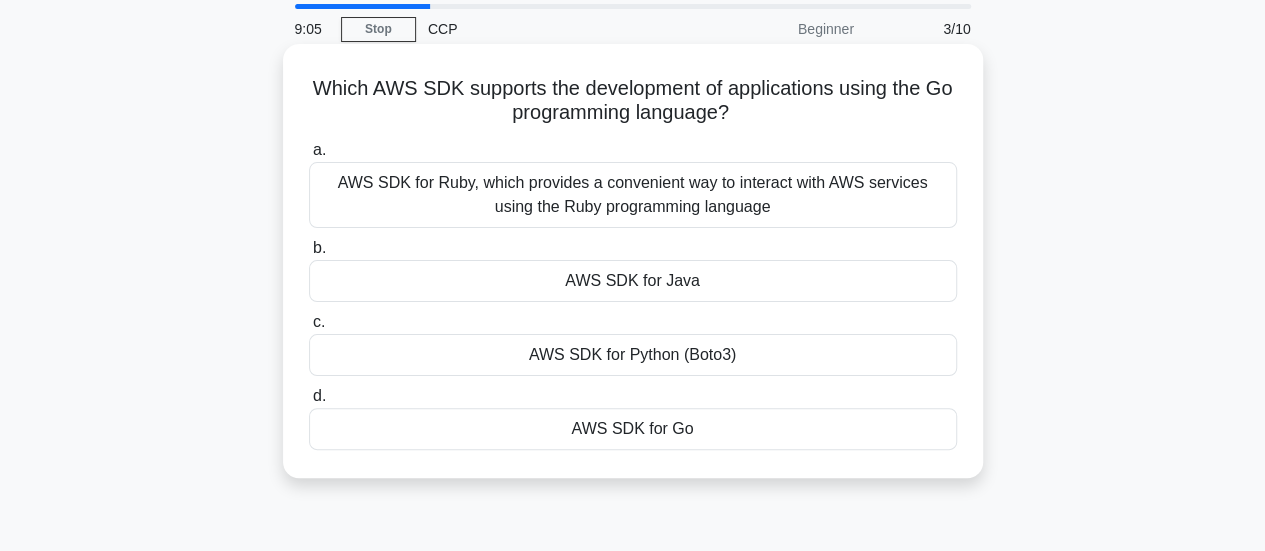 scroll, scrollTop: 100, scrollLeft: 0, axis: vertical 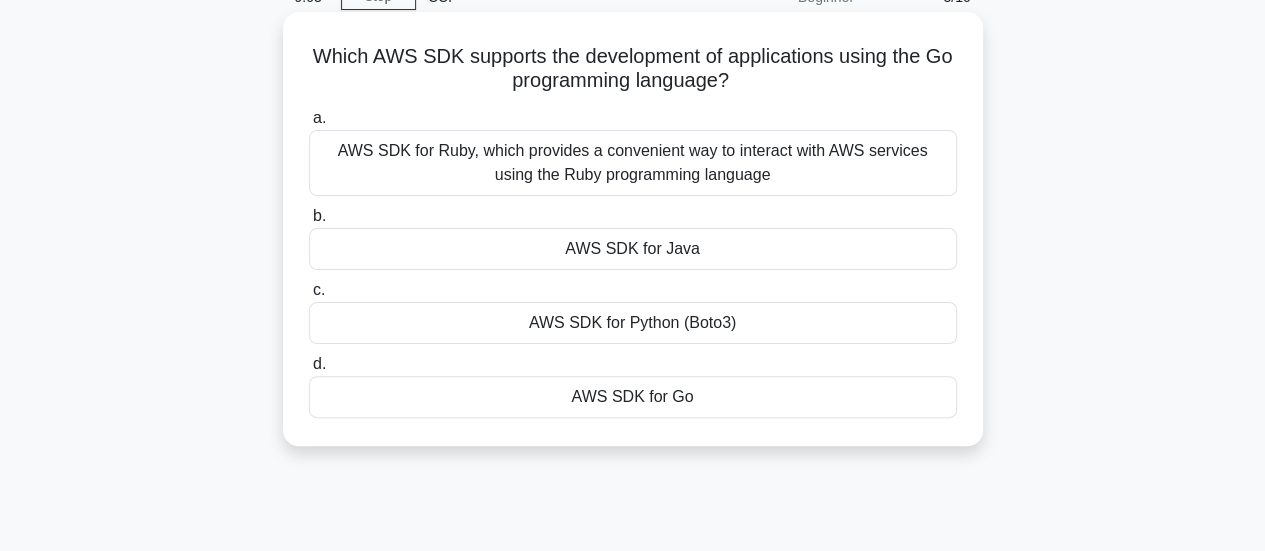 click on "AWS SDK for Go" at bounding box center [633, 397] 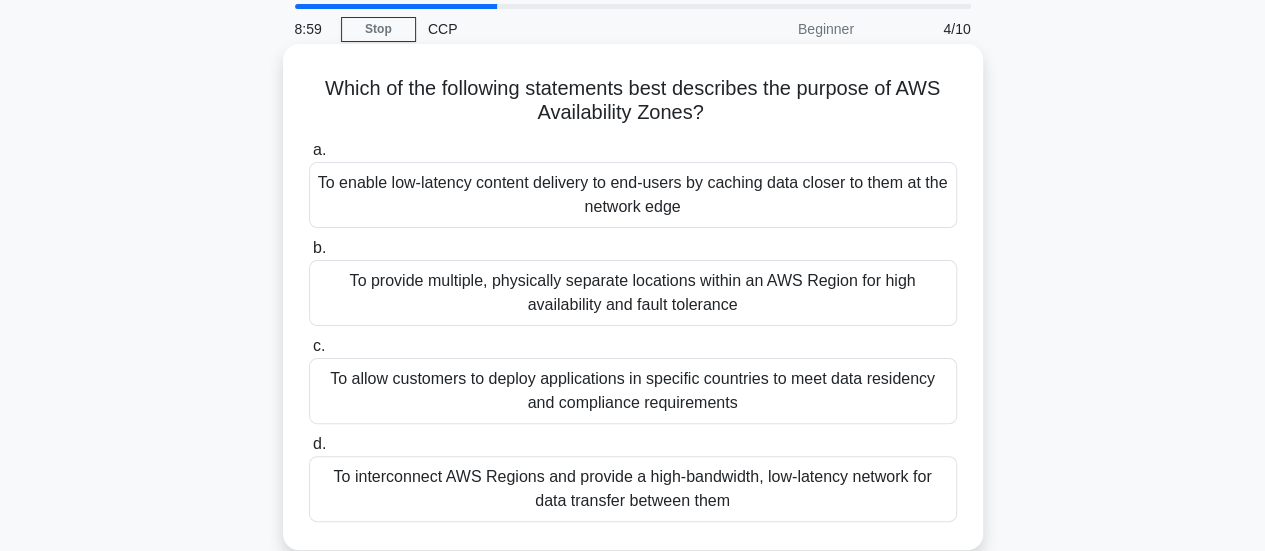scroll, scrollTop: 100, scrollLeft: 0, axis: vertical 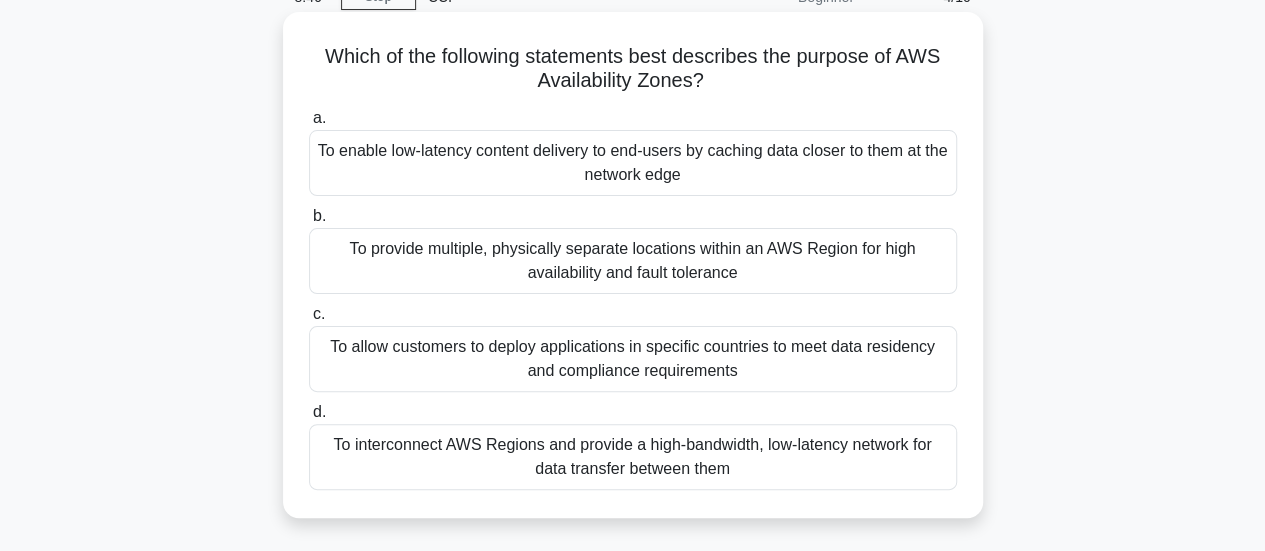 click on "To provide multiple, physically separate locations within an AWS Region for high availability and fault tolerance" at bounding box center [633, 261] 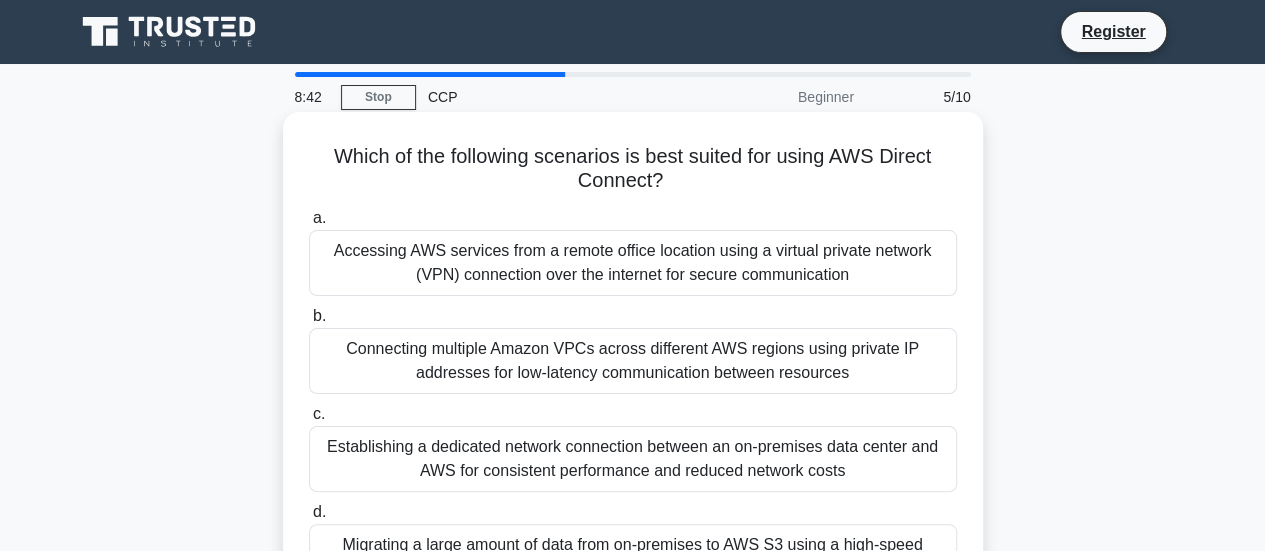 scroll, scrollTop: 100, scrollLeft: 0, axis: vertical 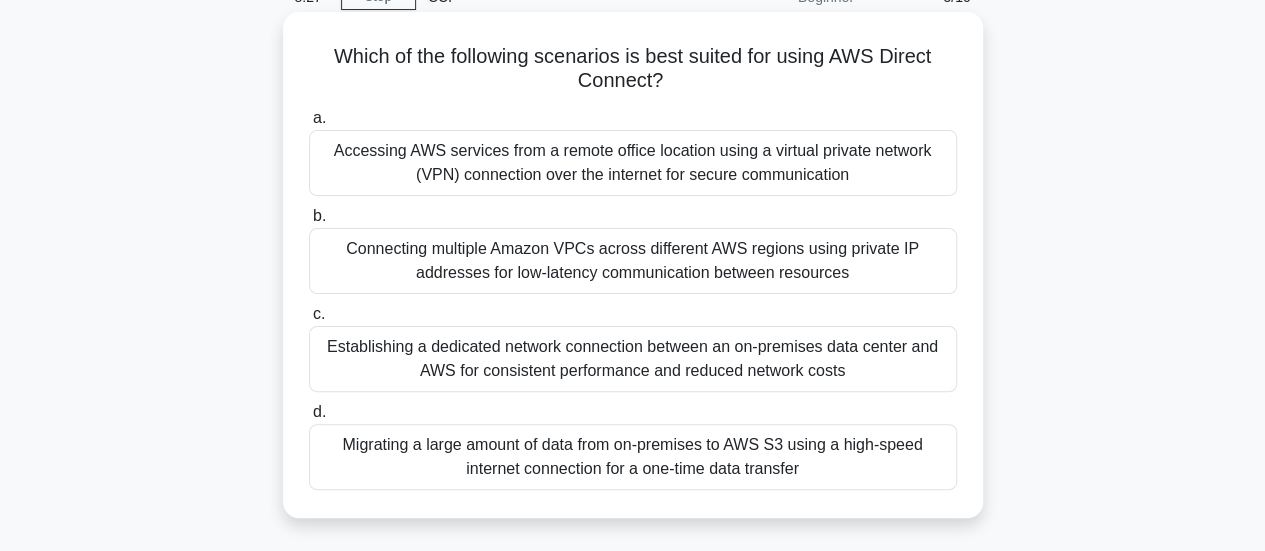 click on "Establishing a dedicated network connection between an on-premises data center and AWS for consistent performance and reduced network costs" at bounding box center (633, 359) 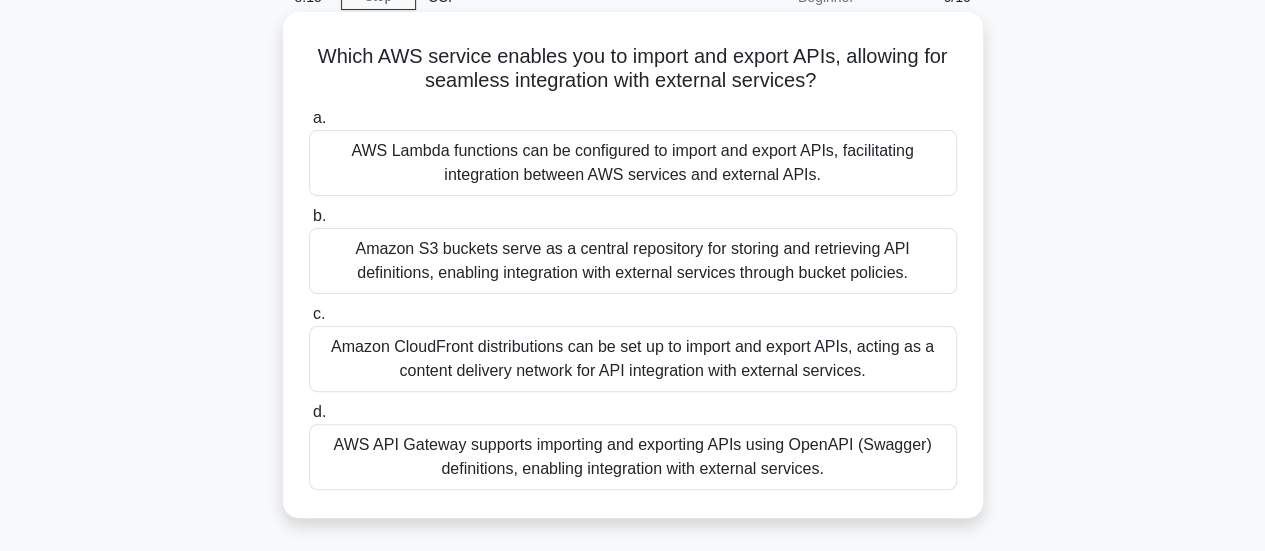 scroll, scrollTop: 200, scrollLeft: 0, axis: vertical 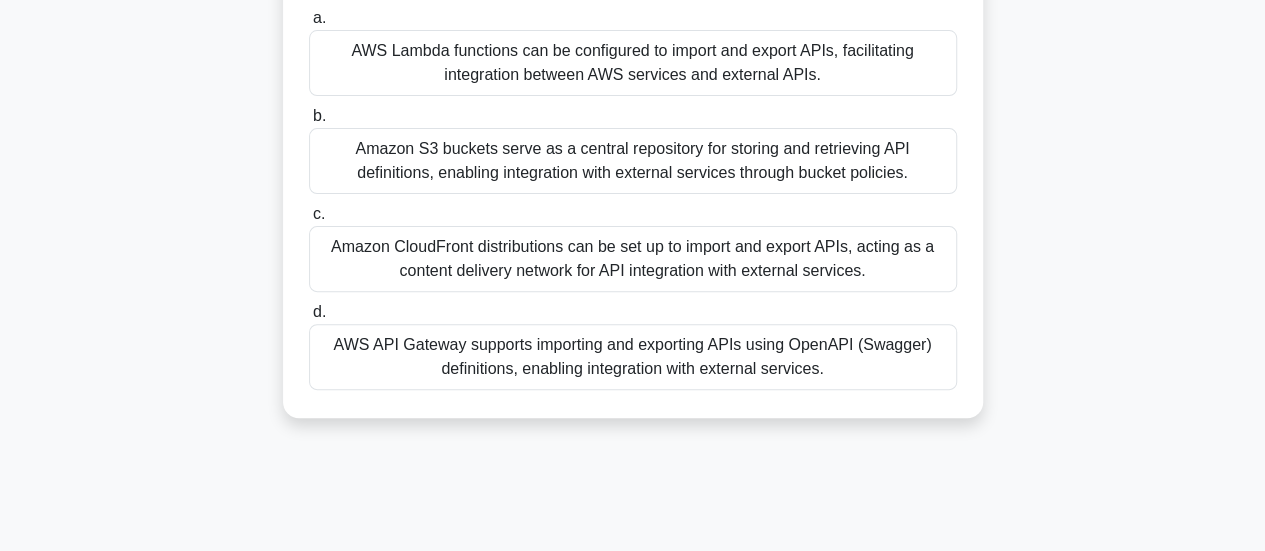 click on "AWS API Gateway supports importing and exporting APIs using OpenAPI (Swagger) definitions, enabling integration with external services." at bounding box center [633, 357] 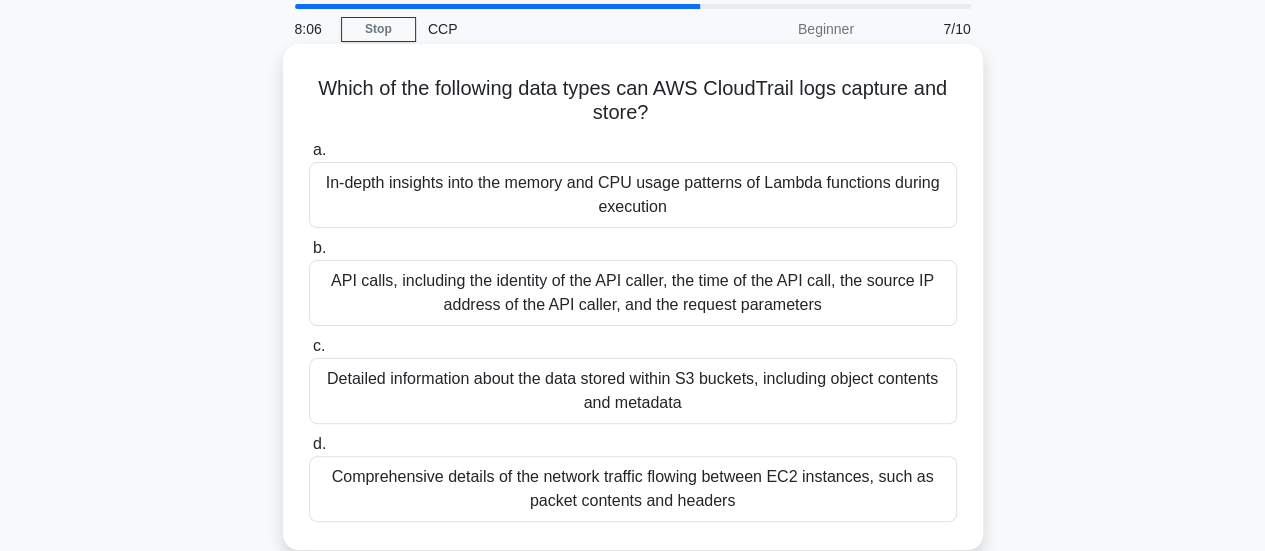 scroll, scrollTop: 100, scrollLeft: 0, axis: vertical 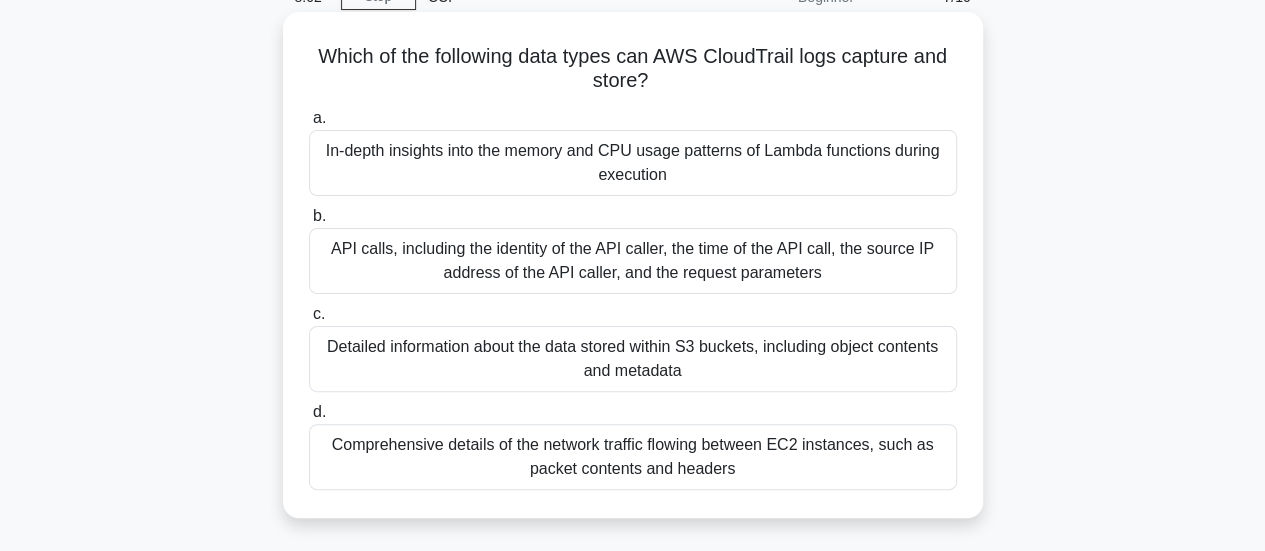 click on "API calls, including the identity of the API caller, the time of the API call, the source IP address of the API caller, and the request parameters" at bounding box center [633, 261] 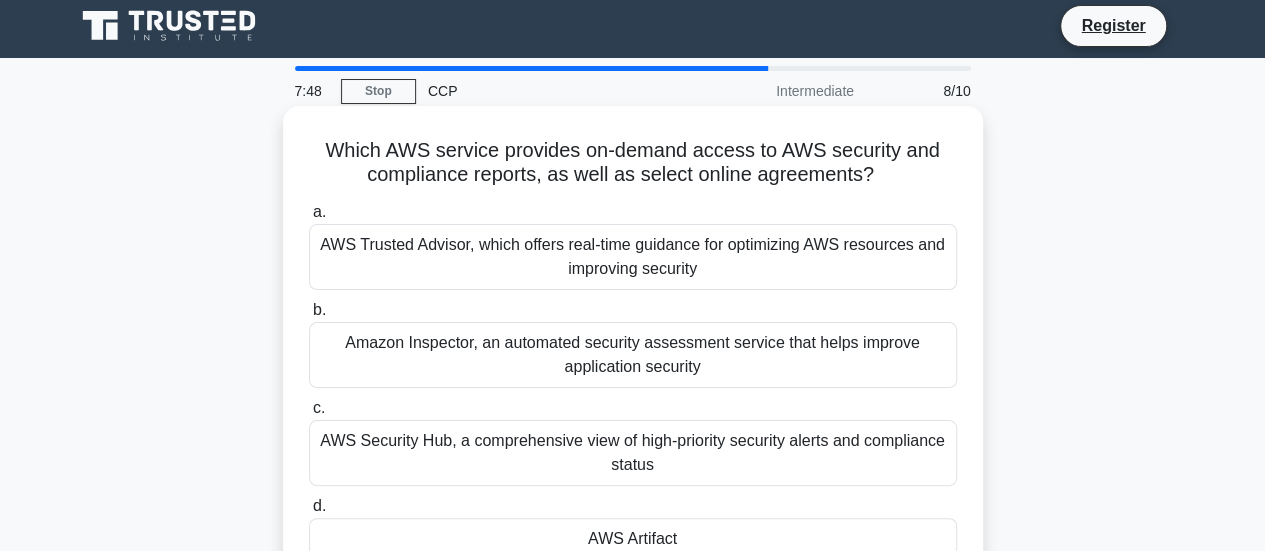 scroll, scrollTop: 100, scrollLeft: 0, axis: vertical 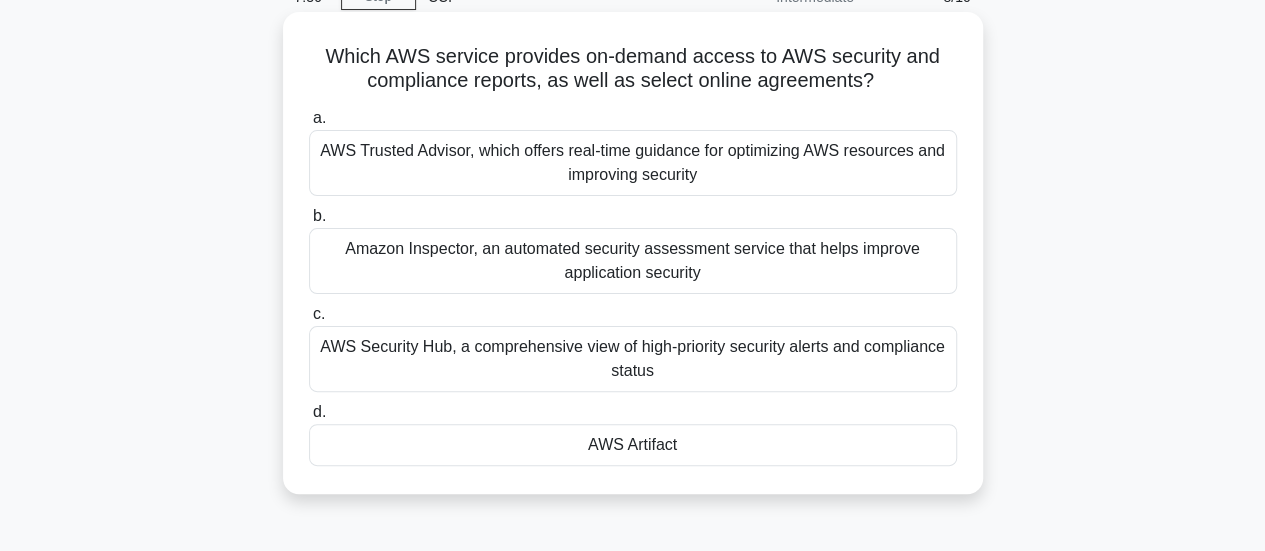 click on "AWS Security Hub, a comprehensive view of high-priority security alerts and compliance status" at bounding box center [633, 359] 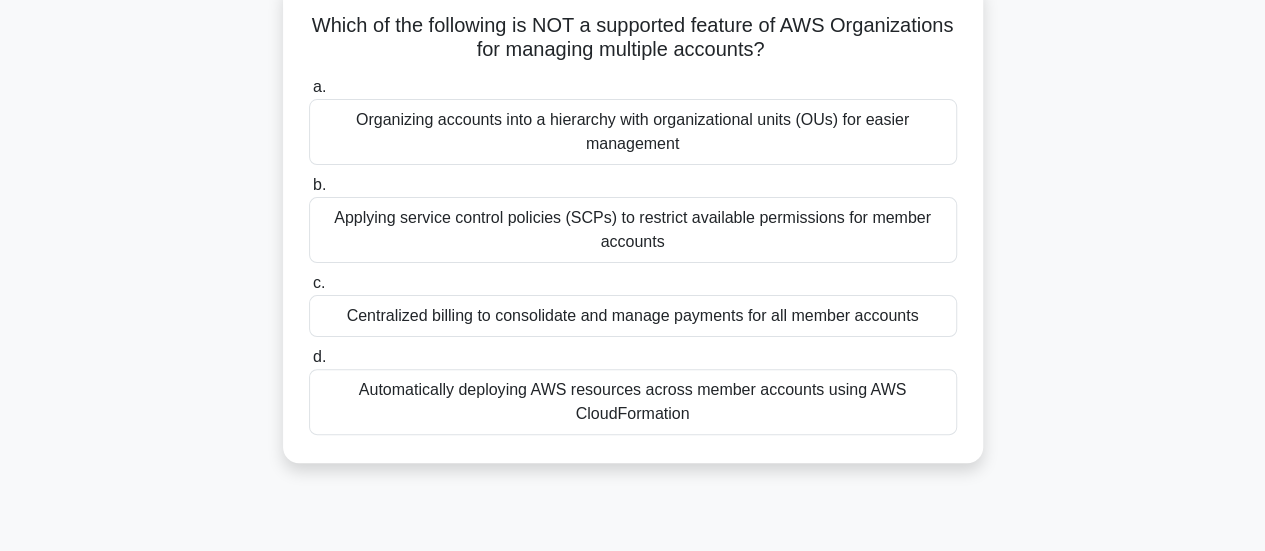 scroll, scrollTop: 100, scrollLeft: 0, axis: vertical 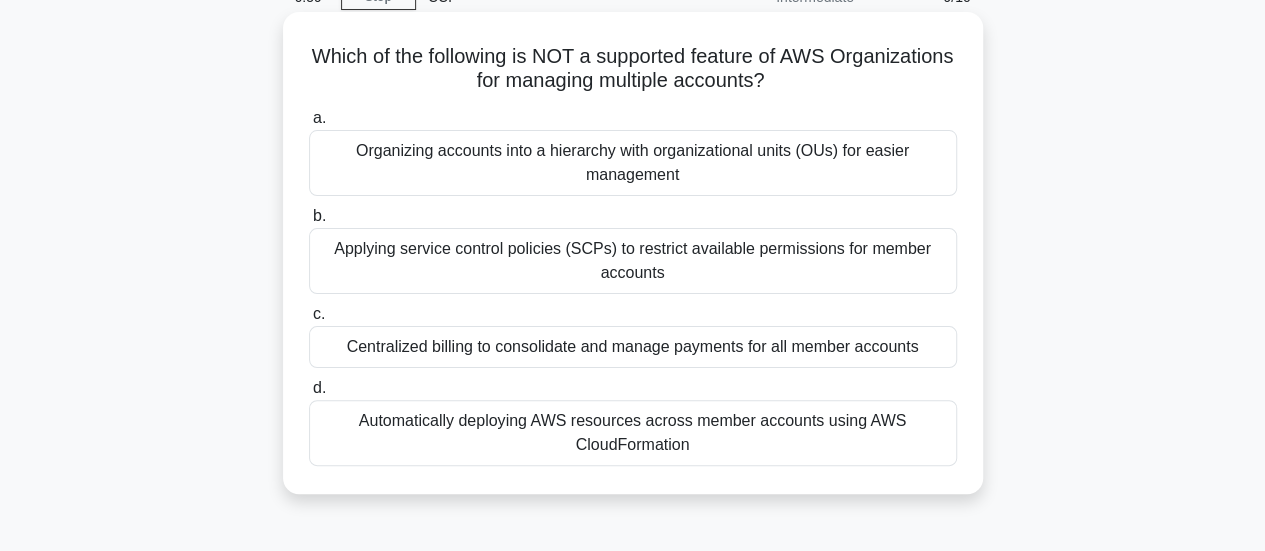 click on "Applying service control policies (SCPs) to restrict available permissions for member accounts" at bounding box center (633, 261) 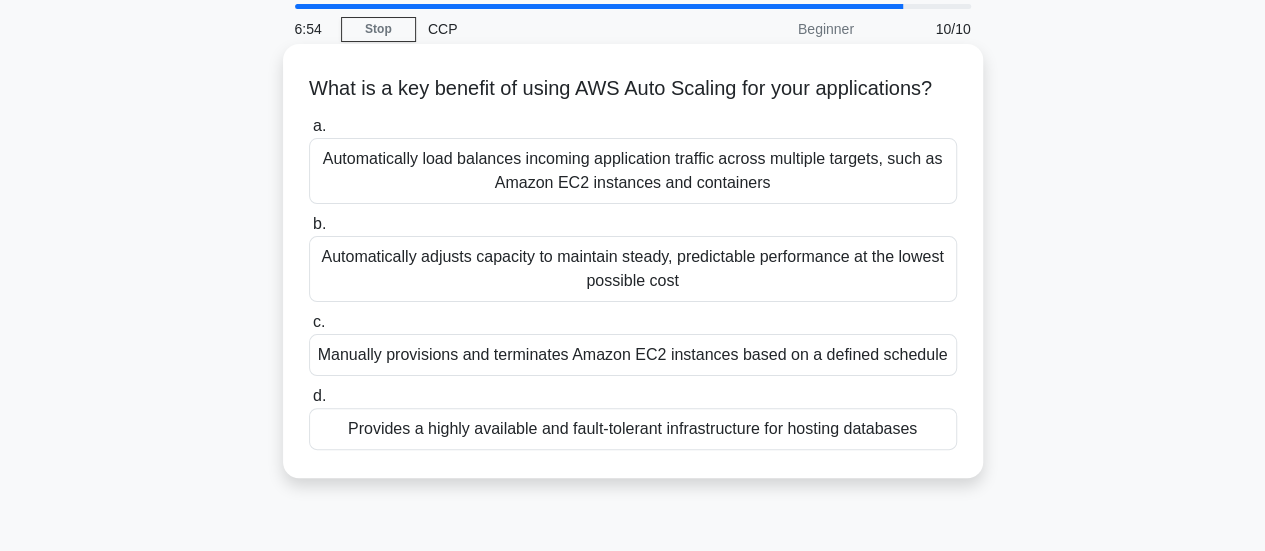 scroll, scrollTop: 100, scrollLeft: 0, axis: vertical 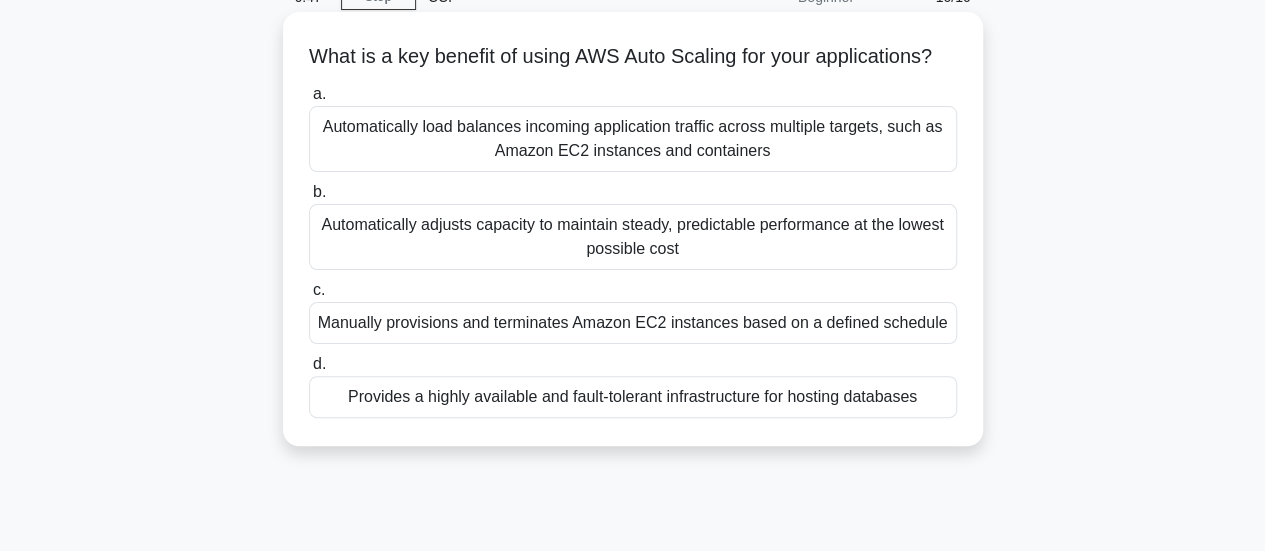 click on "Automatically adjusts capacity to maintain steady, predictable performance at the lowest possible cost" at bounding box center [633, 237] 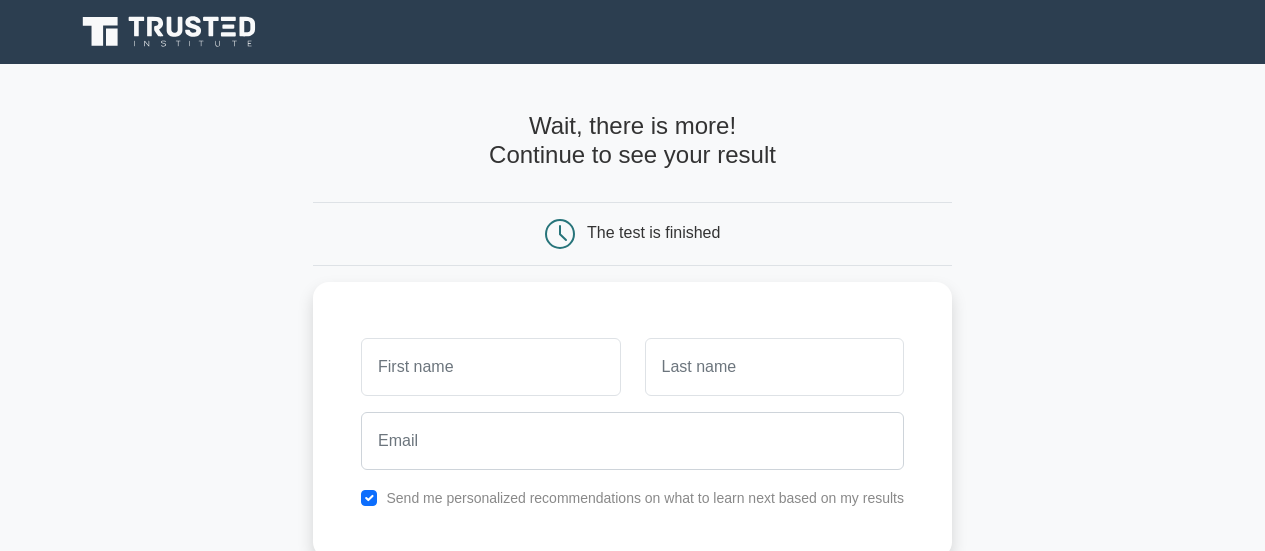 scroll, scrollTop: 0, scrollLeft: 0, axis: both 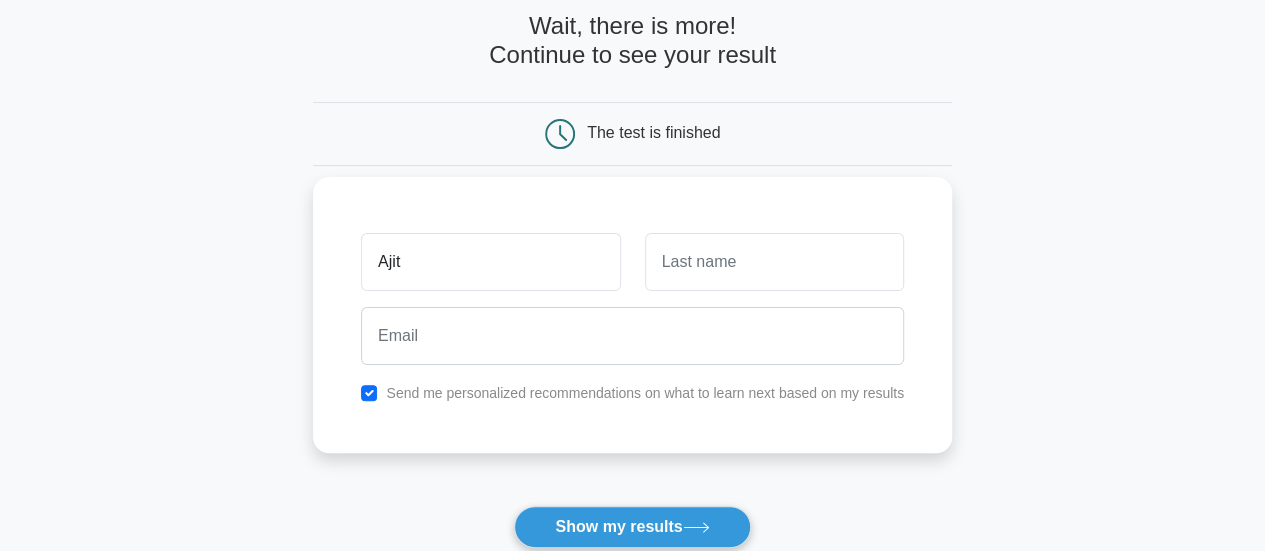 type on "Ajit" 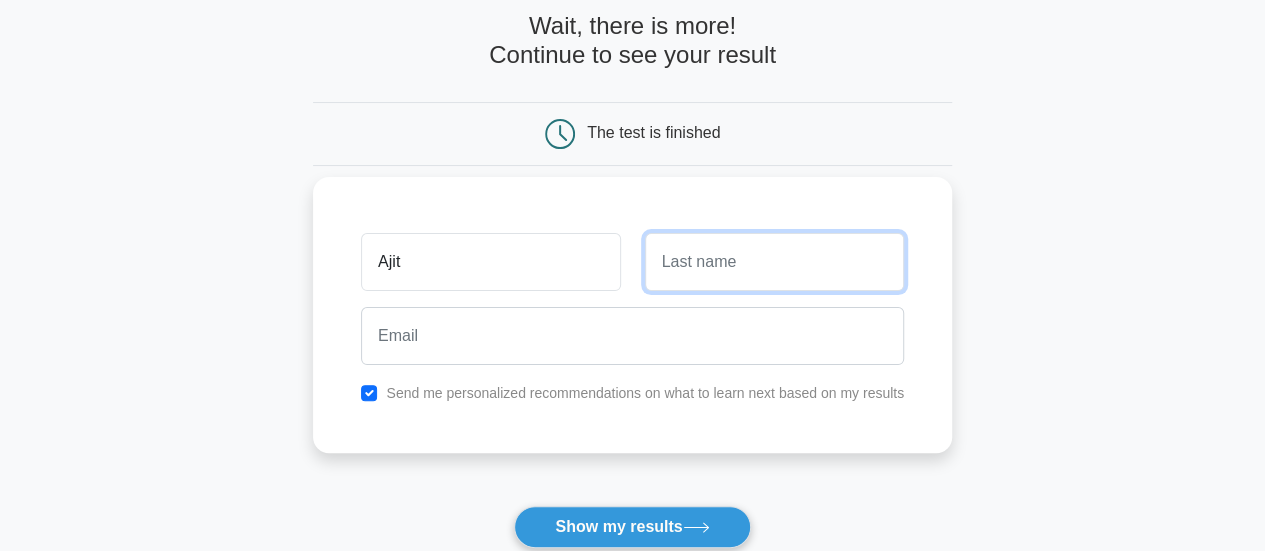click at bounding box center [774, 262] 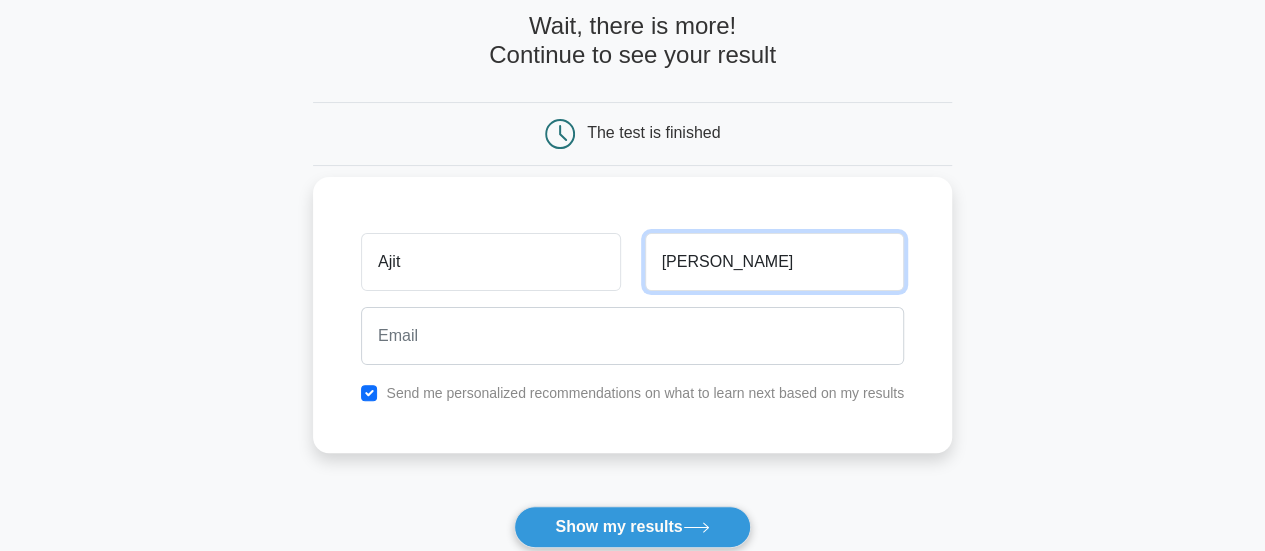 type on "Burnwal" 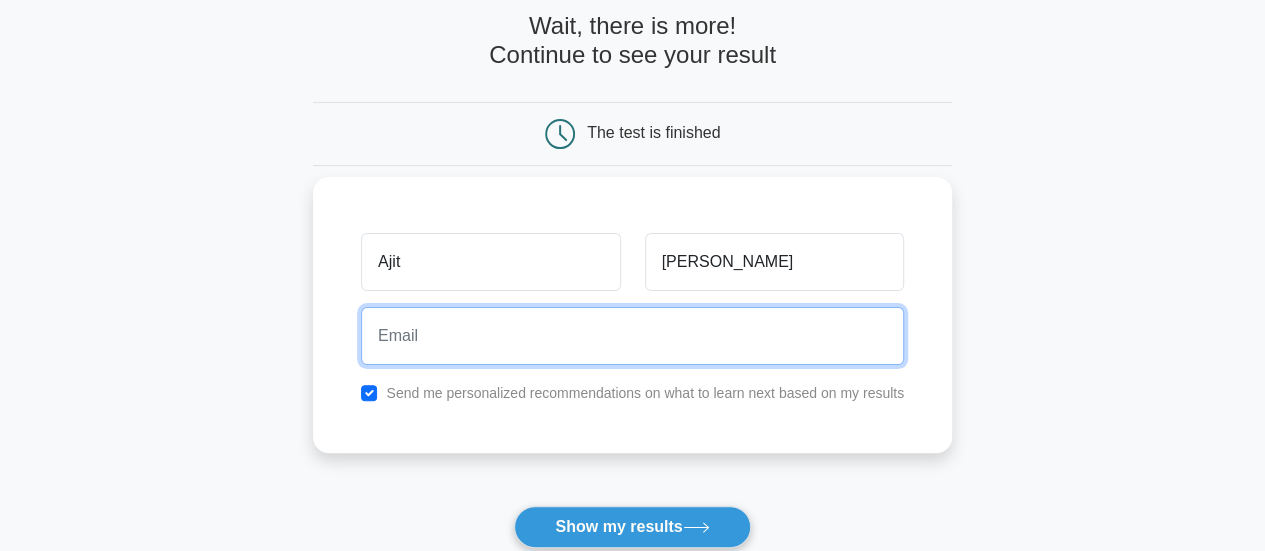 click at bounding box center [632, 336] 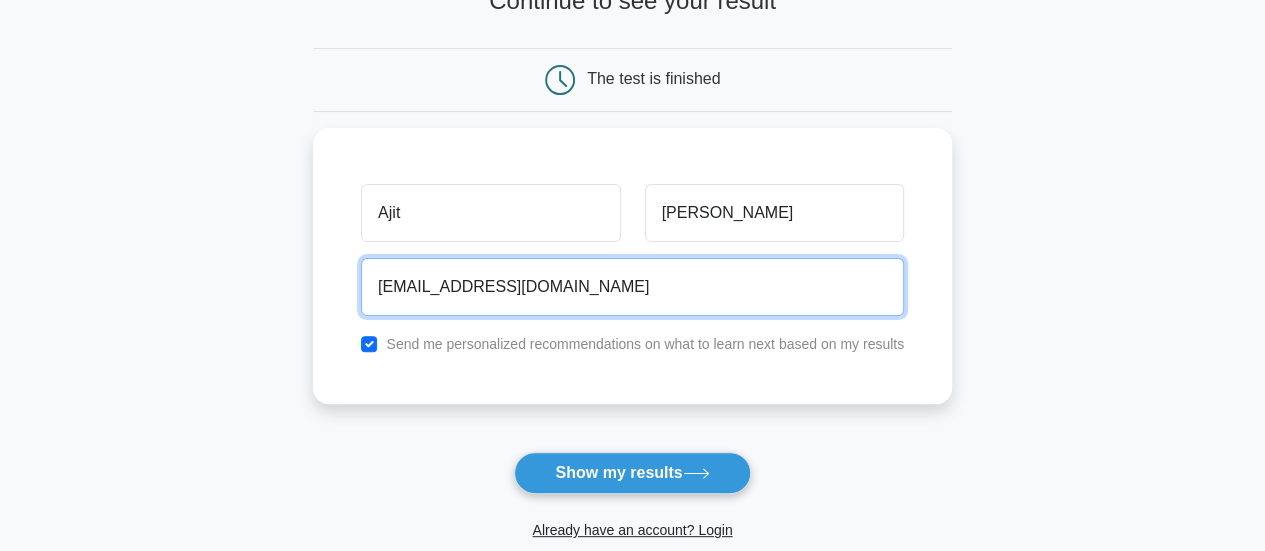 scroll, scrollTop: 200, scrollLeft: 0, axis: vertical 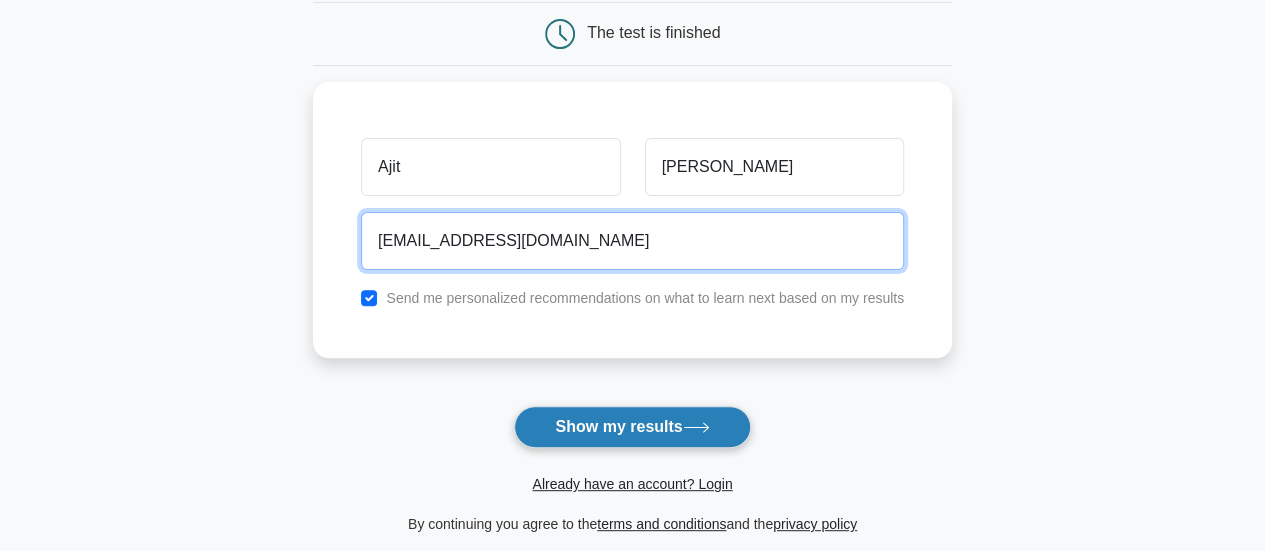 type on "ajitexl@gmail.com" 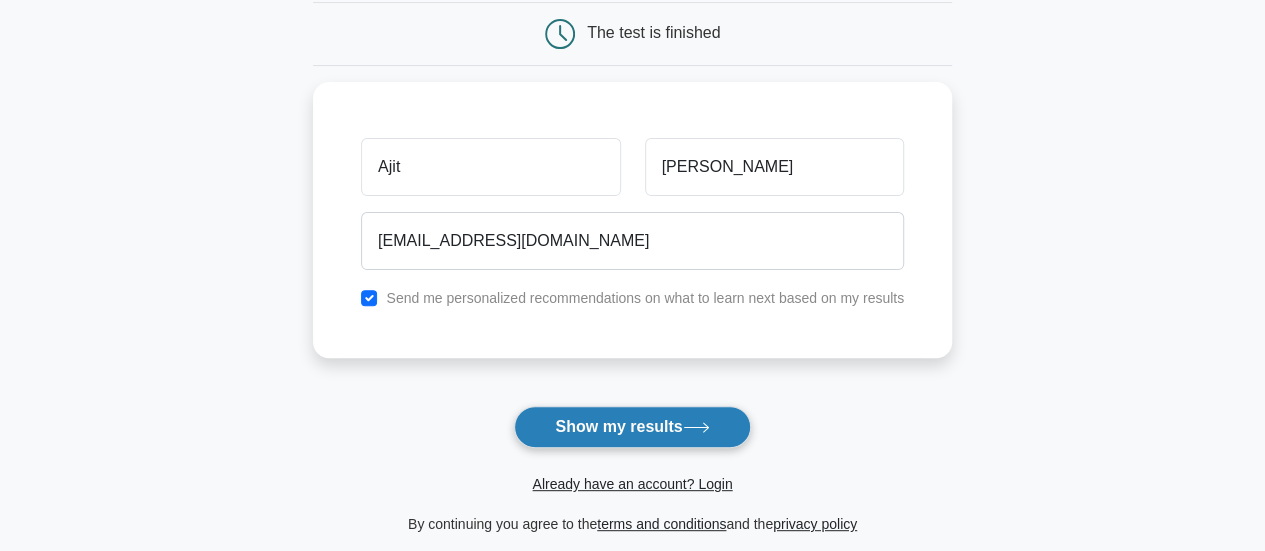 click on "Show my results" at bounding box center (632, 427) 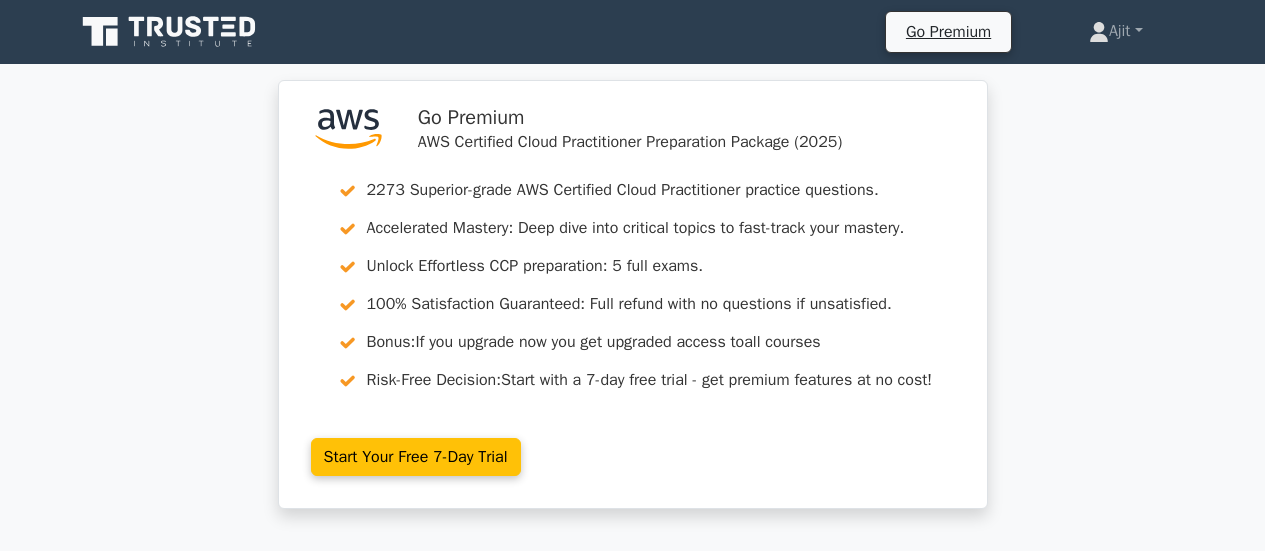 scroll, scrollTop: 0, scrollLeft: 0, axis: both 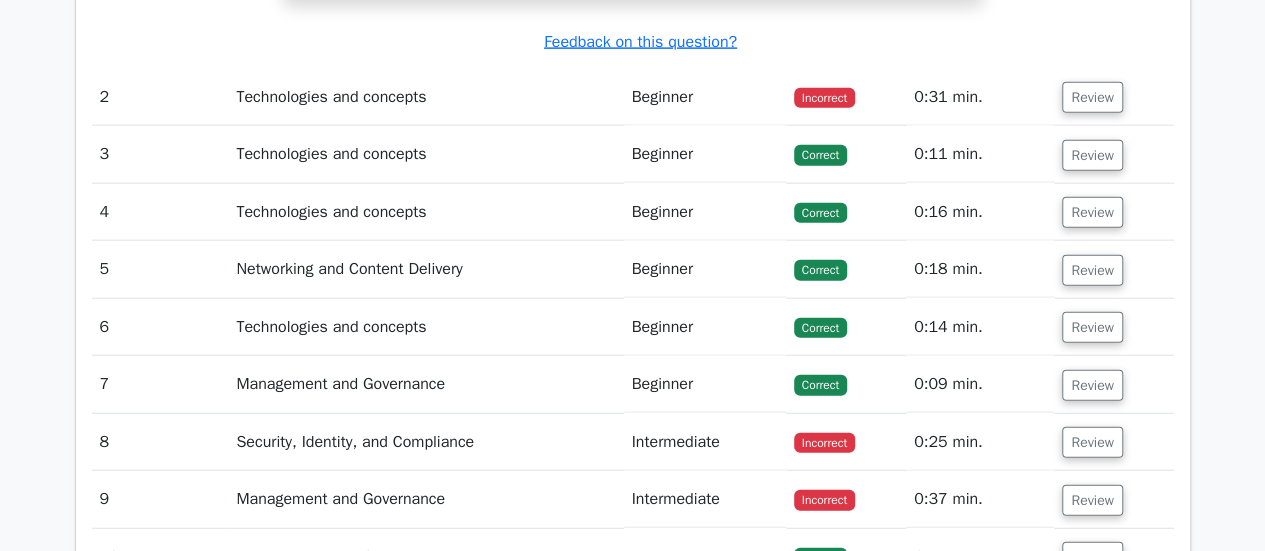 click on "Technologies and concepts" at bounding box center [425, 97] 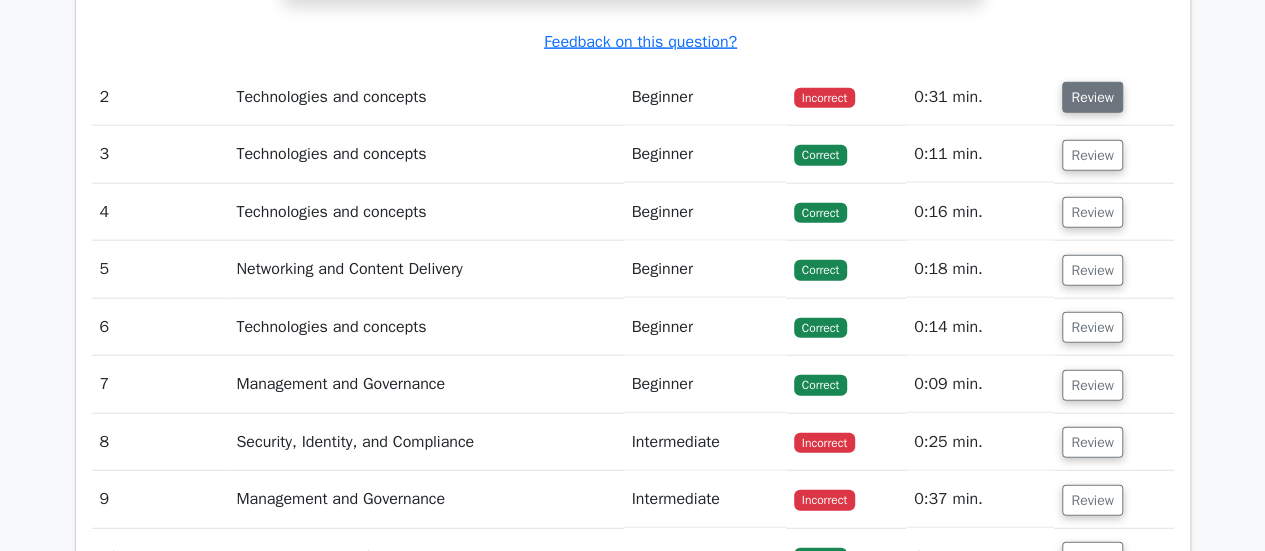 click on "Review" at bounding box center [1092, 97] 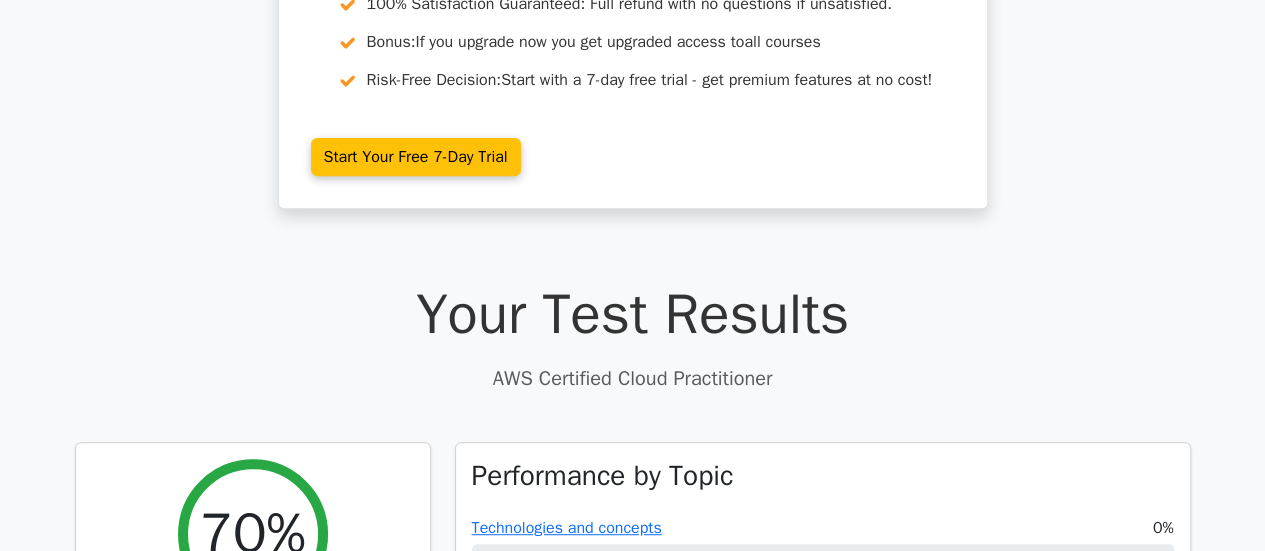 scroll, scrollTop: 0, scrollLeft: 0, axis: both 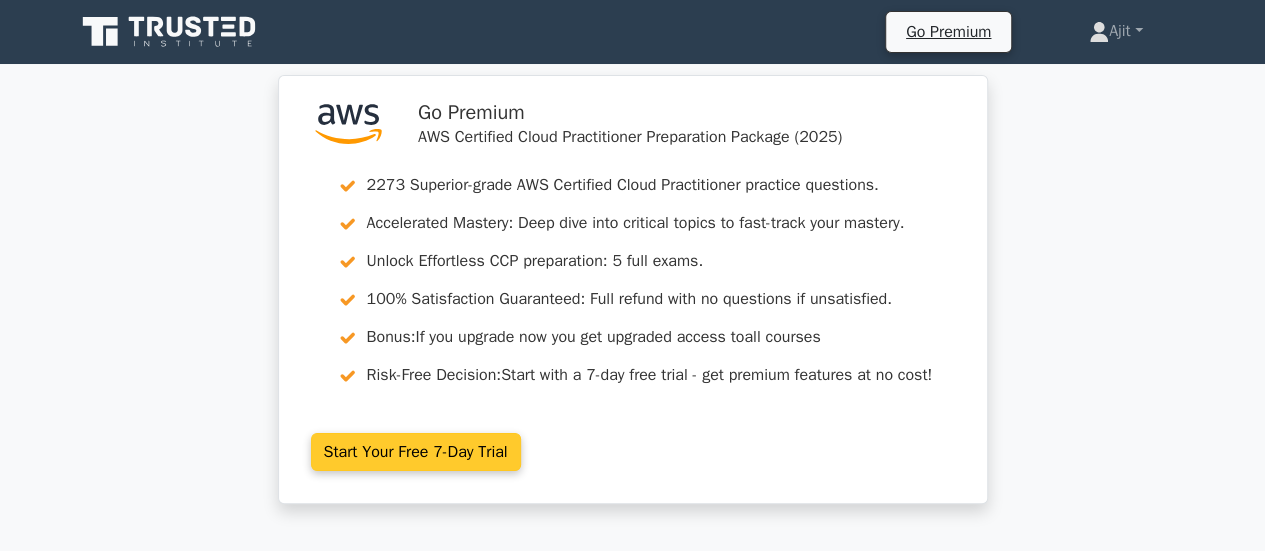 click on "Start Your Free 7-Day Trial" at bounding box center [416, 452] 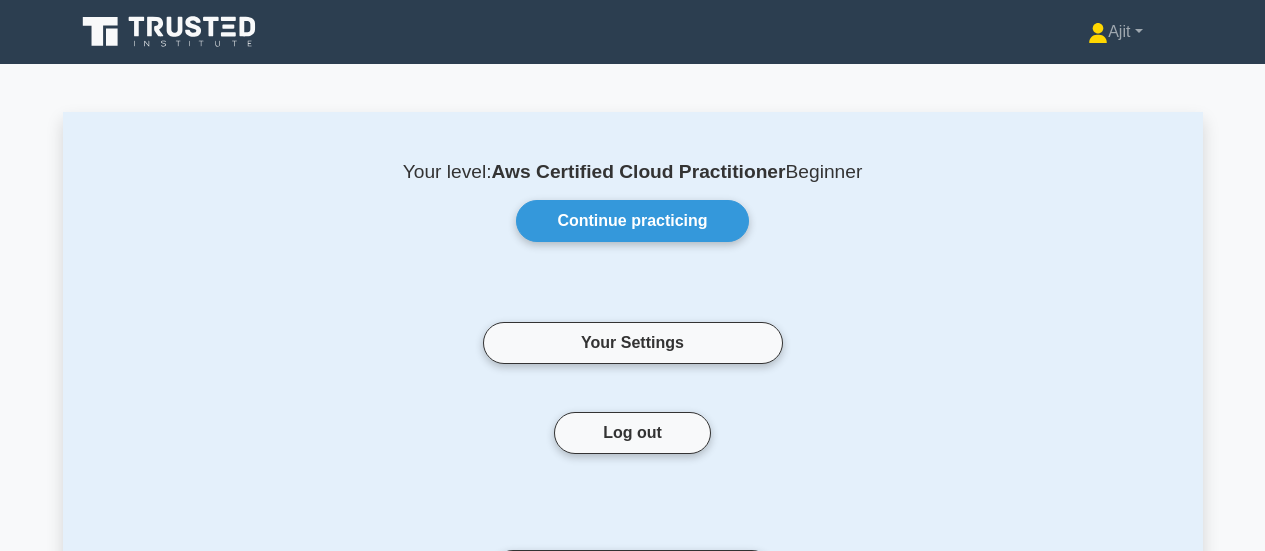 scroll, scrollTop: 0, scrollLeft: 0, axis: both 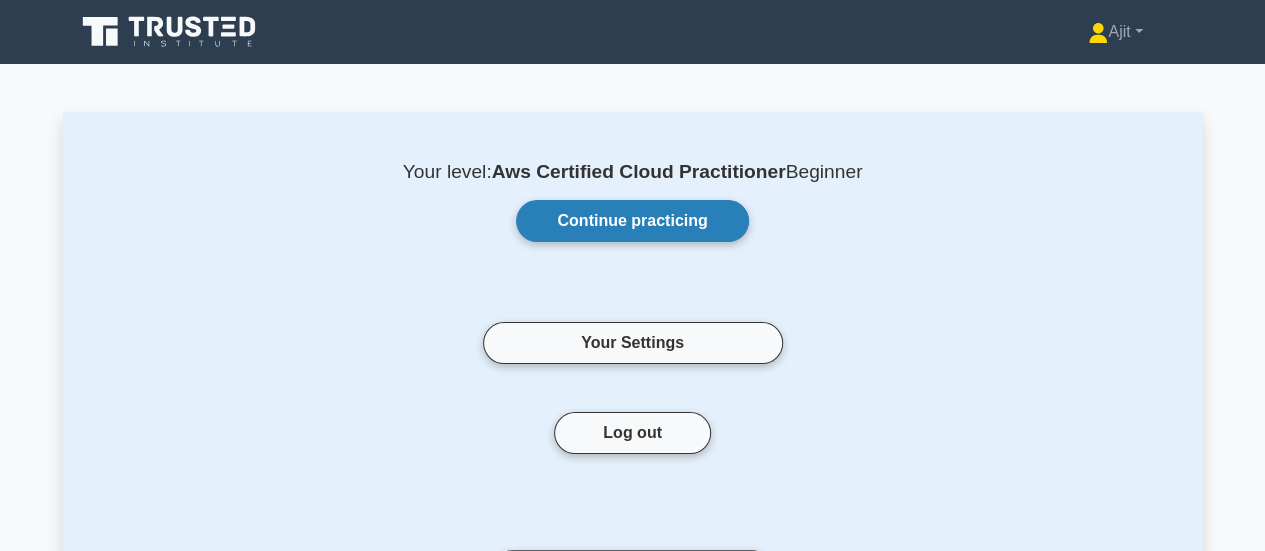 click on "Continue practicing" at bounding box center (632, 221) 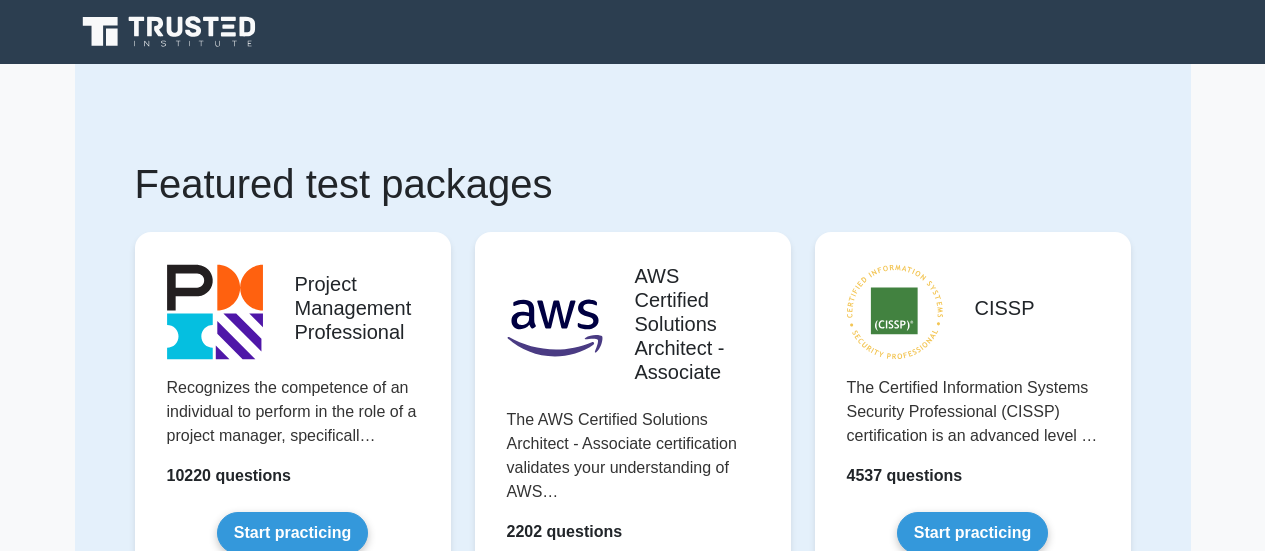 scroll, scrollTop: 0, scrollLeft: 0, axis: both 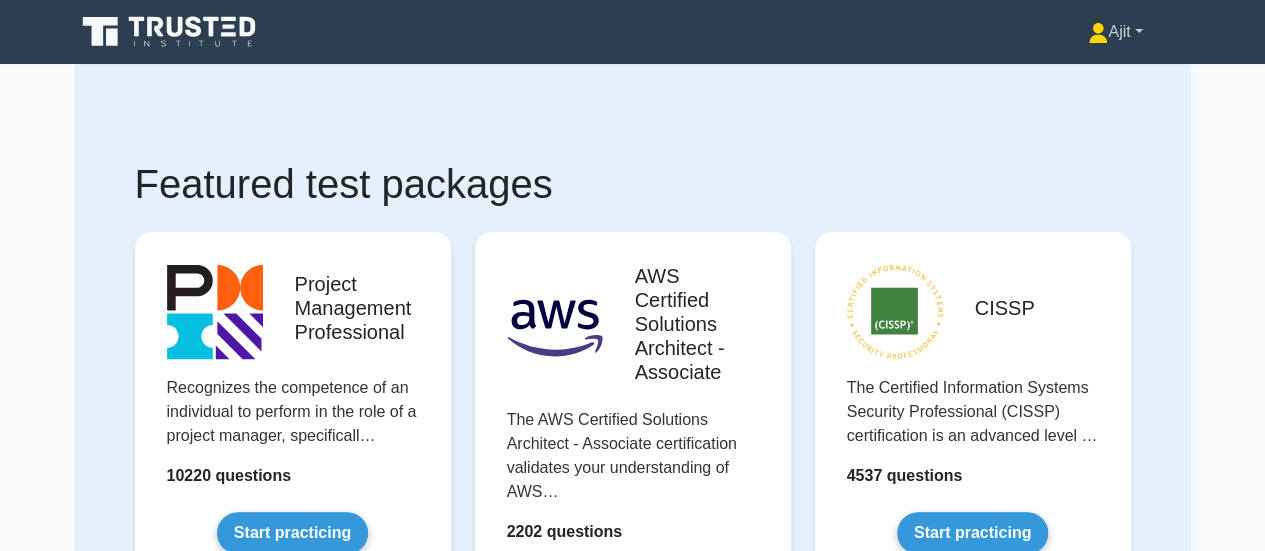 click on "Ajit" at bounding box center (1115, 32) 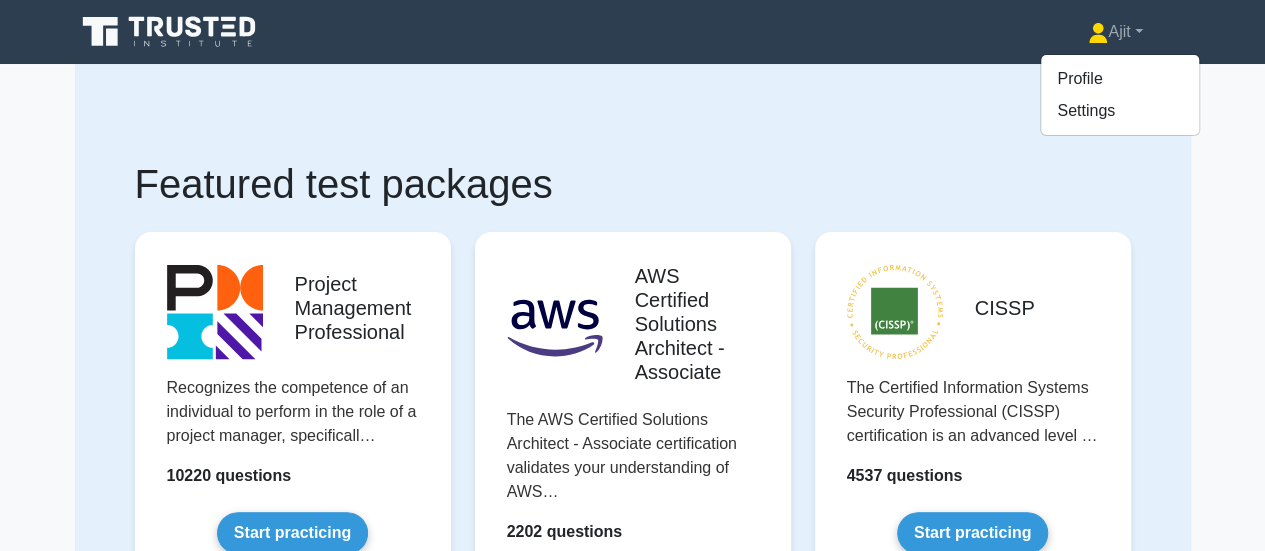 click on "Featured test packages
Project Management Professional
Recognizes the competence of an individual to perform in the role of a project manager, specificall…
10220 questions
Start practicing
.st0{fill:#252F3E;} .st1{fill-rule:evenodd;clip-rule:evenodd;fill:#FF9900;}" at bounding box center [633, 2627] 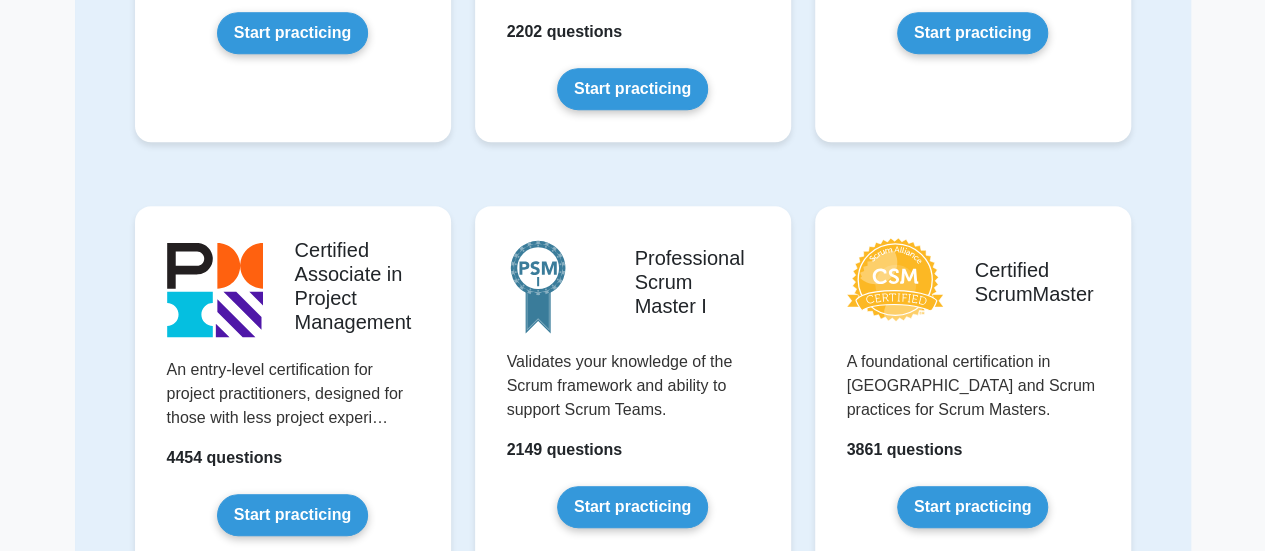 scroll, scrollTop: 0, scrollLeft: 0, axis: both 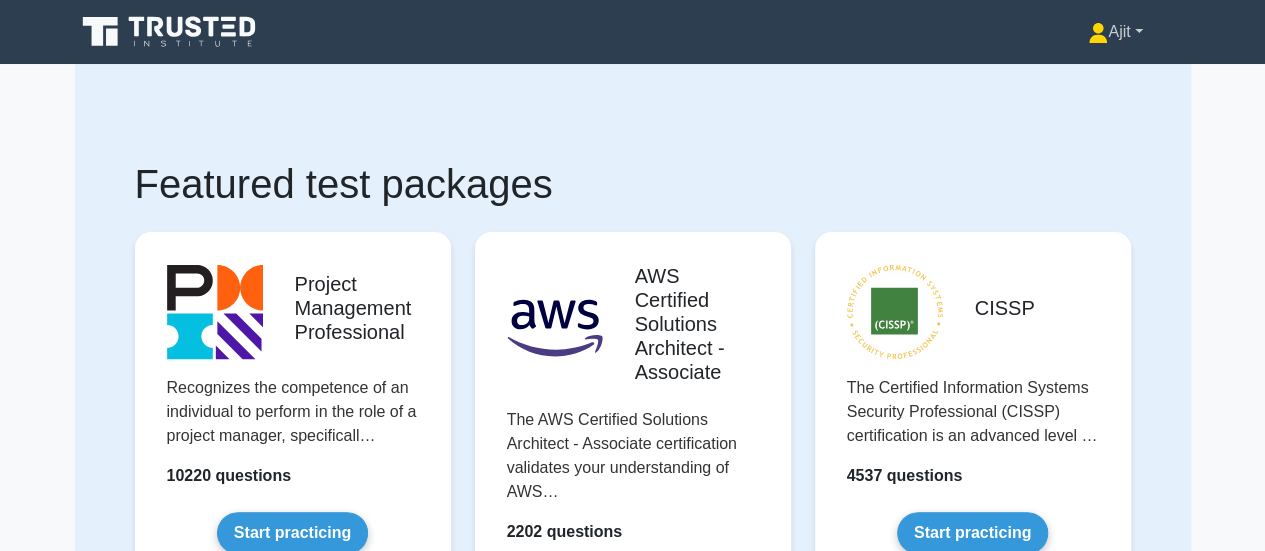 click on "Ajit" at bounding box center [1115, 32] 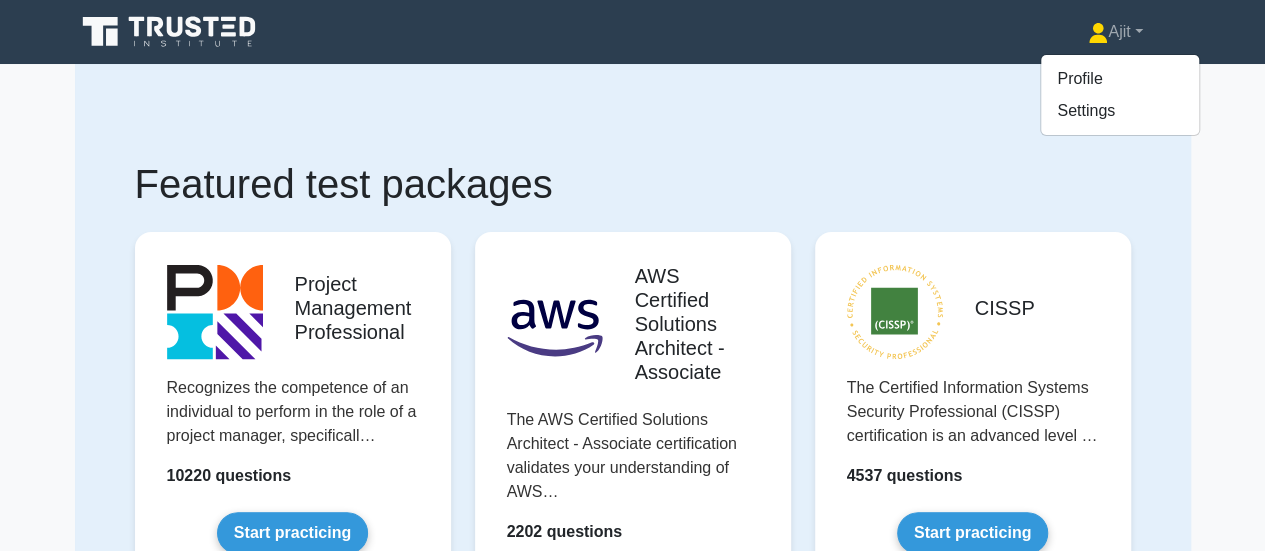 click 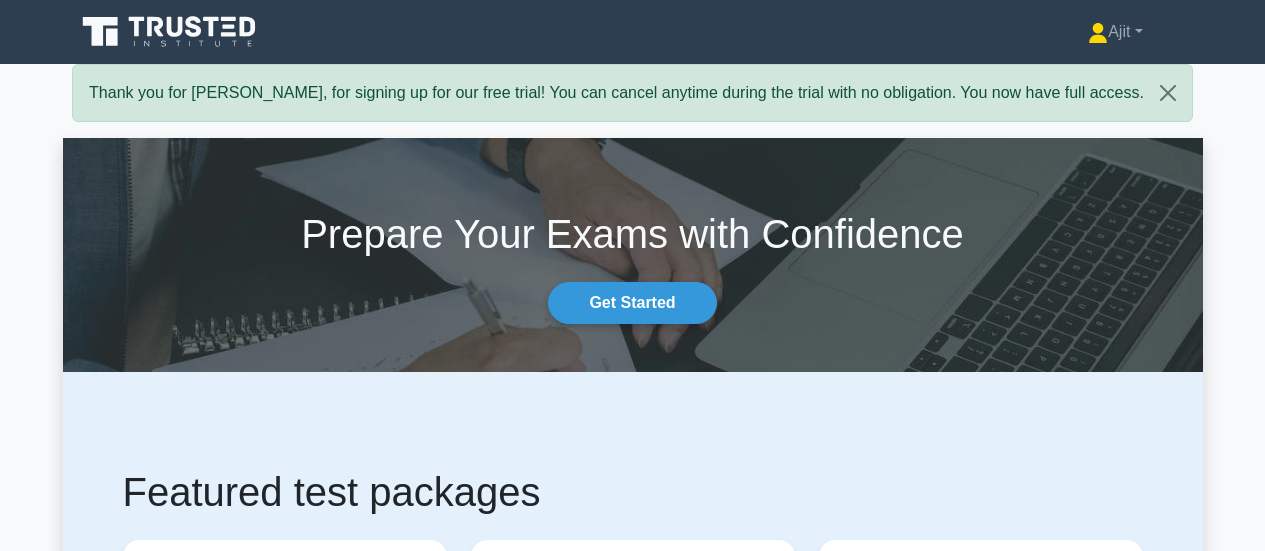 scroll, scrollTop: 0, scrollLeft: 0, axis: both 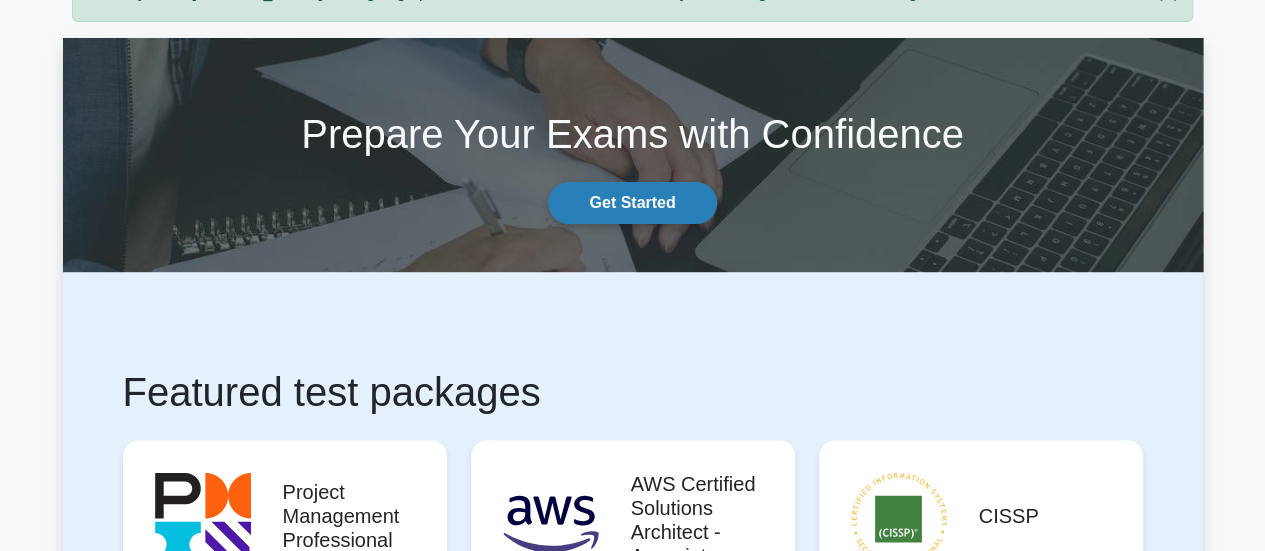 click on "Get Started" at bounding box center [632, 203] 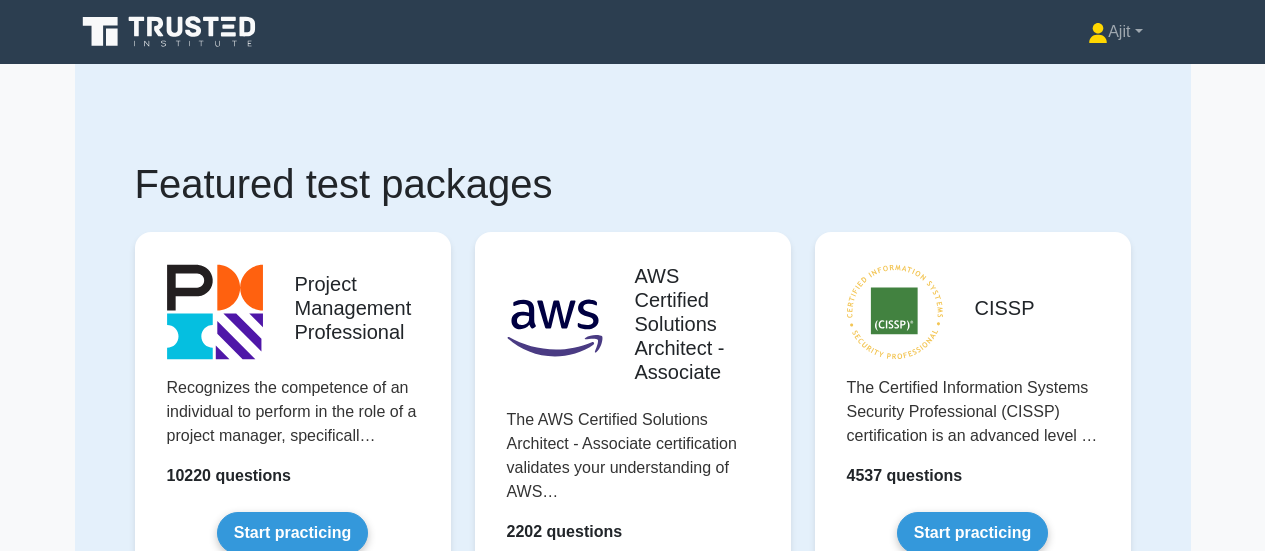 scroll, scrollTop: 0, scrollLeft: 0, axis: both 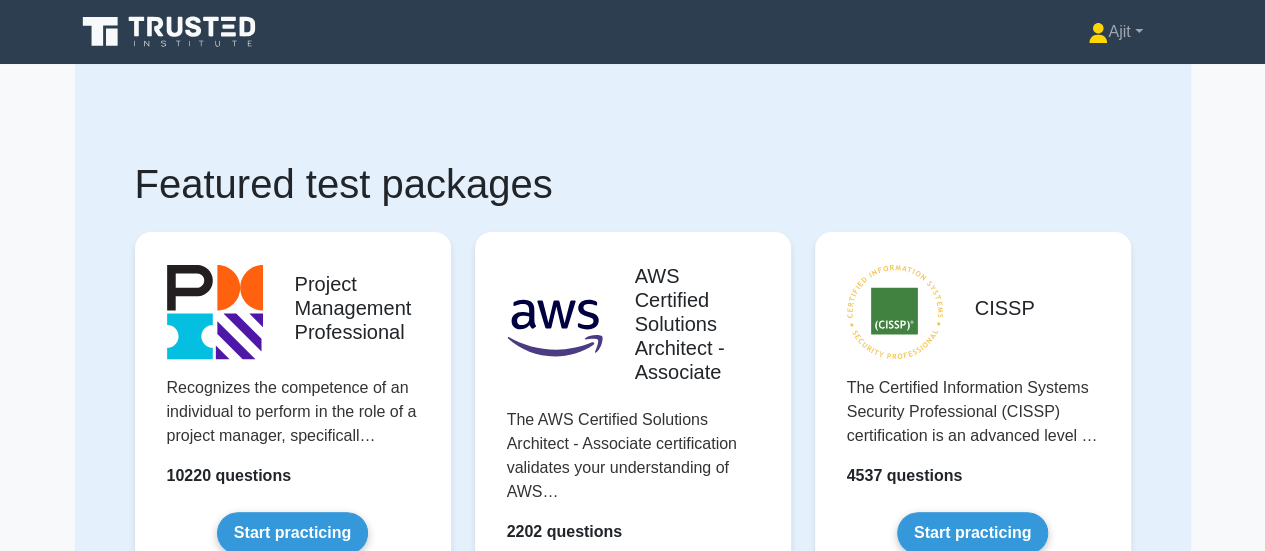 click 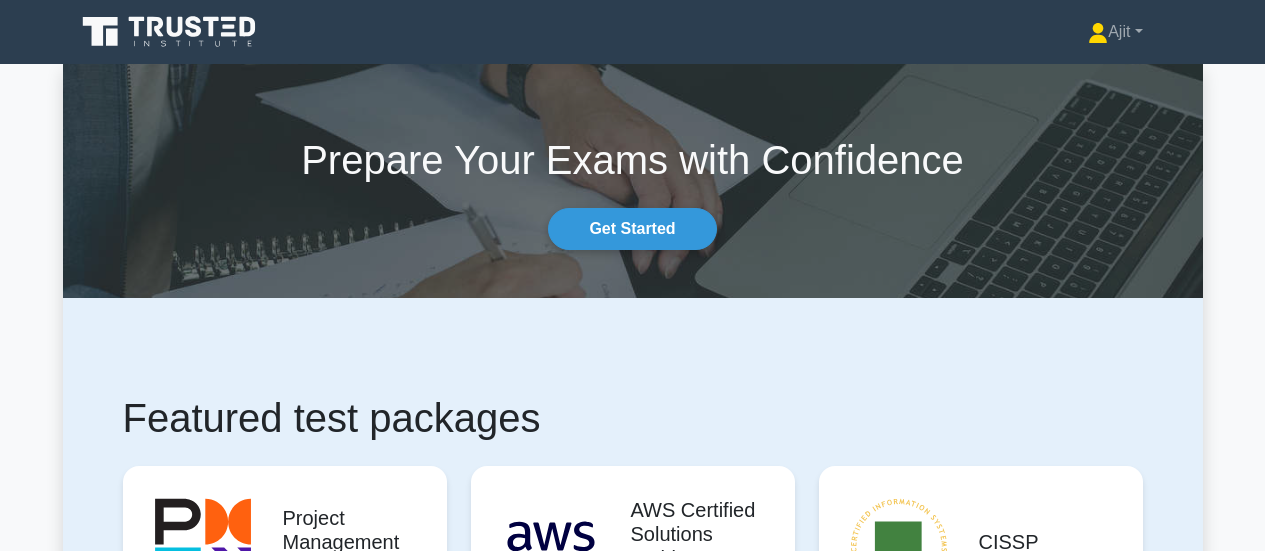 scroll, scrollTop: 0, scrollLeft: 0, axis: both 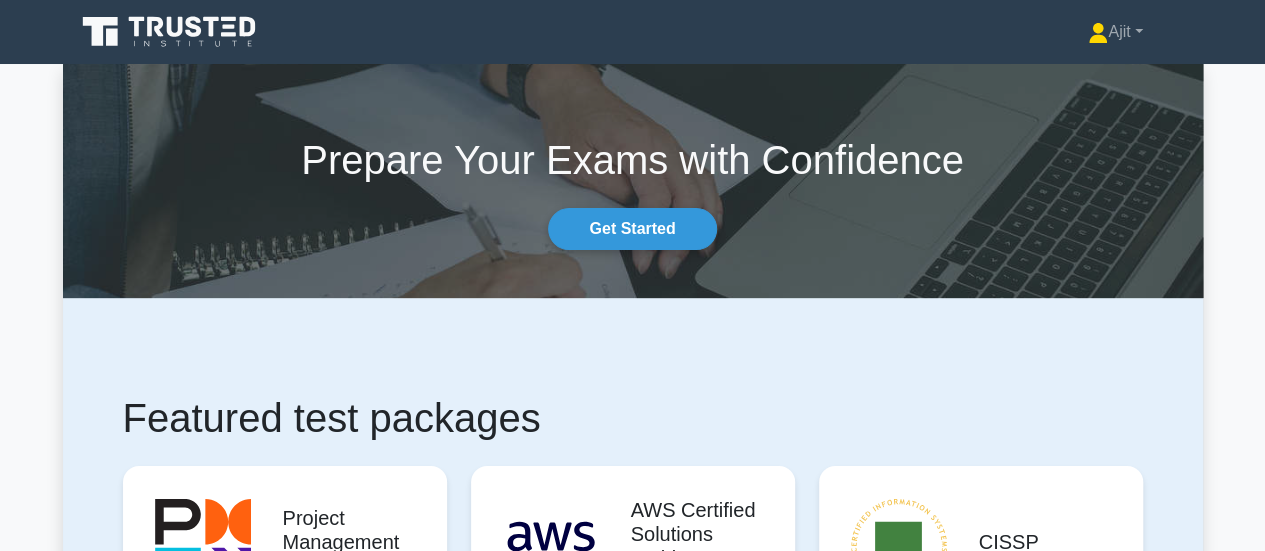 drag, startPoint x: 356, startPoint y: 52, endPoint x: 248, endPoint y: 0, distance: 119.86659 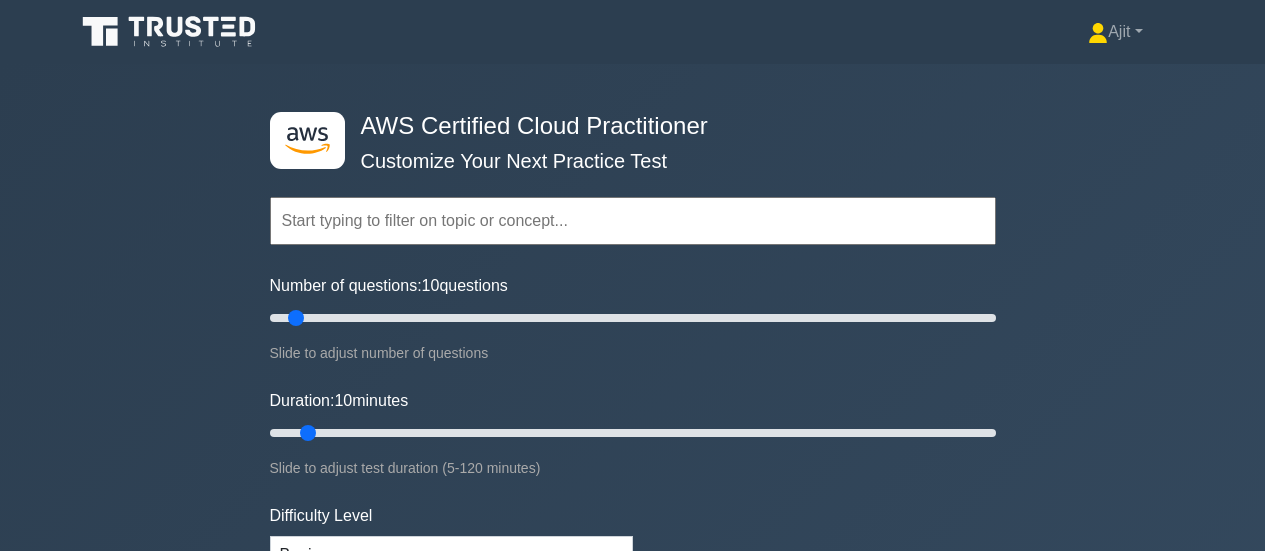 scroll, scrollTop: 0, scrollLeft: 0, axis: both 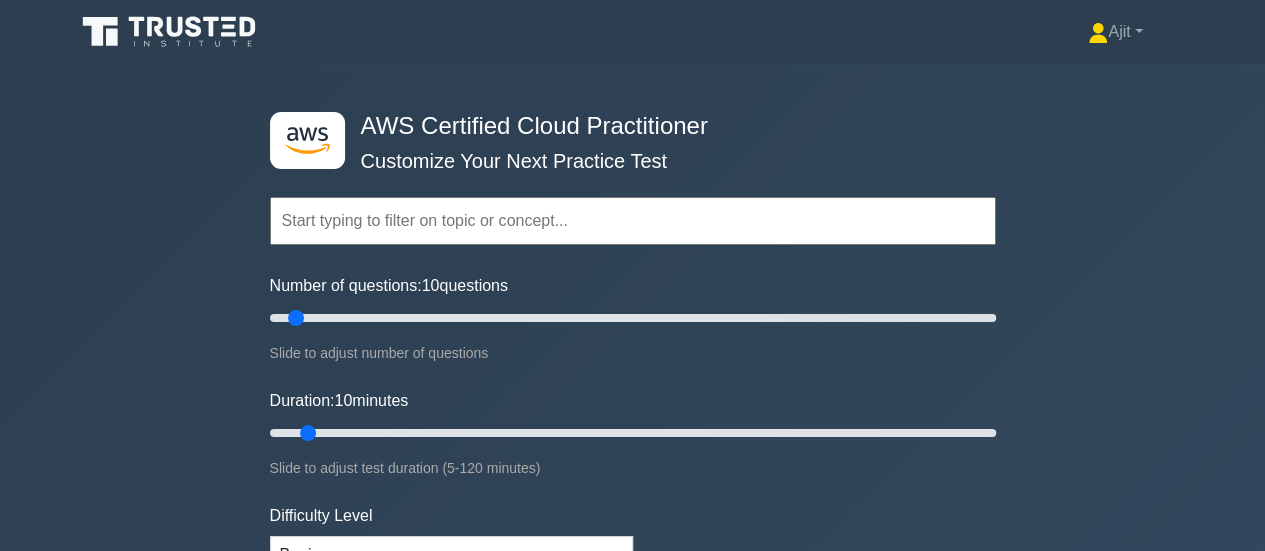 click at bounding box center (633, 221) 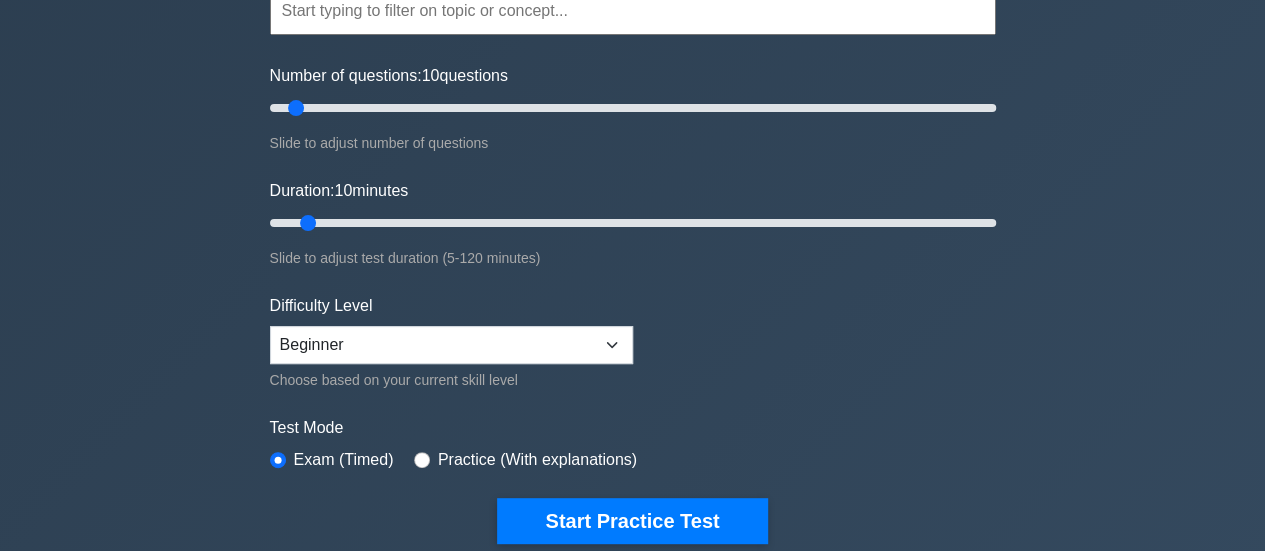 scroll, scrollTop: 300, scrollLeft: 0, axis: vertical 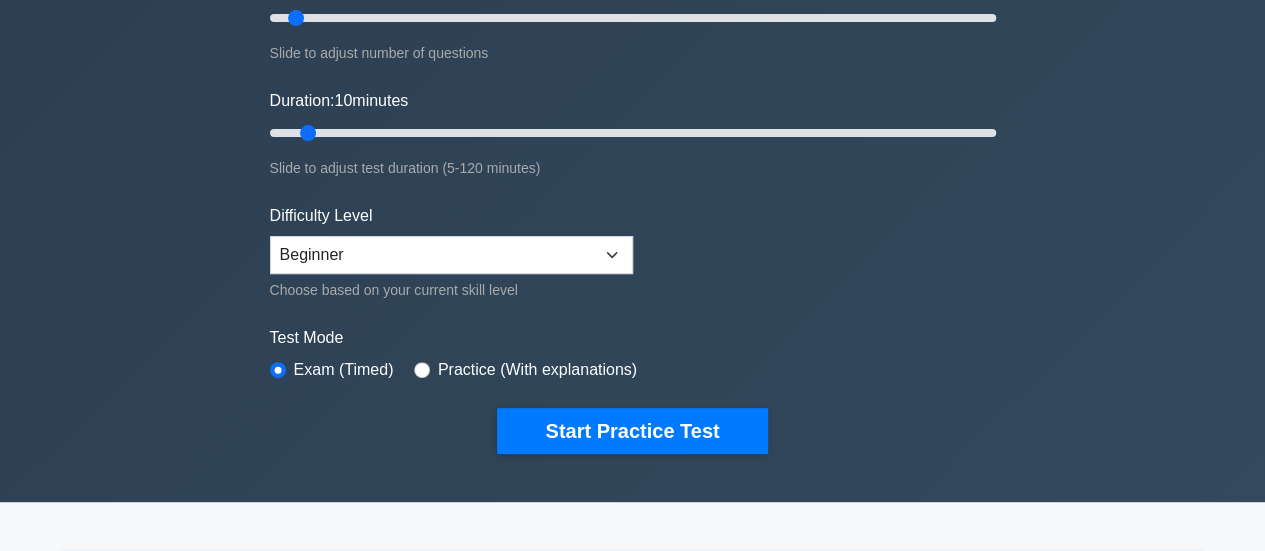 click on "Difficulty Level
Beginner
Intermediate
Expert
Choose based on your current skill level" at bounding box center [451, 253] 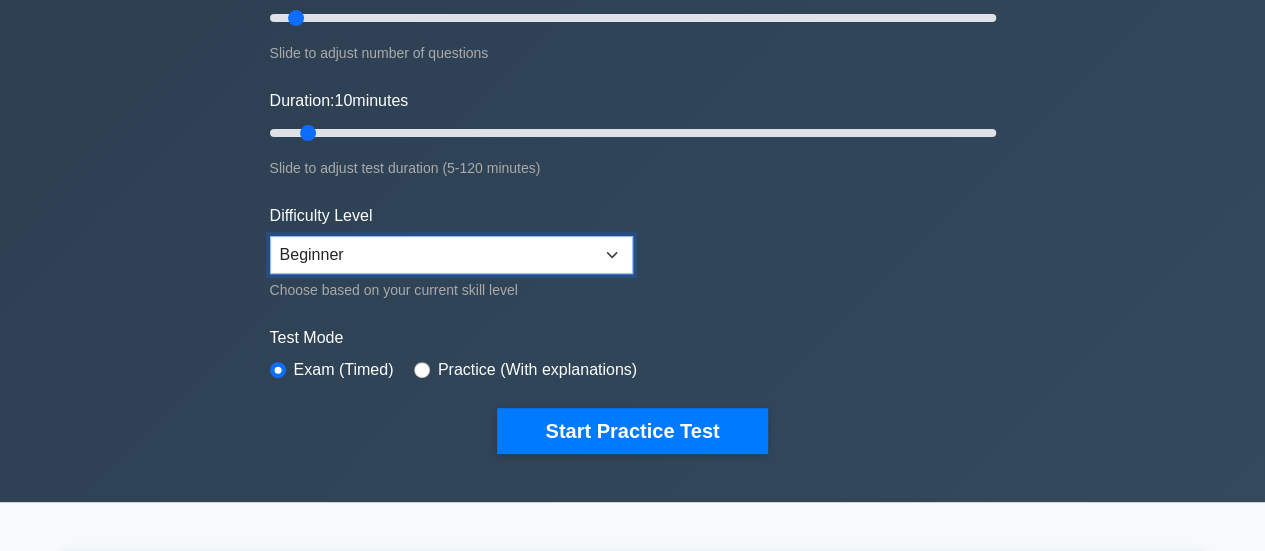 click on "Beginner
Intermediate
Expert" at bounding box center (451, 255) 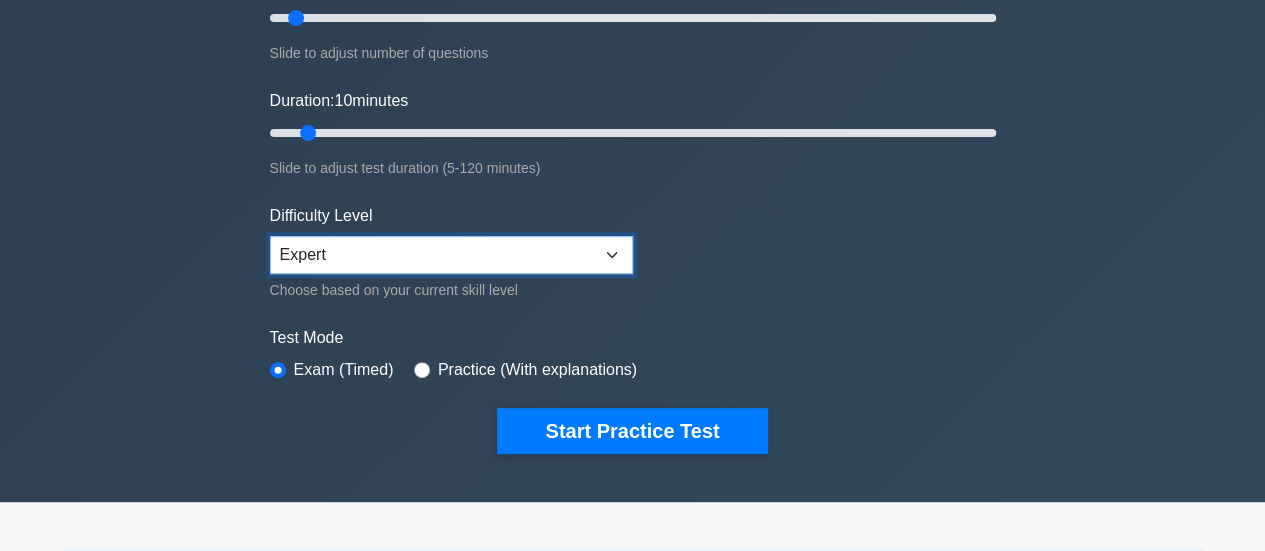 click on "Beginner
Intermediate
Expert" at bounding box center [451, 255] 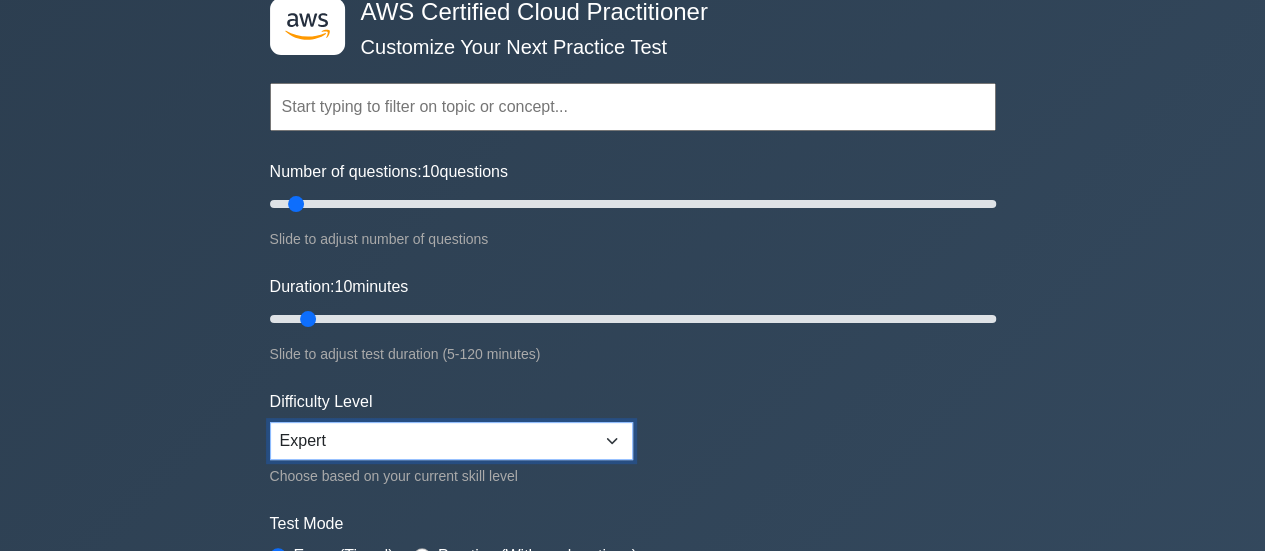 scroll, scrollTop: 100, scrollLeft: 0, axis: vertical 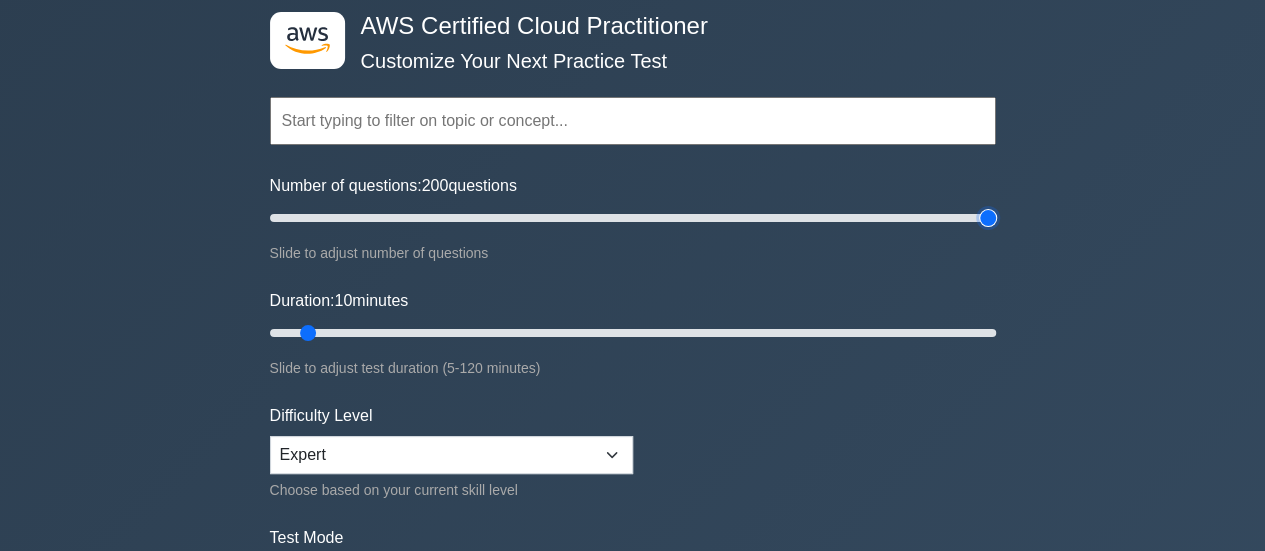 drag, startPoint x: 296, startPoint y: 221, endPoint x: 1046, endPoint y: 257, distance: 750.8635 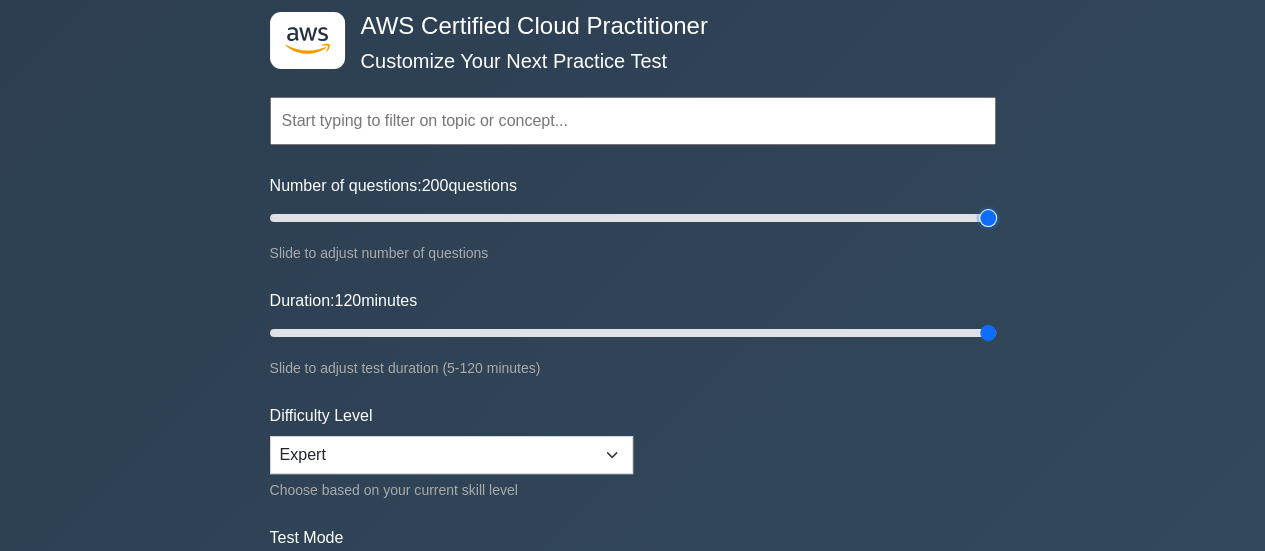 drag, startPoint x: 306, startPoint y: 331, endPoint x: 1279, endPoint y: 361, distance: 973.4624 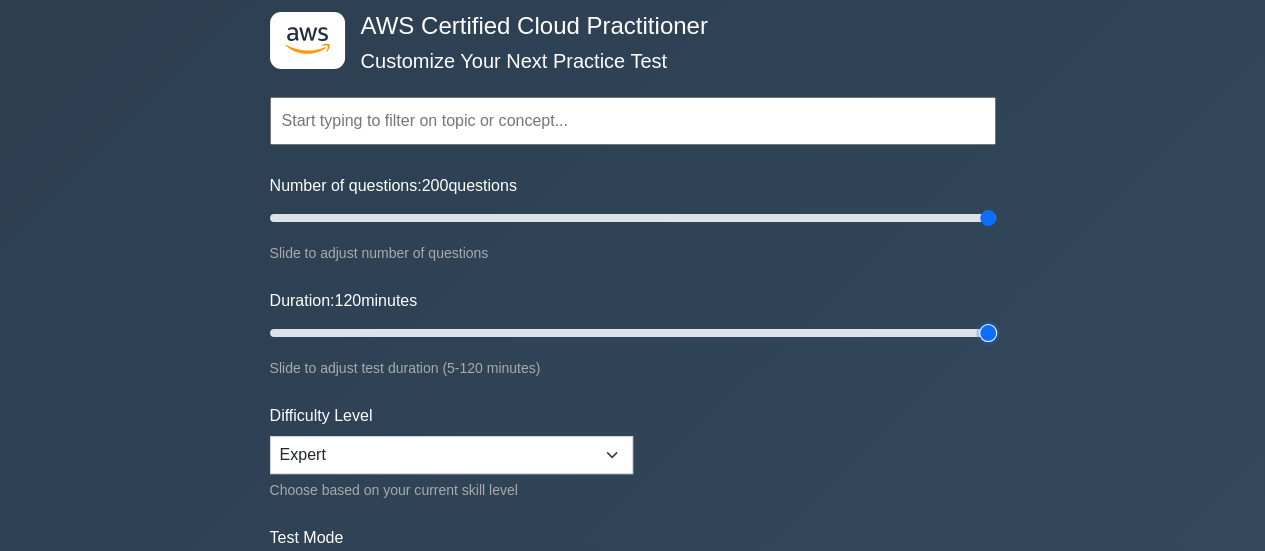 type on "120" 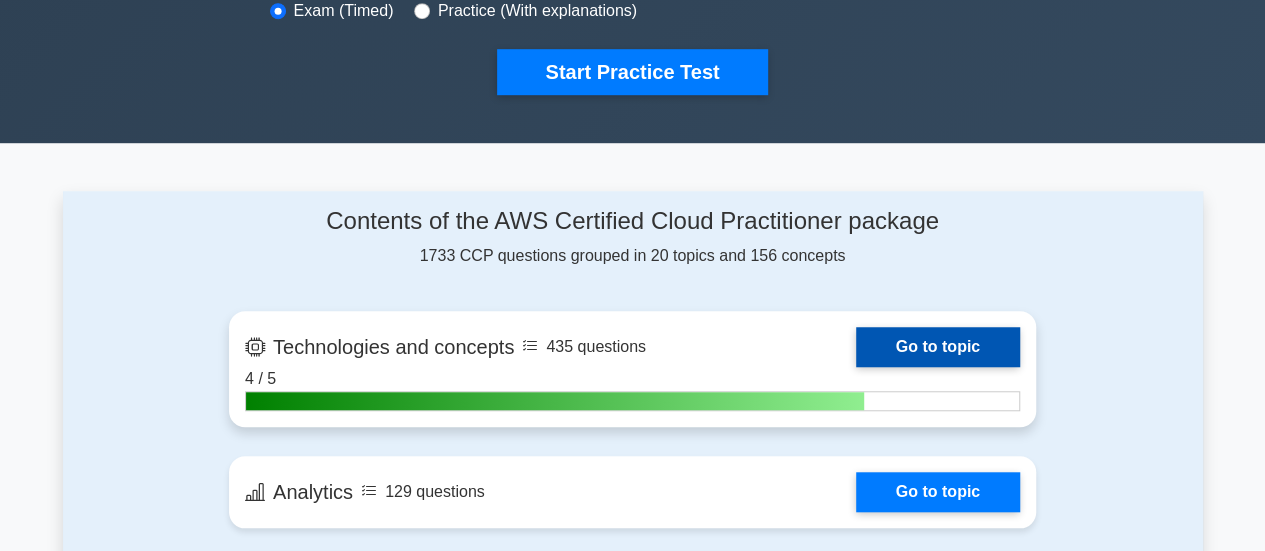 scroll, scrollTop: 700, scrollLeft: 0, axis: vertical 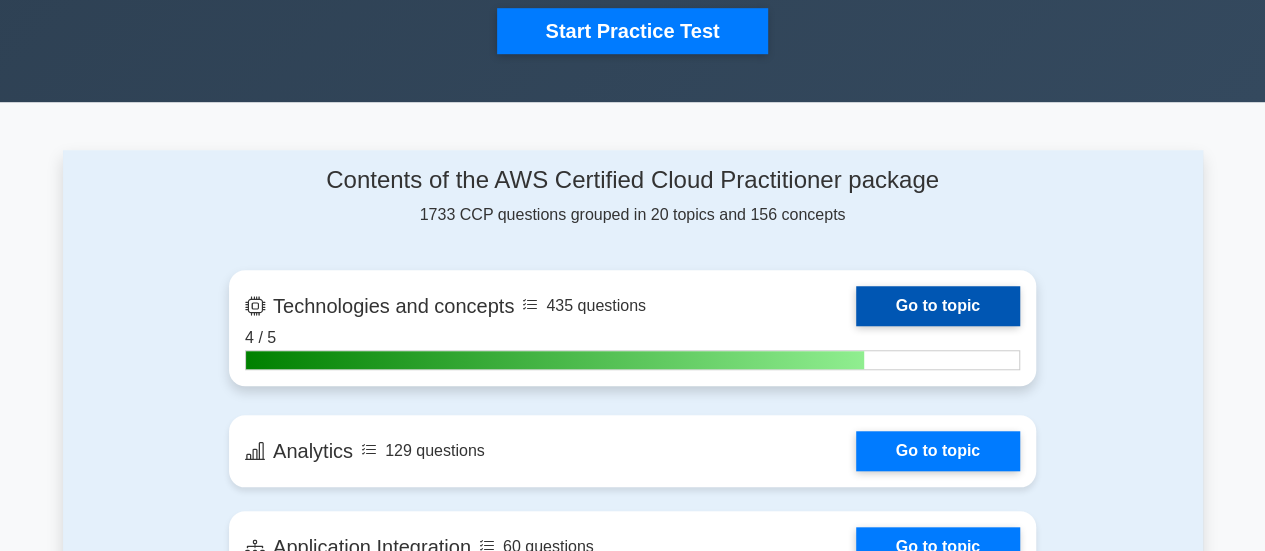 click on "Go to topic" at bounding box center [938, 306] 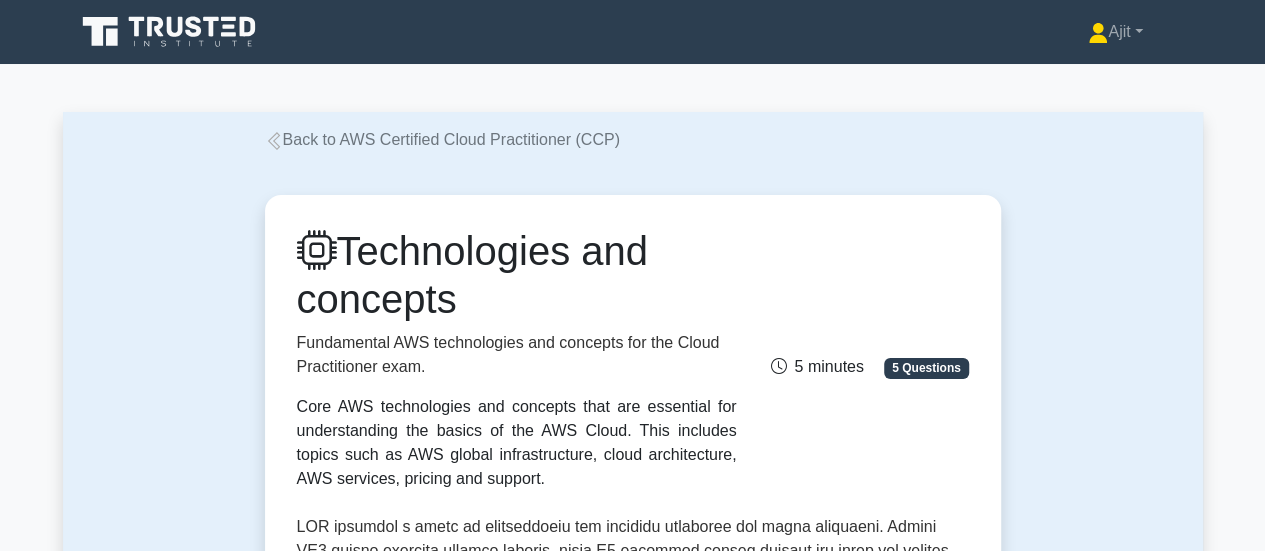 scroll, scrollTop: 200, scrollLeft: 0, axis: vertical 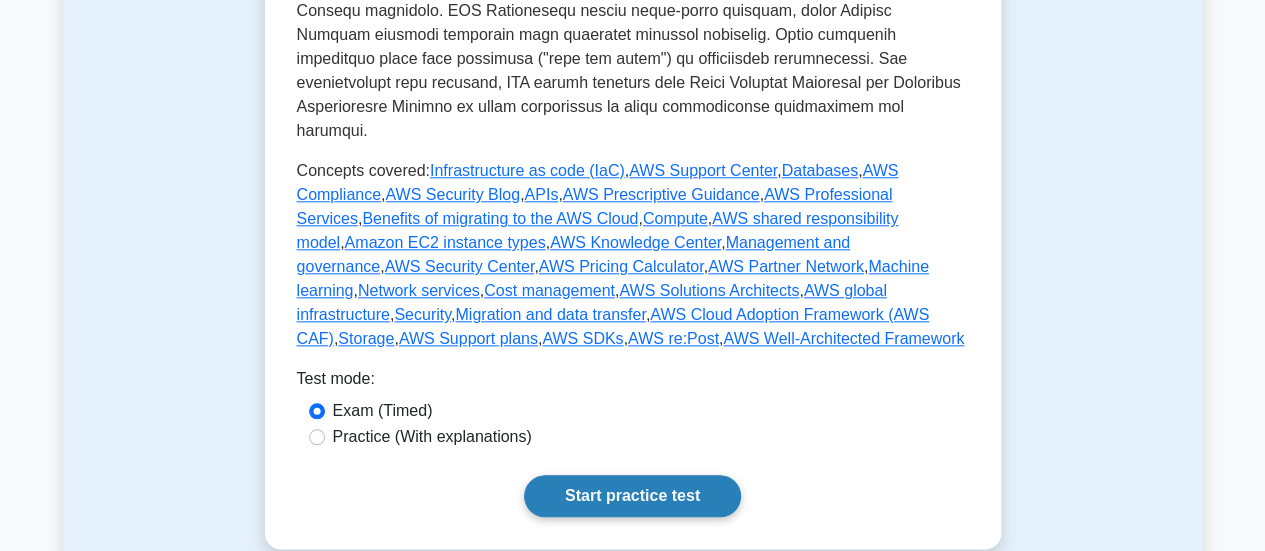 click on "Start practice test" at bounding box center [632, 496] 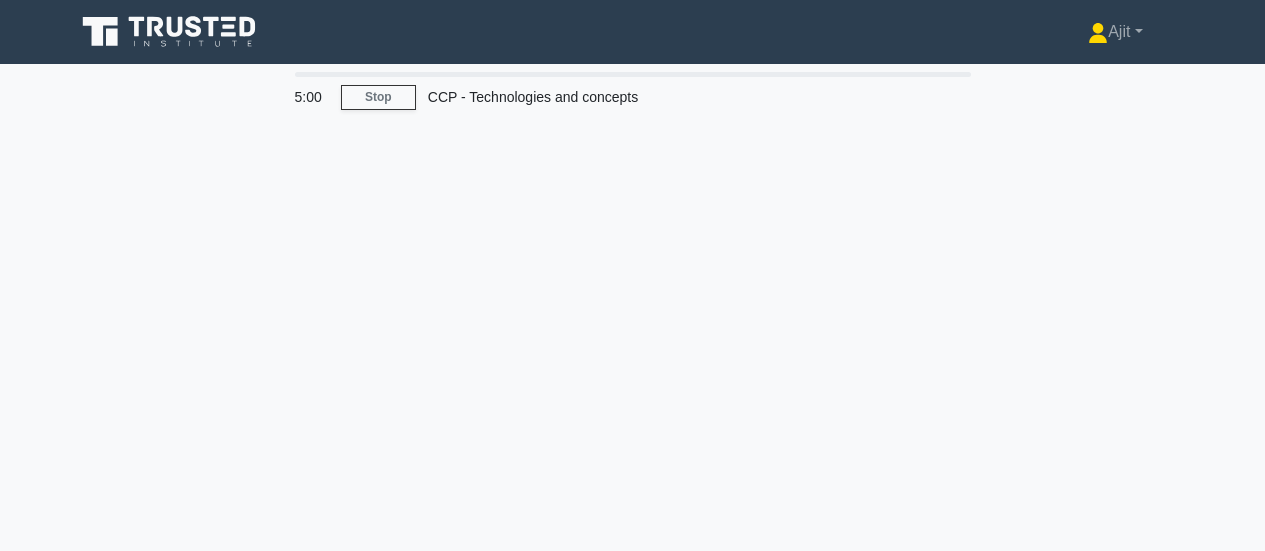 scroll, scrollTop: 0, scrollLeft: 0, axis: both 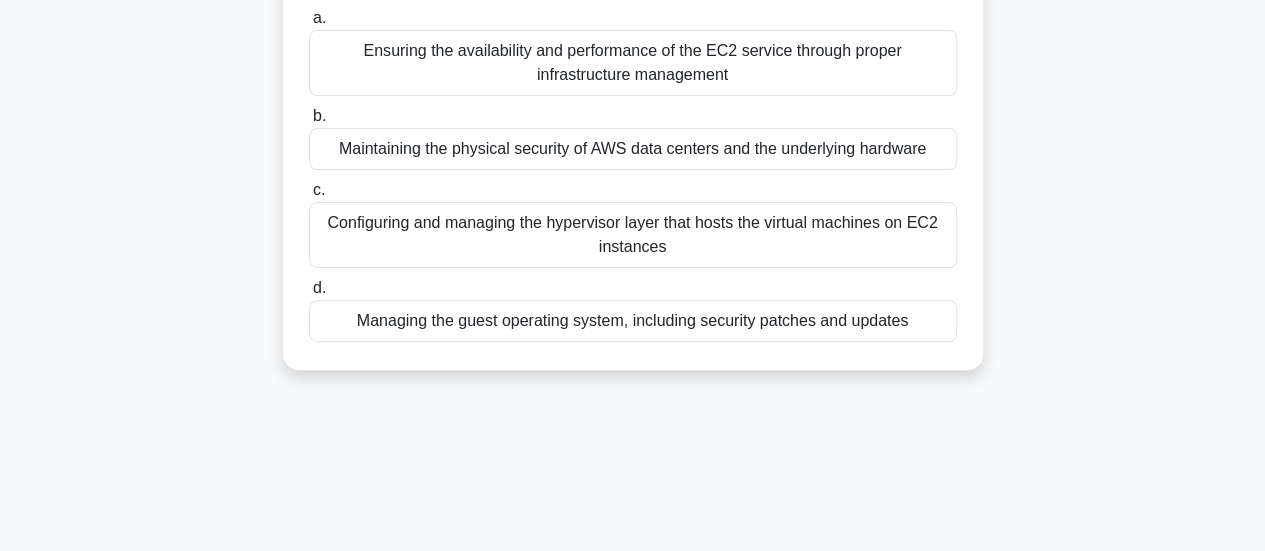 click on "Managing the guest operating system, including security patches and updates" at bounding box center (633, 321) 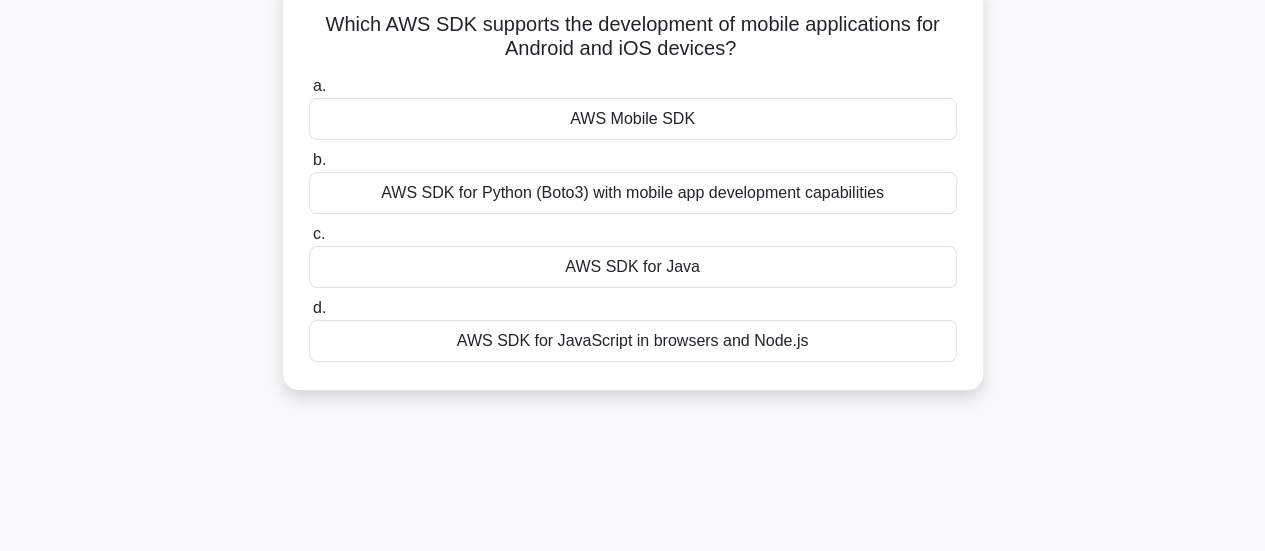 scroll, scrollTop: 0, scrollLeft: 0, axis: both 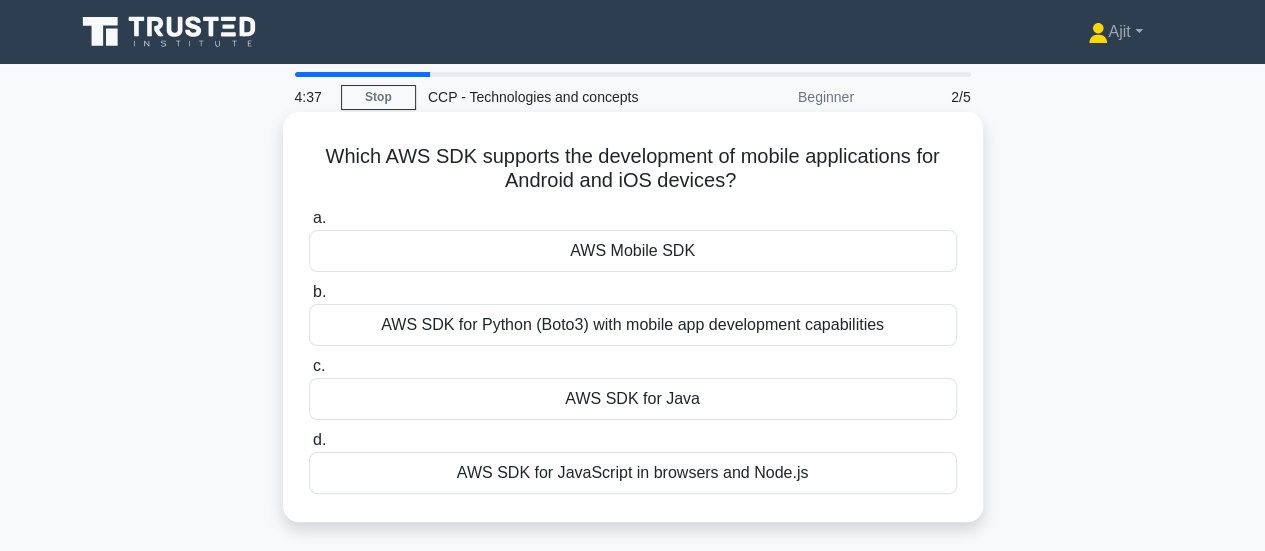 click on "AWS Mobile SDK" at bounding box center [633, 251] 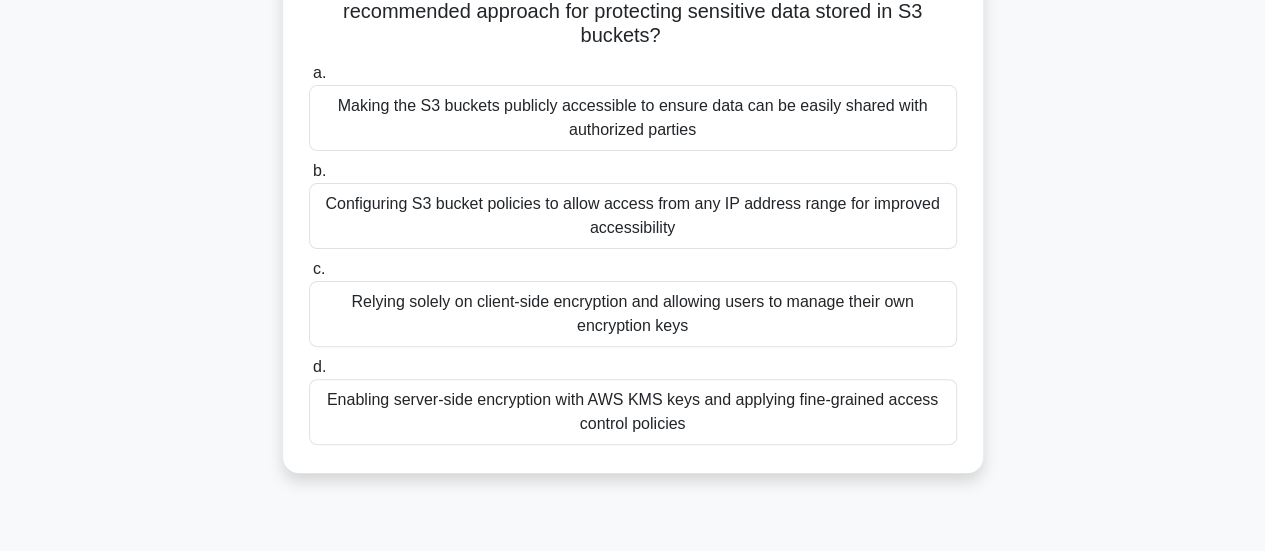 scroll, scrollTop: 200, scrollLeft: 0, axis: vertical 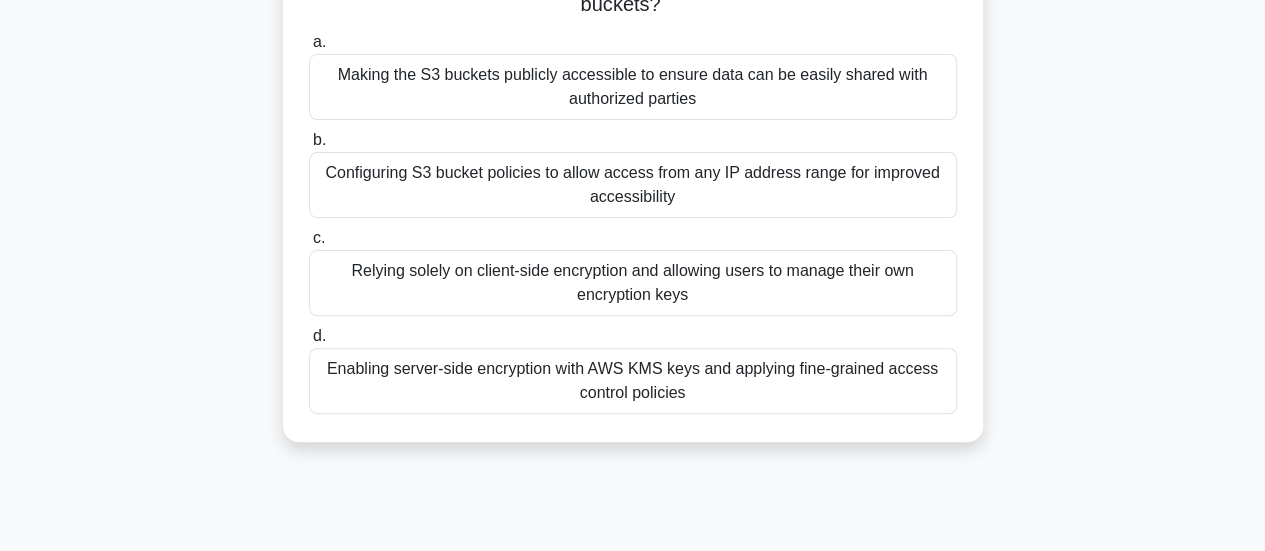 click on "Enabling server-side encryption with AWS KMS keys and applying fine-grained access control policies" at bounding box center (633, 381) 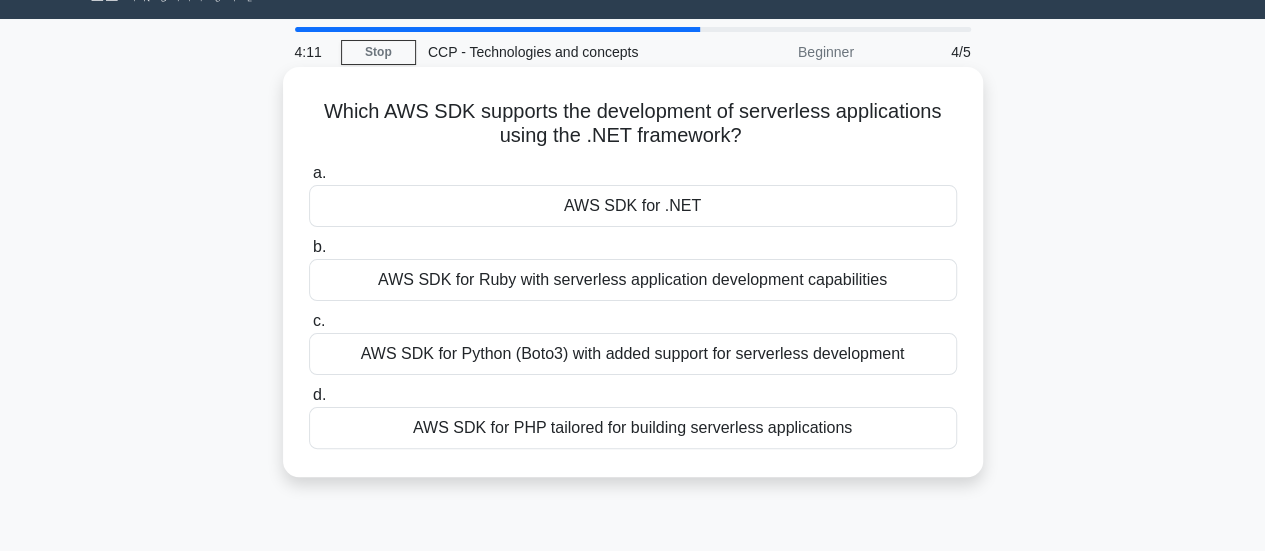 scroll, scrollTop: 0, scrollLeft: 0, axis: both 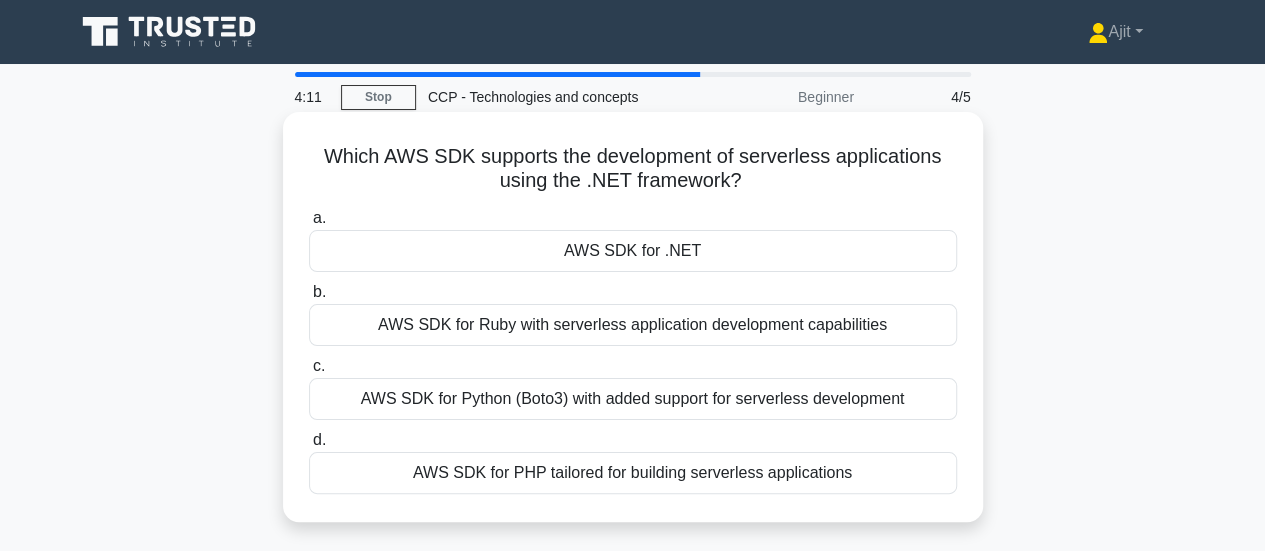 click on "AWS SDK for .NET" at bounding box center [633, 251] 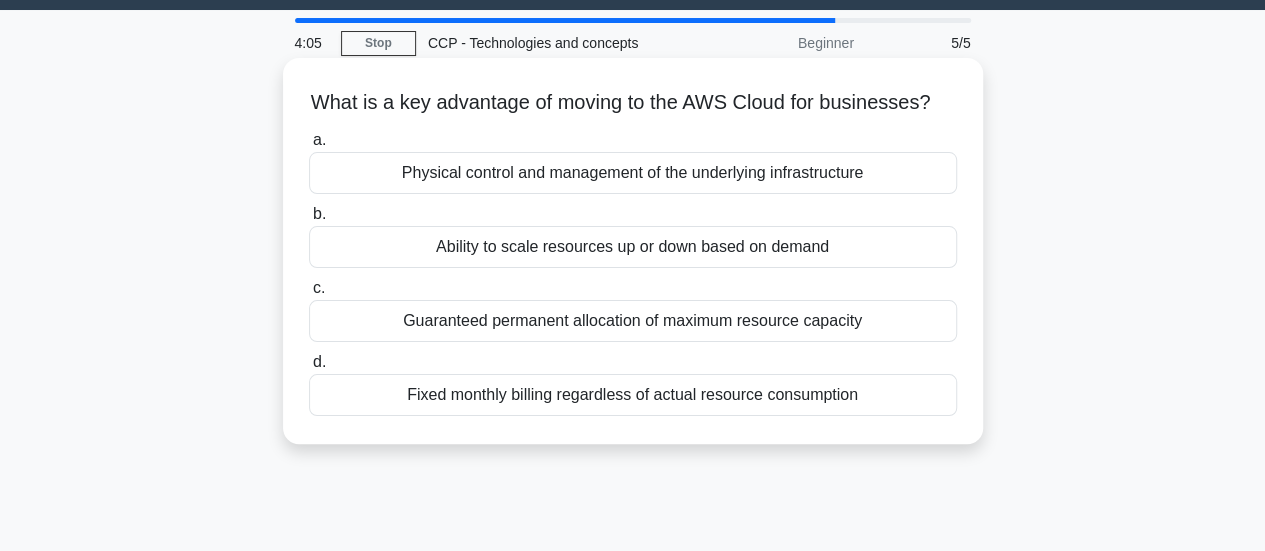scroll, scrollTop: 100, scrollLeft: 0, axis: vertical 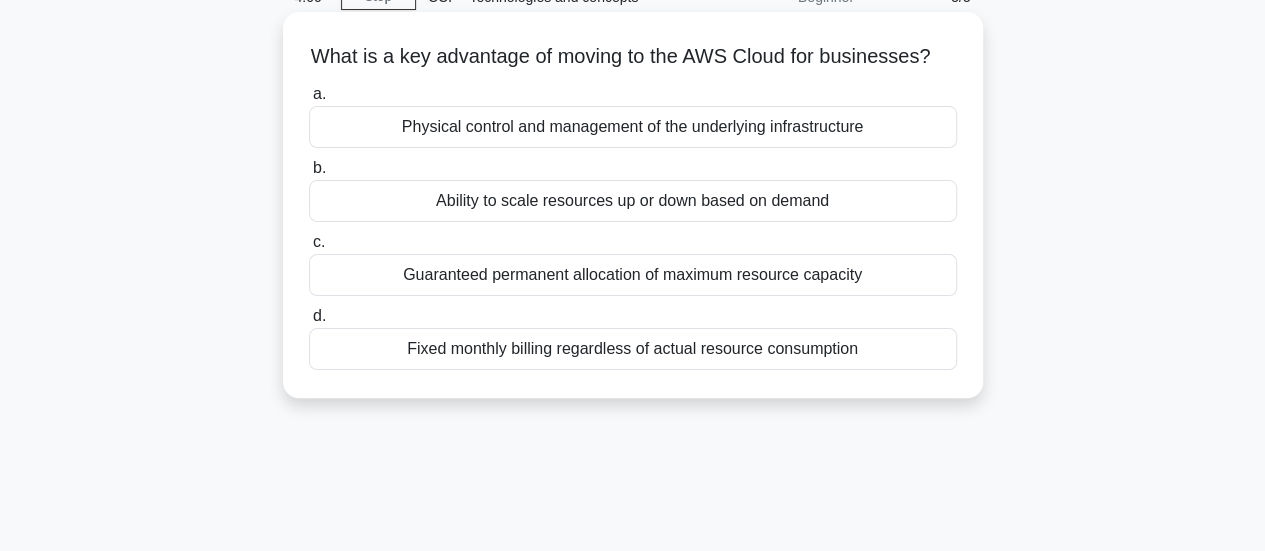 click on "Ability to scale resources up or down based on demand" at bounding box center [633, 201] 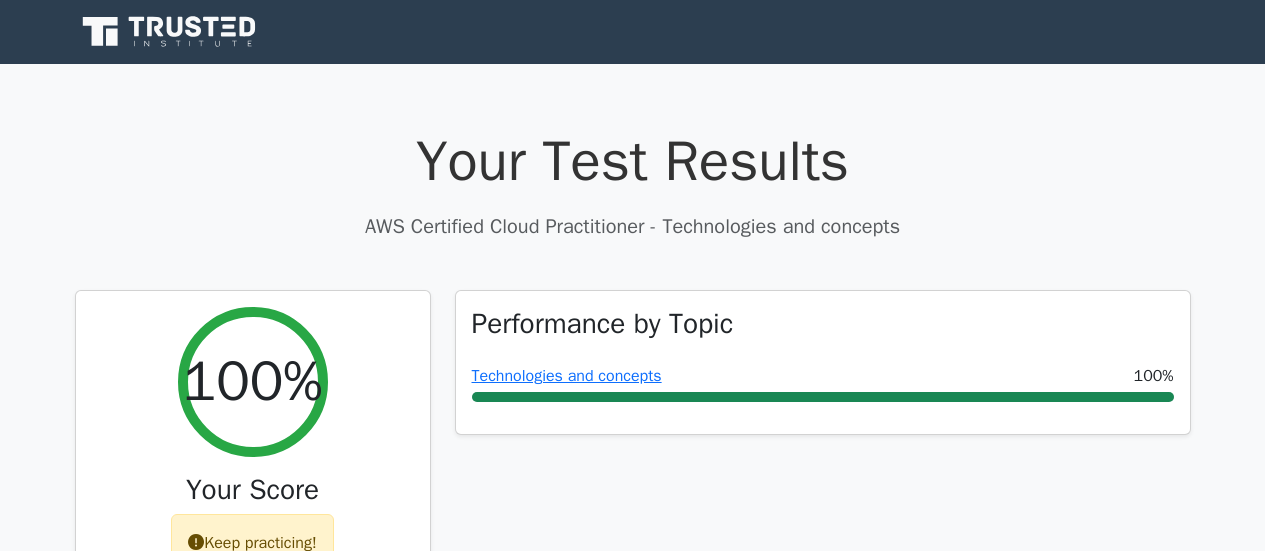 scroll, scrollTop: 0, scrollLeft: 0, axis: both 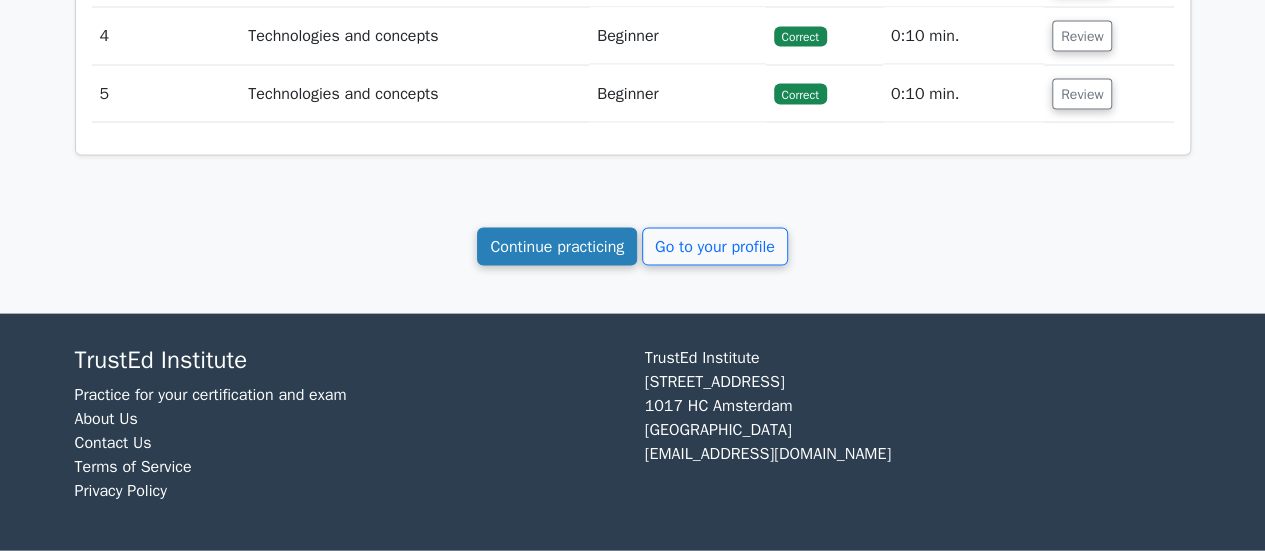 click on "Continue practicing" at bounding box center [557, 247] 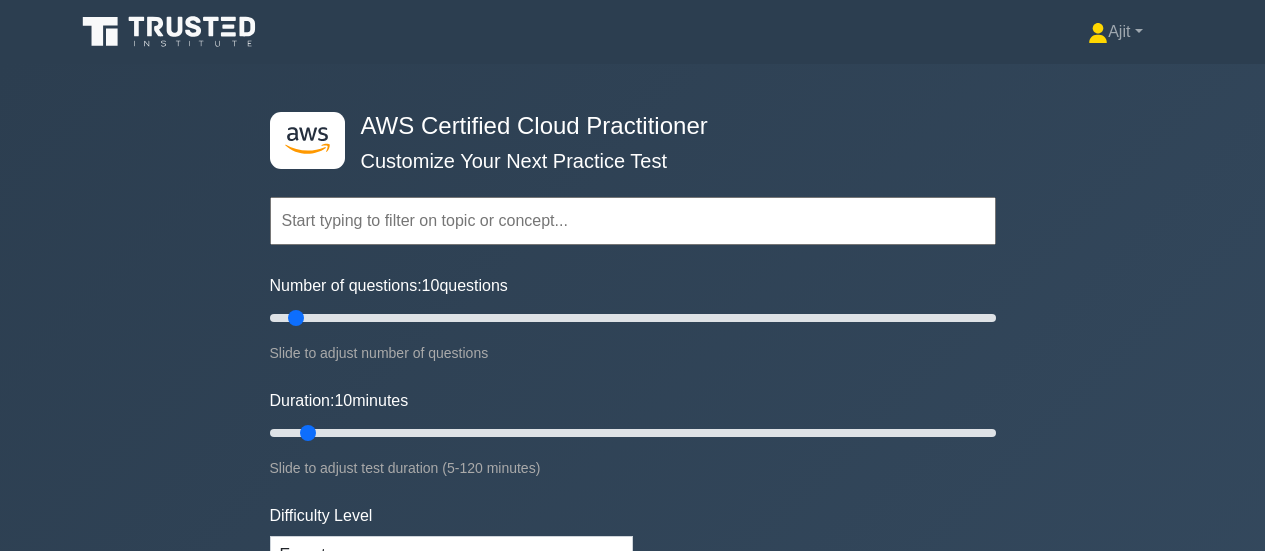 scroll, scrollTop: 0, scrollLeft: 0, axis: both 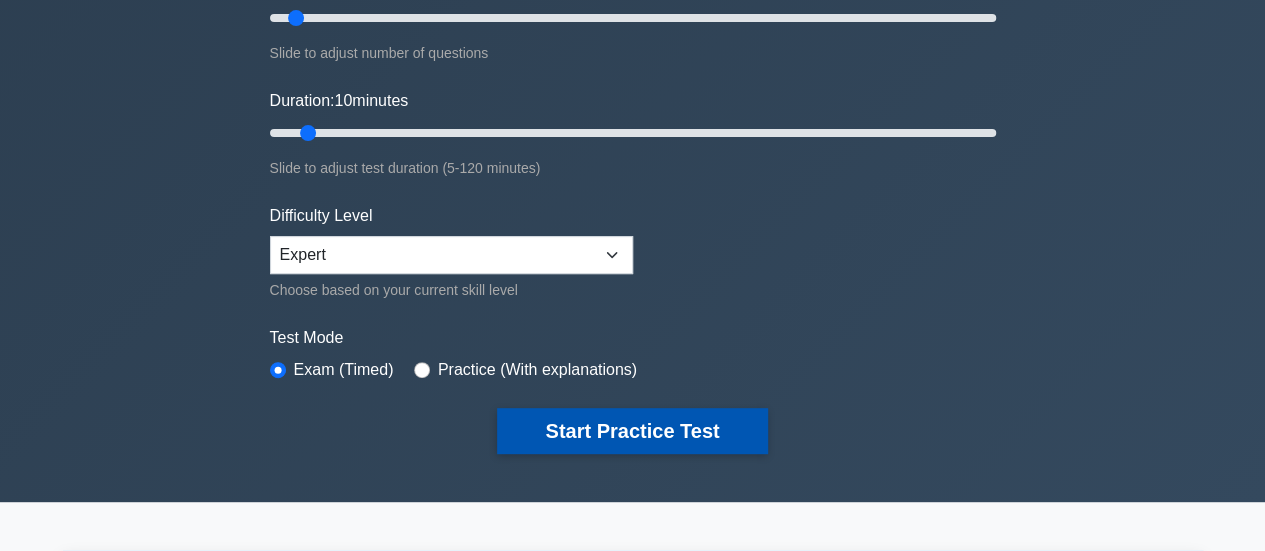 click on "Start Practice Test" at bounding box center [632, 431] 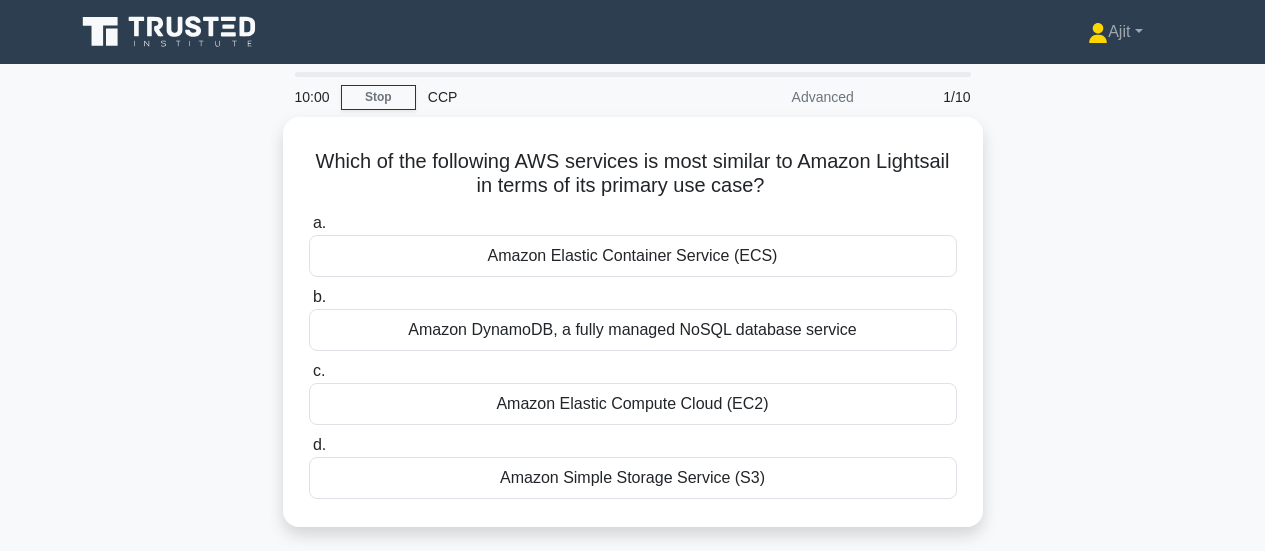 scroll, scrollTop: 0, scrollLeft: 0, axis: both 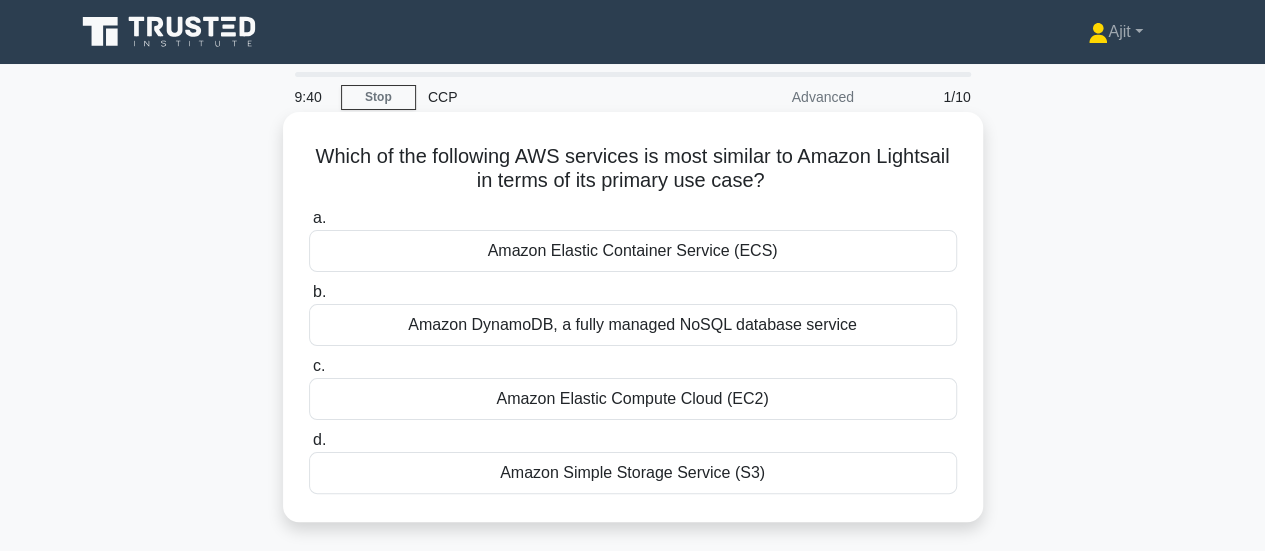 click on "Amazon Elastic Container Service (ECS)" at bounding box center (633, 251) 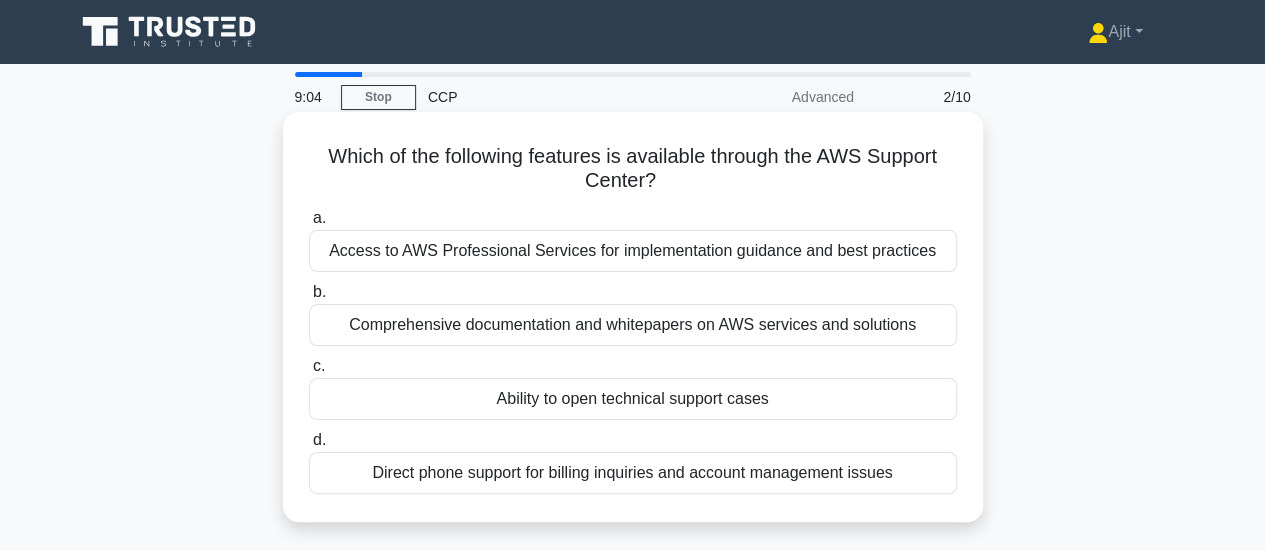 click on "Comprehensive documentation and whitepapers on AWS services and solutions" at bounding box center (633, 325) 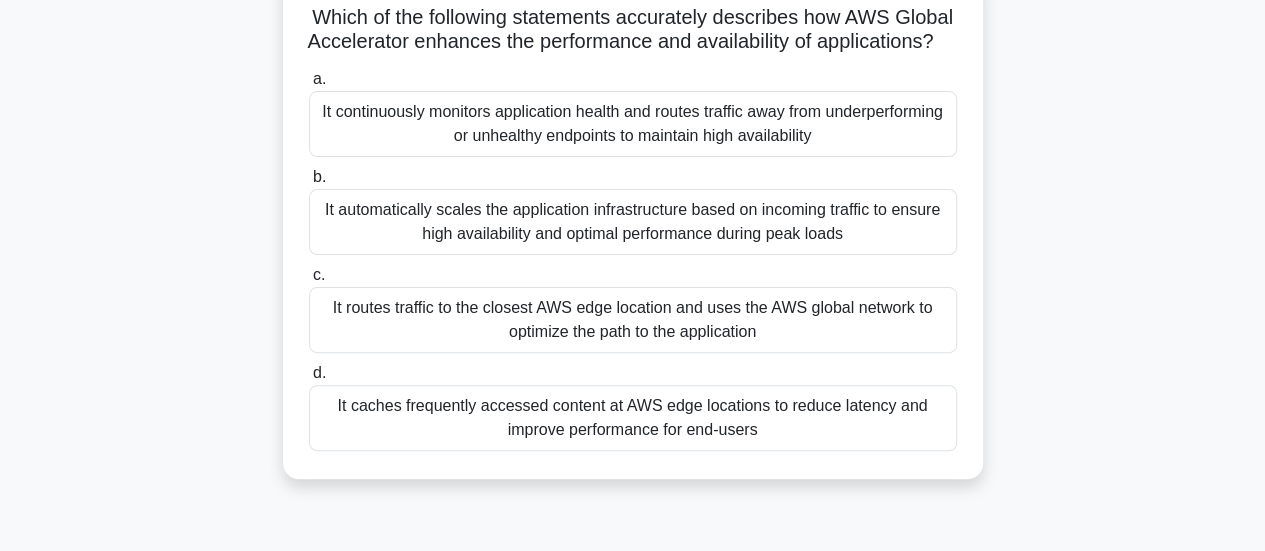 scroll, scrollTop: 200, scrollLeft: 0, axis: vertical 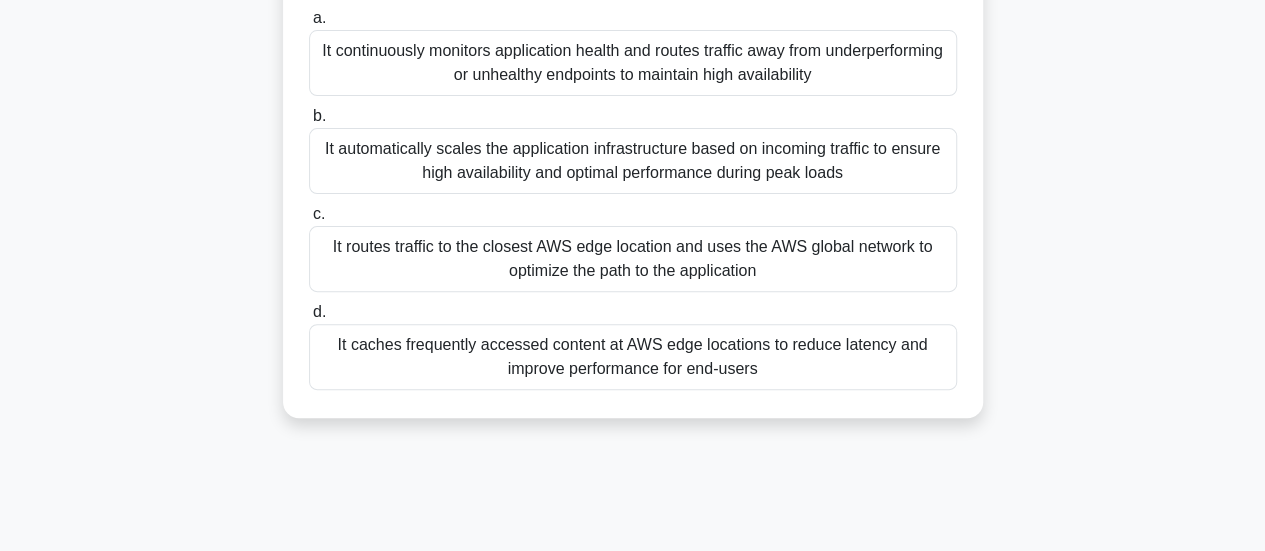 click on "It routes traffic to the closest AWS edge location and uses the AWS global network to optimize the path to the application" at bounding box center [633, 259] 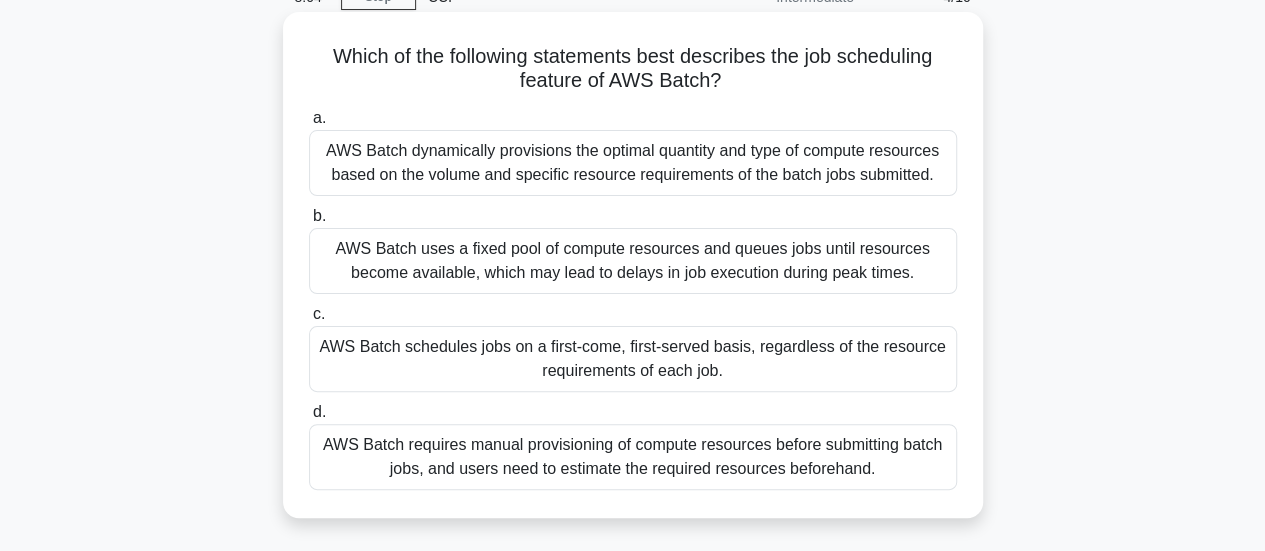 scroll, scrollTop: 200, scrollLeft: 0, axis: vertical 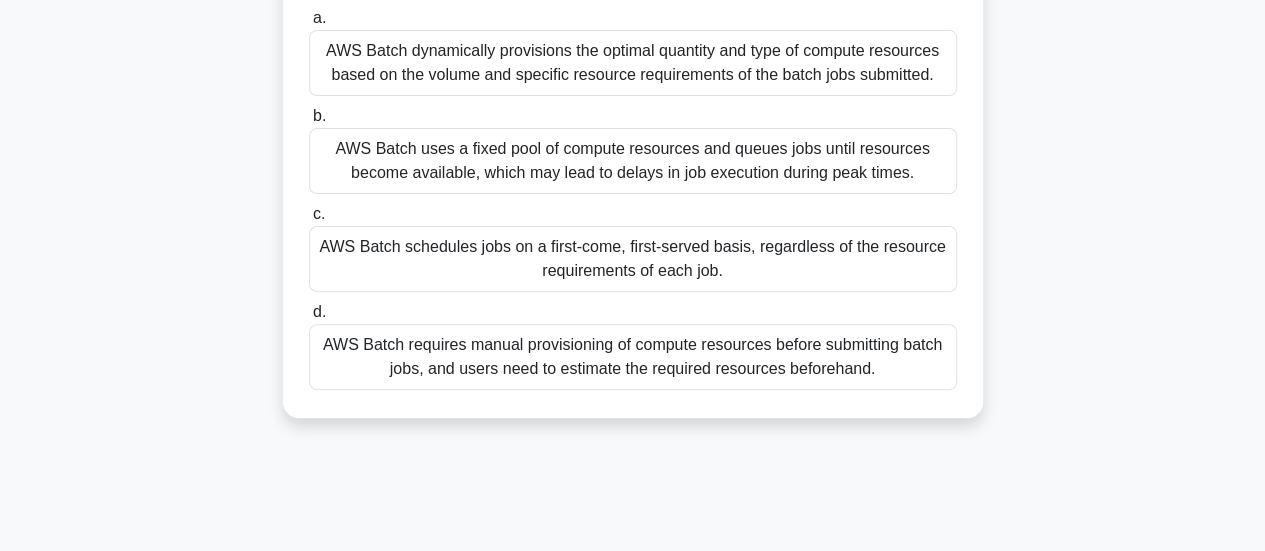 click on "AWS Batch requires manual provisioning of compute resources before submitting batch jobs, and users need to estimate the required resources beforehand." at bounding box center (633, 357) 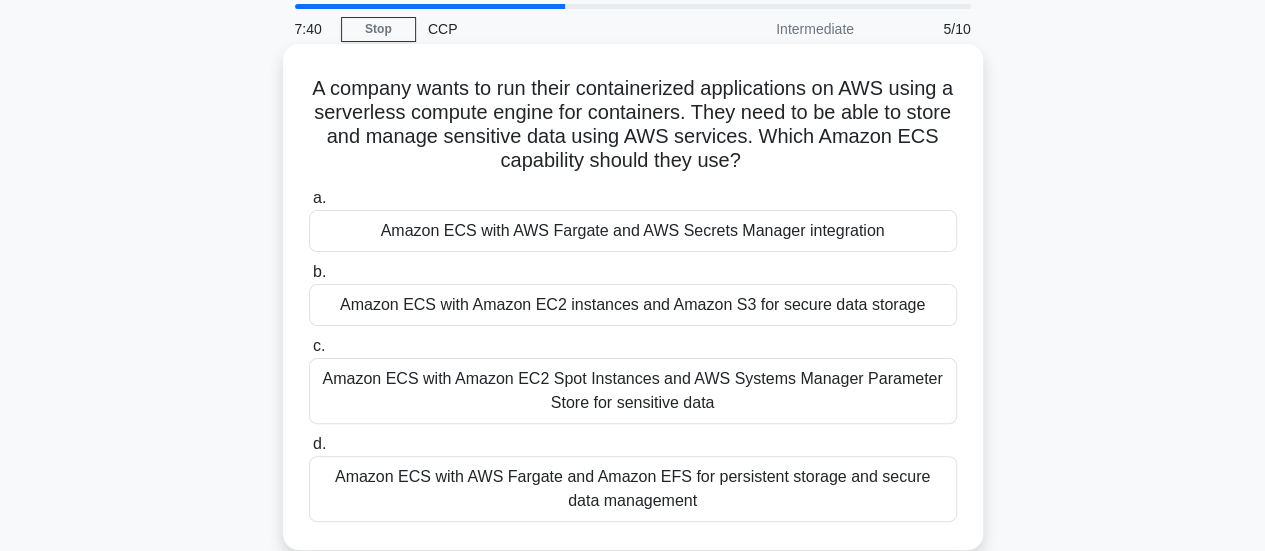 scroll, scrollTop: 100, scrollLeft: 0, axis: vertical 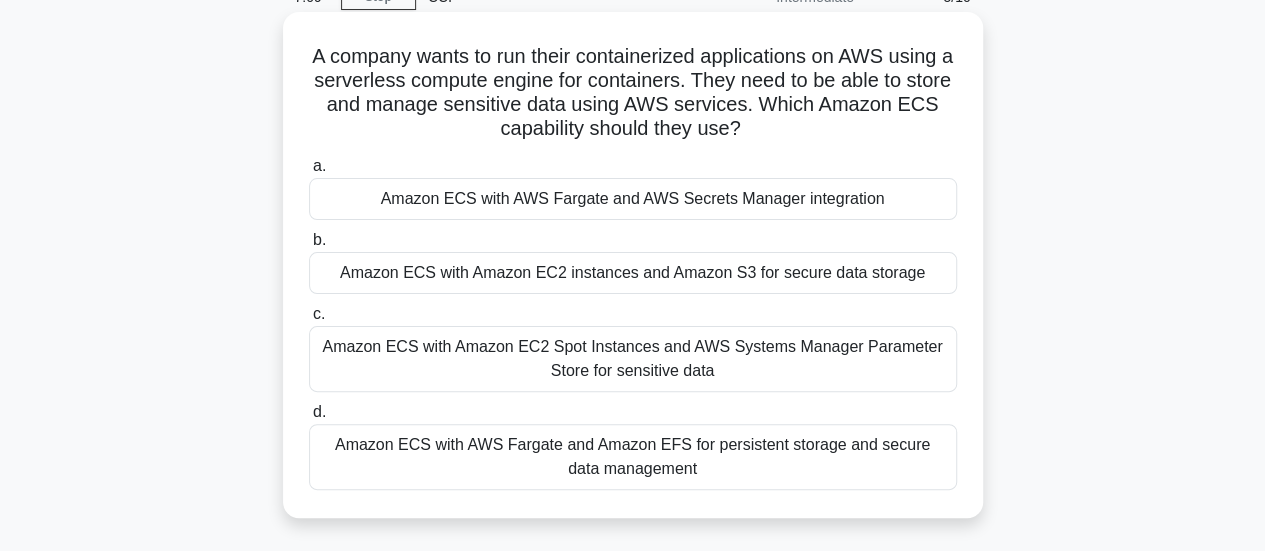 click on "Amazon ECS with AWS Fargate and Amazon EFS for persistent storage and secure data management" at bounding box center (633, 457) 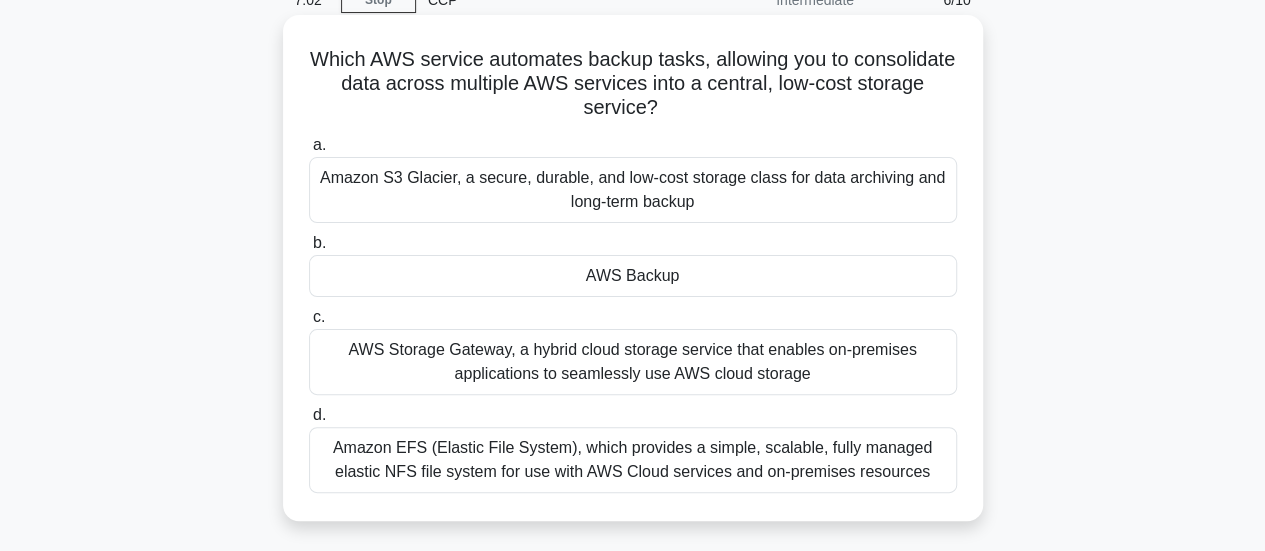 scroll, scrollTop: 100, scrollLeft: 0, axis: vertical 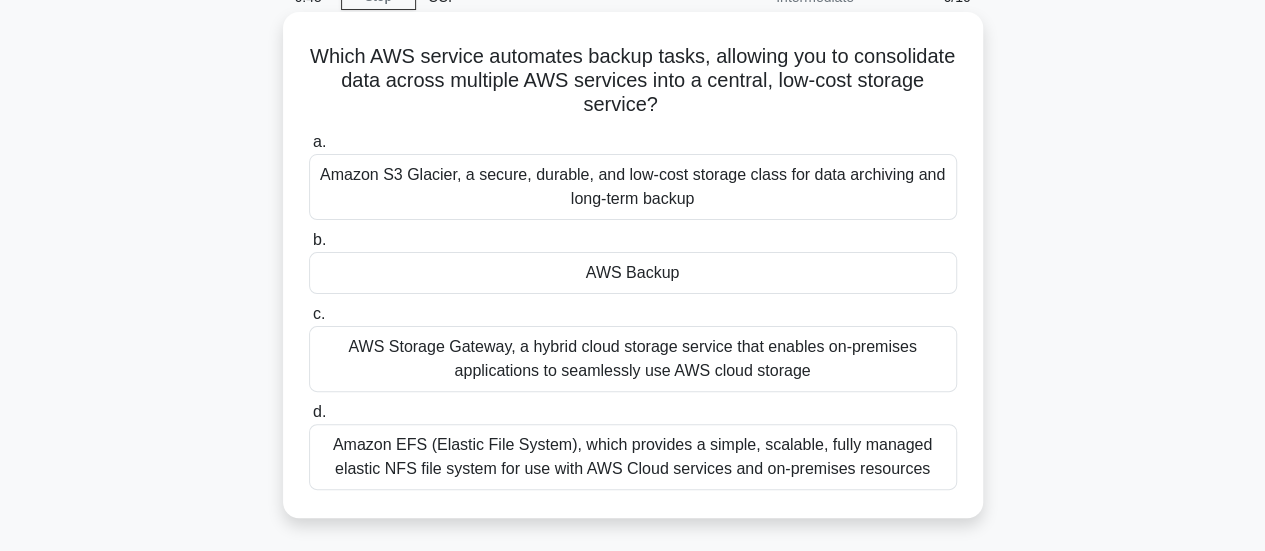 click on "AWS Backup" at bounding box center [633, 273] 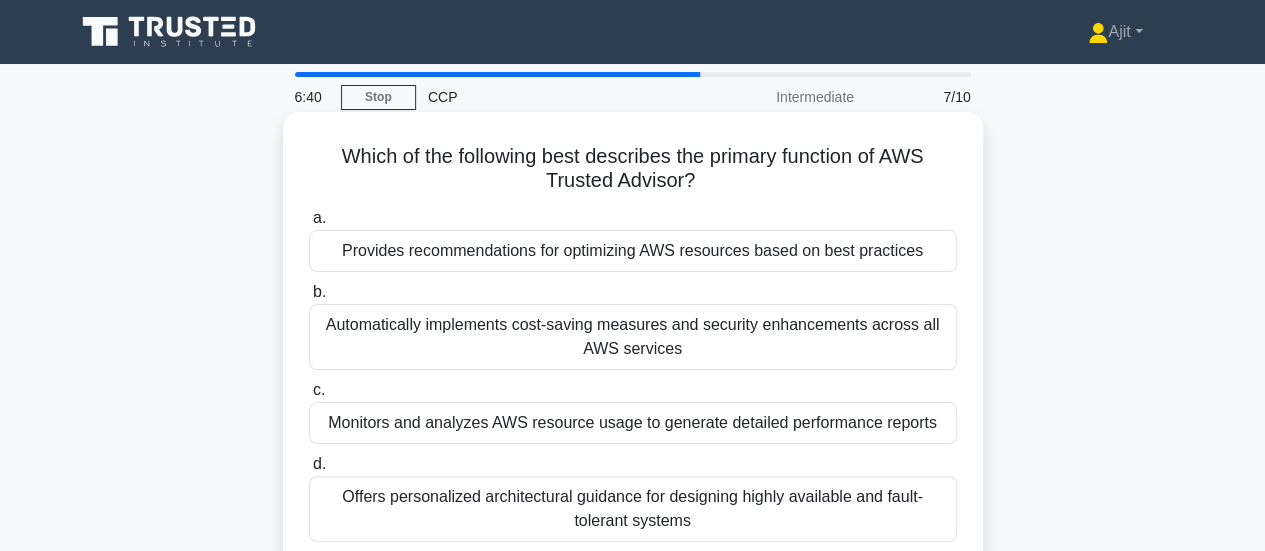 scroll, scrollTop: 100, scrollLeft: 0, axis: vertical 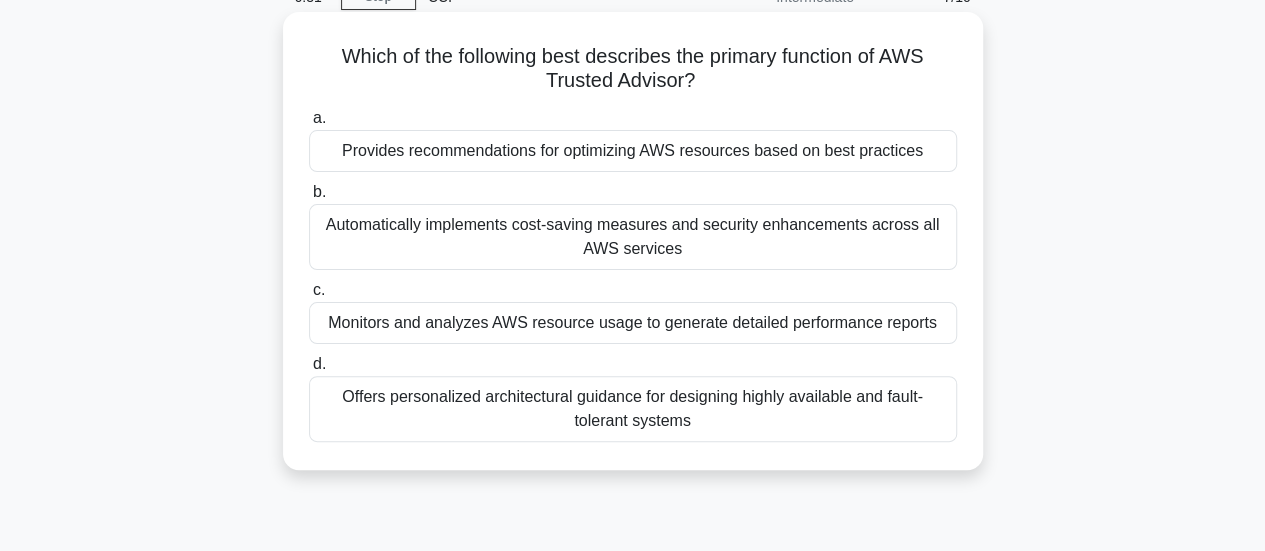 click on "Provides recommendations for optimizing AWS resources based on best practices" at bounding box center [633, 151] 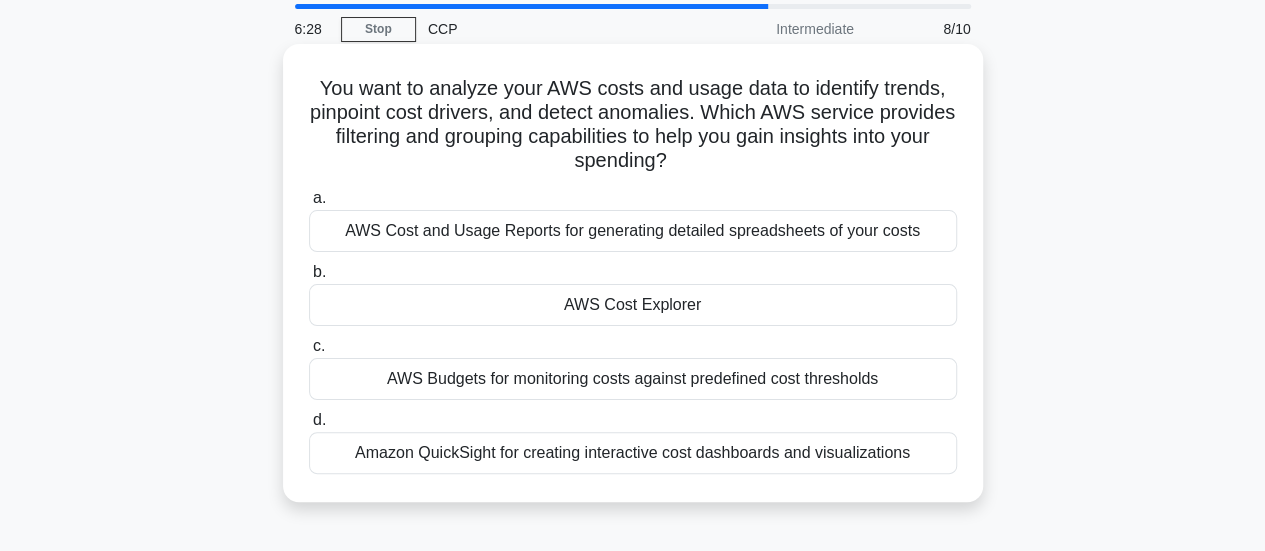 scroll, scrollTop: 100, scrollLeft: 0, axis: vertical 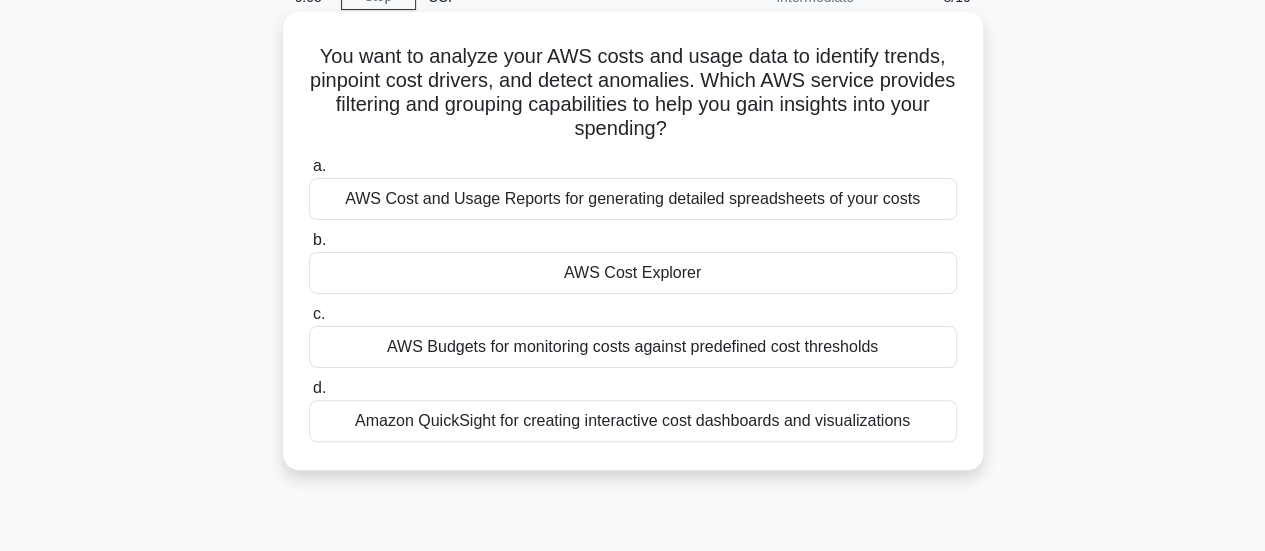 click on "AWS Cost Explorer" at bounding box center [633, 273] 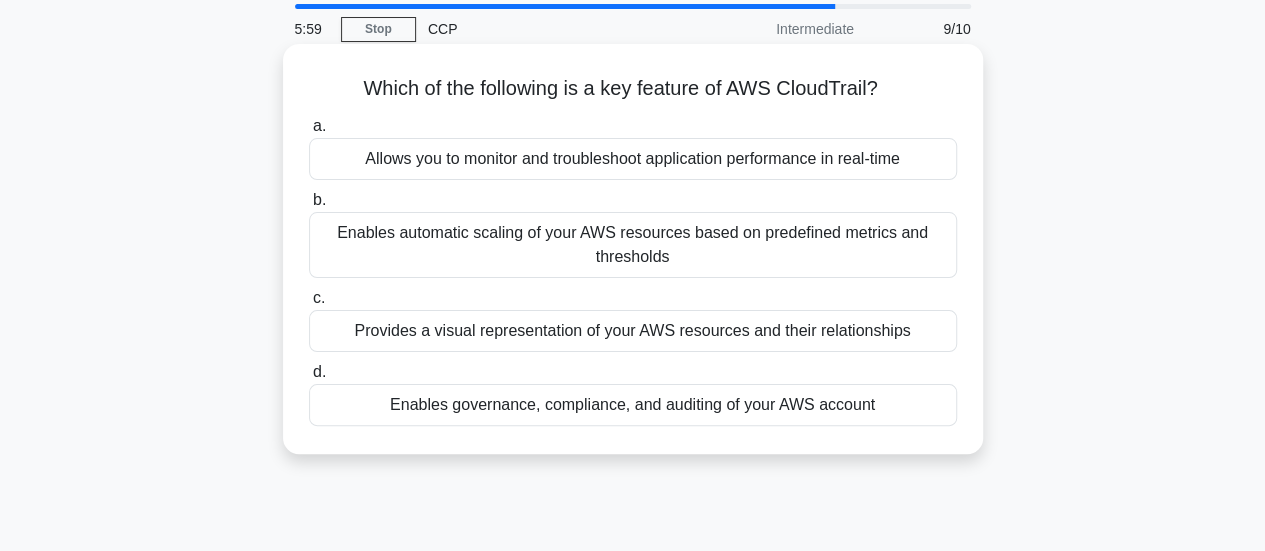 scroll, scrollTop: 100, scrollLeft: 0, axis: vertical 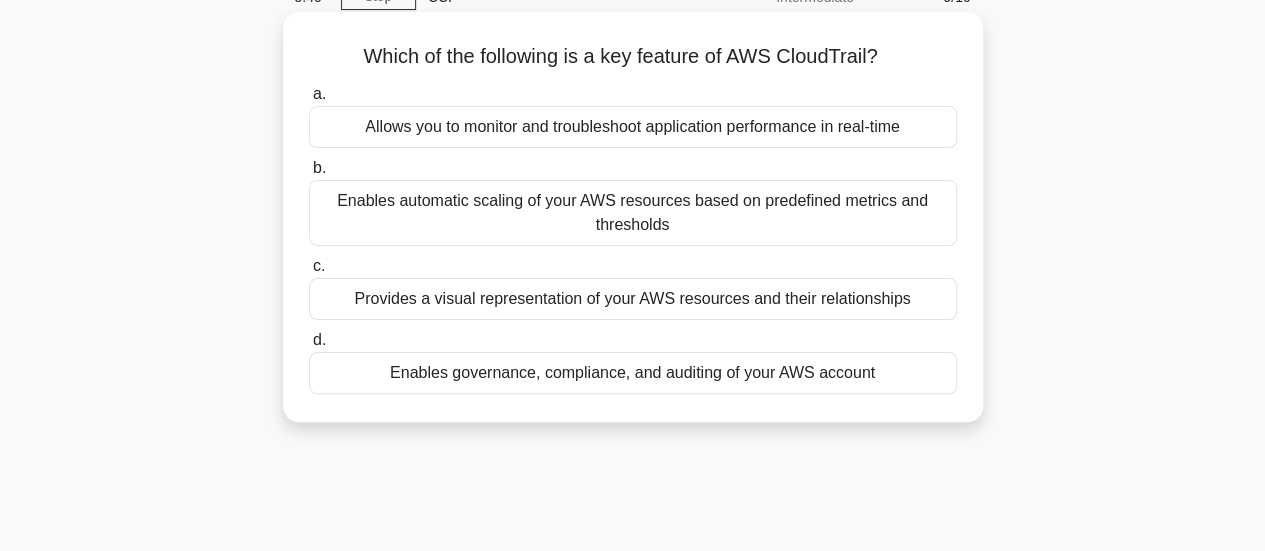 click on "Allows you to monitor and troubleshoot application performance in real-time" at bounding box center (633, 127) 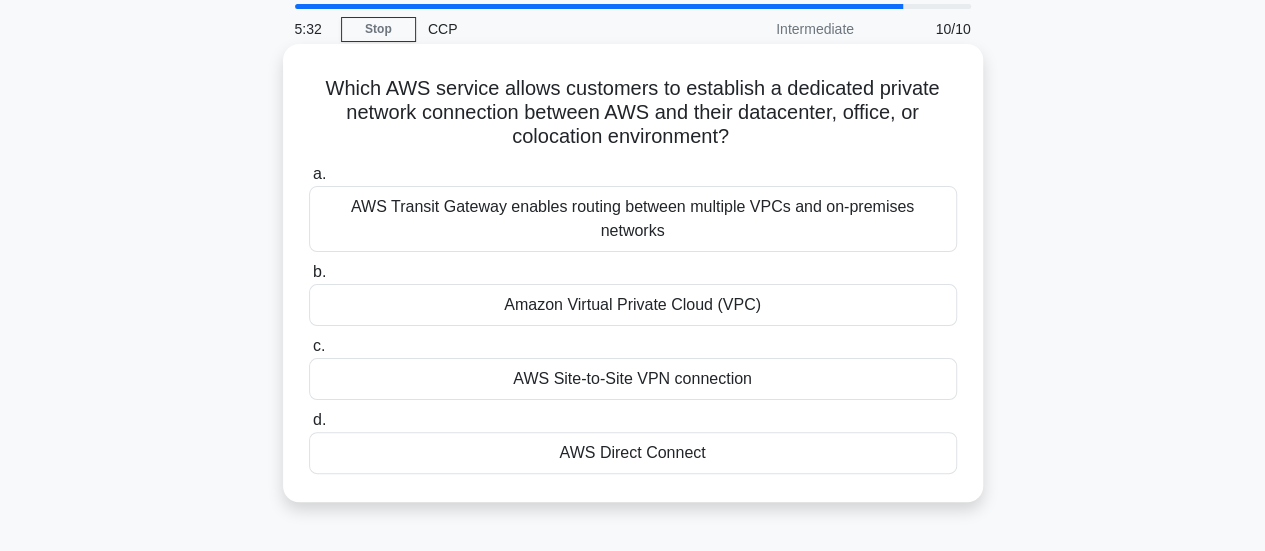 scroll, scrollTop: 100, scrollLeft: 0, axis: vertical 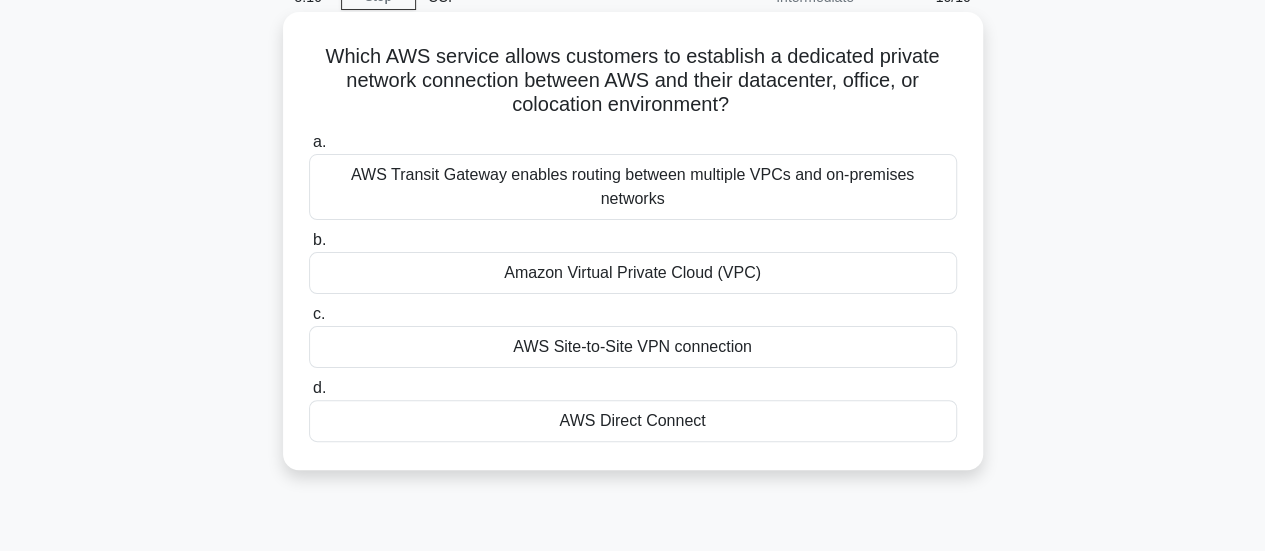 click on "AWS Direct Connect" at bounding box center [633, 421] 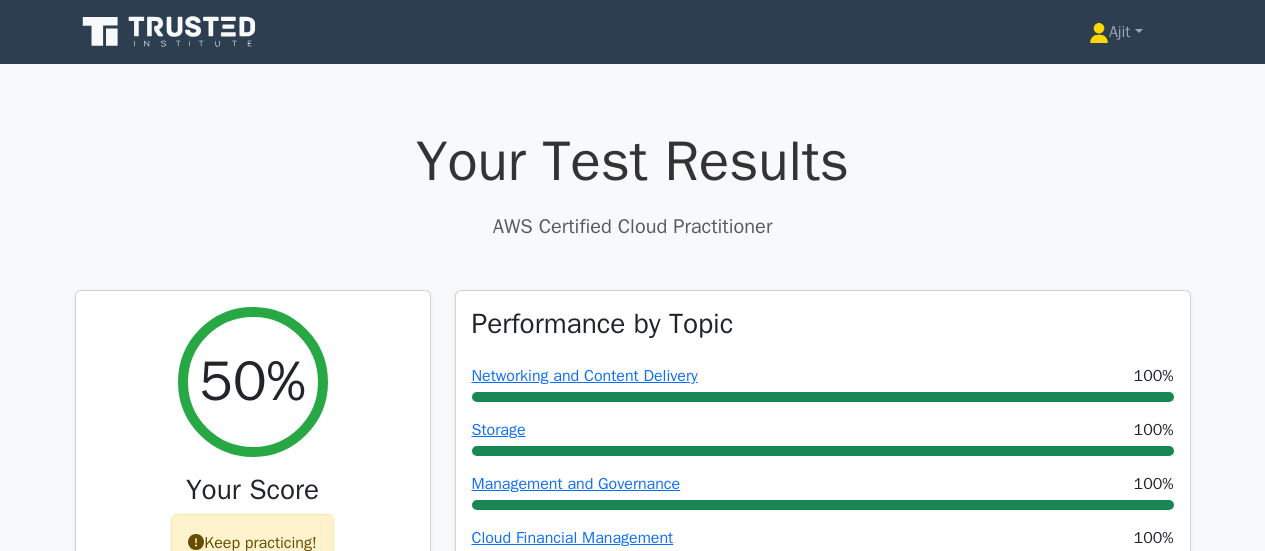 scroll, scrollTop: 0, scrollLeft: 0, axis: both 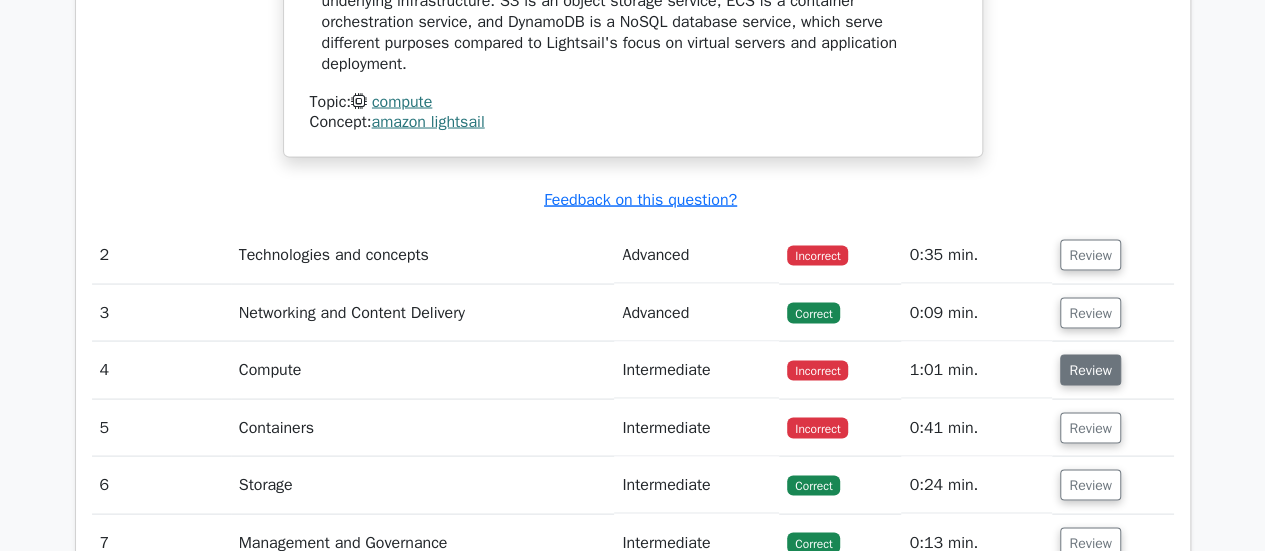 click on "Review" at bounding box center [1090, 369] 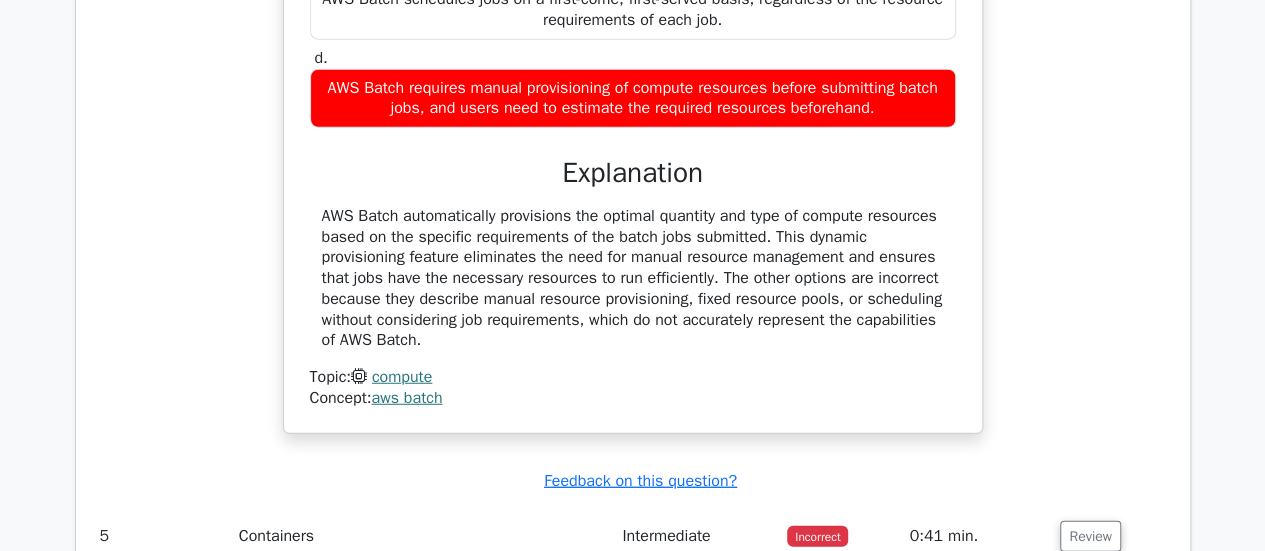 scroll, scrollTop: 2700, scrollLeft: 0, axis: vertical 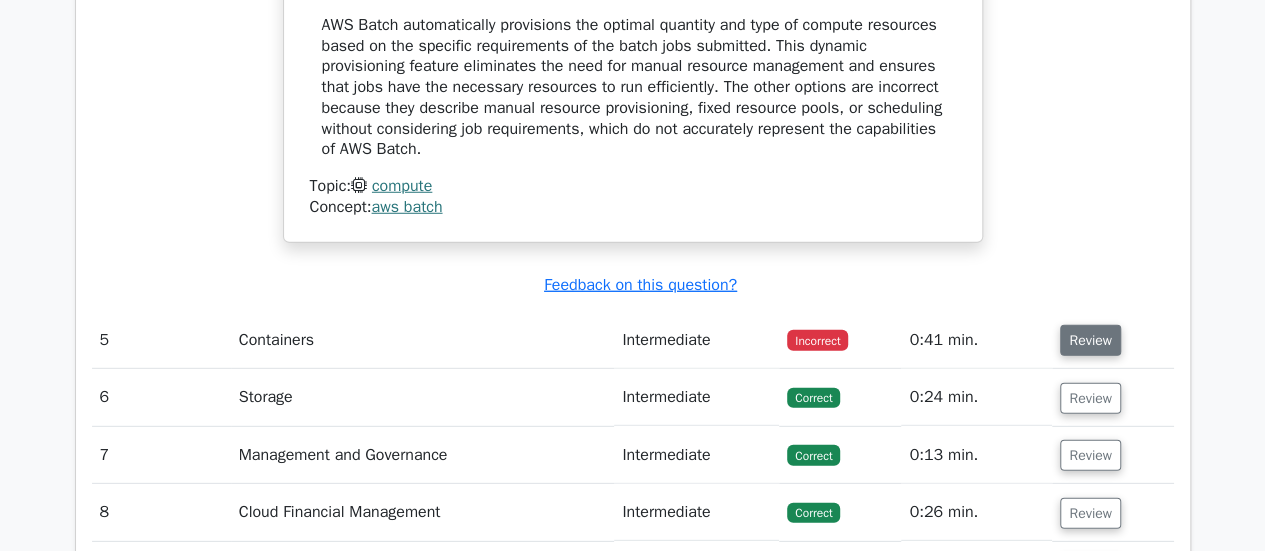 click on "Review" at bounding box center [1090, 340] 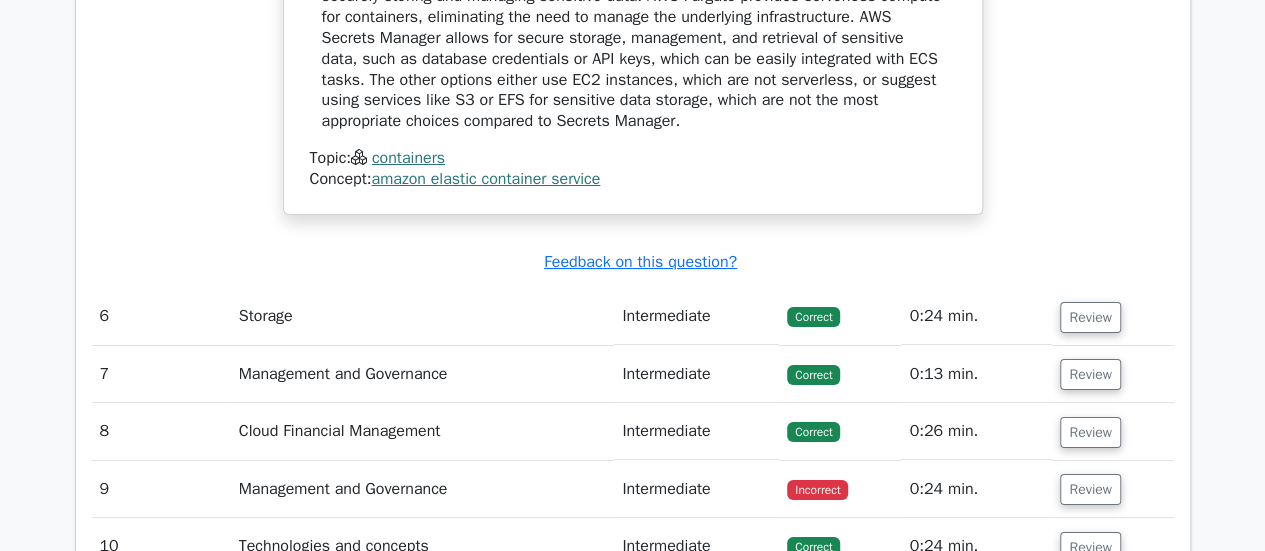 scroll, scrollTop: 3800, scrollLeft: 0, axis: vertical 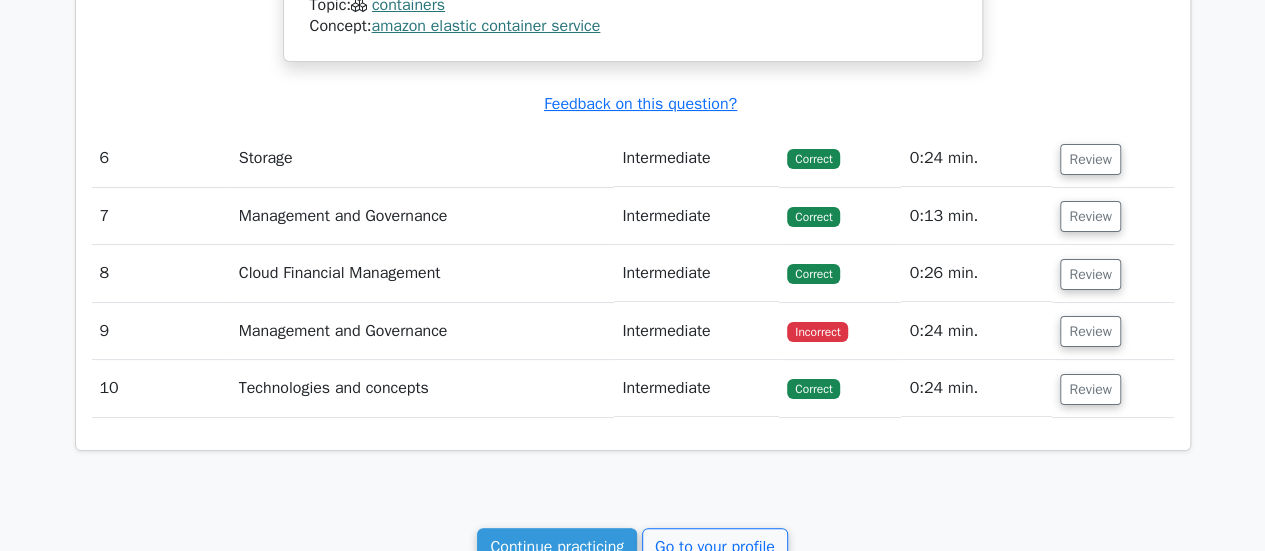 drag, startPoint x: 339, startPoint y: 323, endPoint x: 457, endPoint y: 314, distance: 118.34272 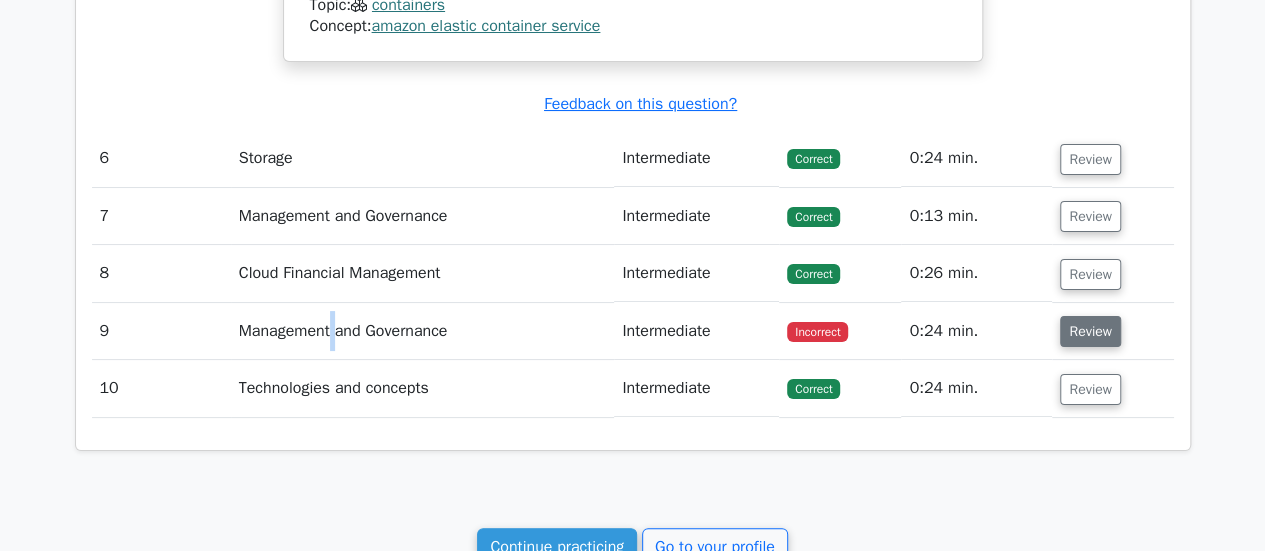 click on "Review" at bounding box center [1090, 331] 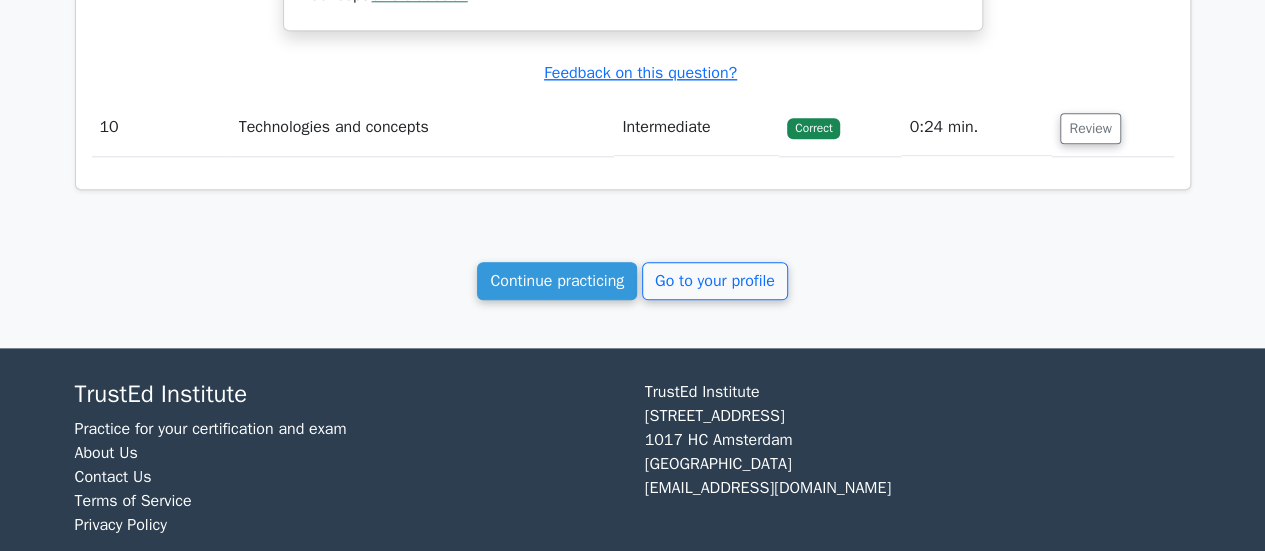 scroll, scrollTop: 4882, scrollLeft: 0, axis: vertical 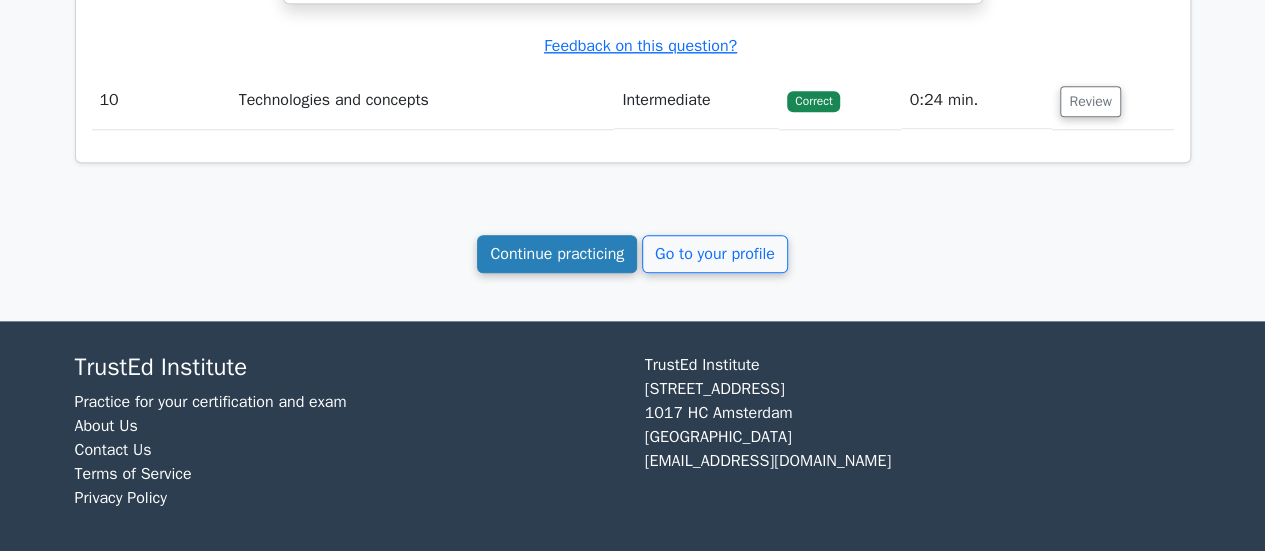 click on "Continue practicing" at bounding box center (557, 254) 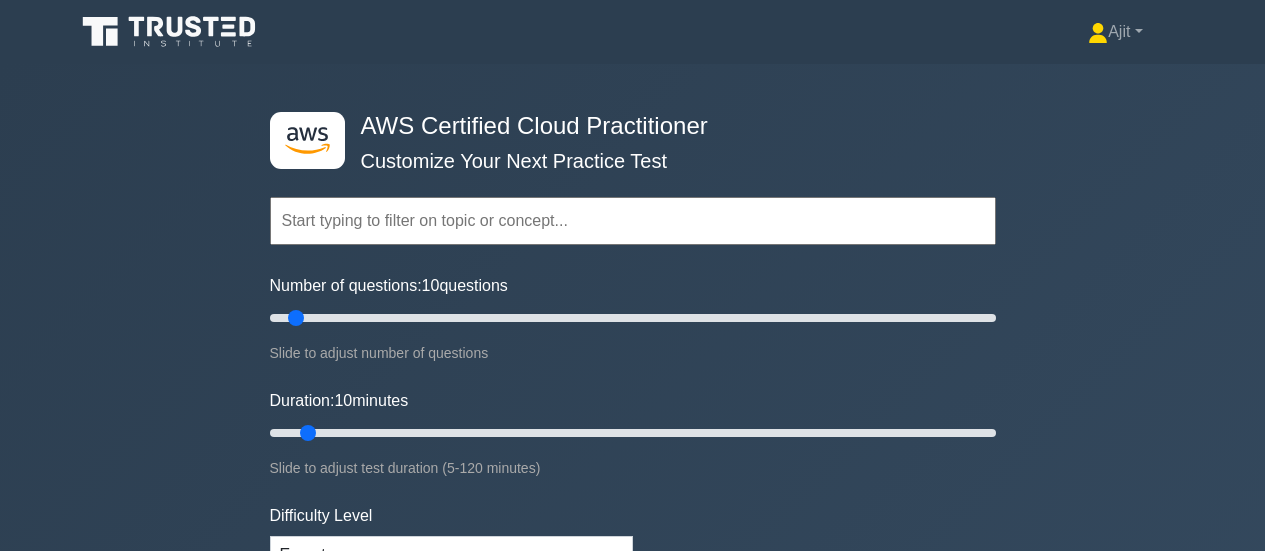 scroll, scrollTop: 0, scrollLeft: 0, axis: both 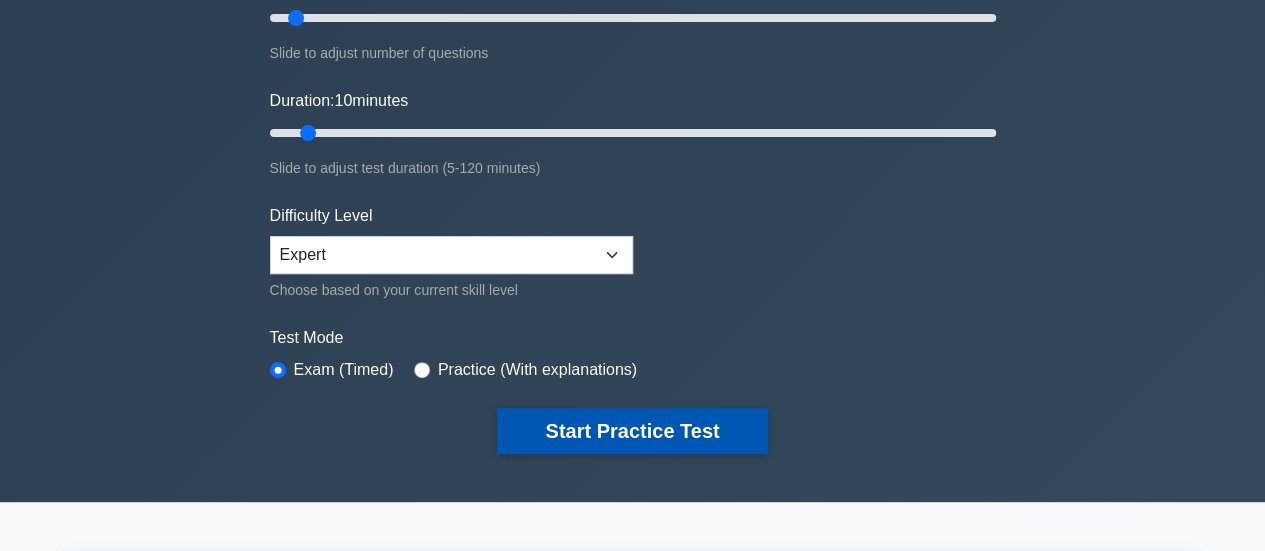 click on "Start Practice Test" at bounding box center [632, 431] 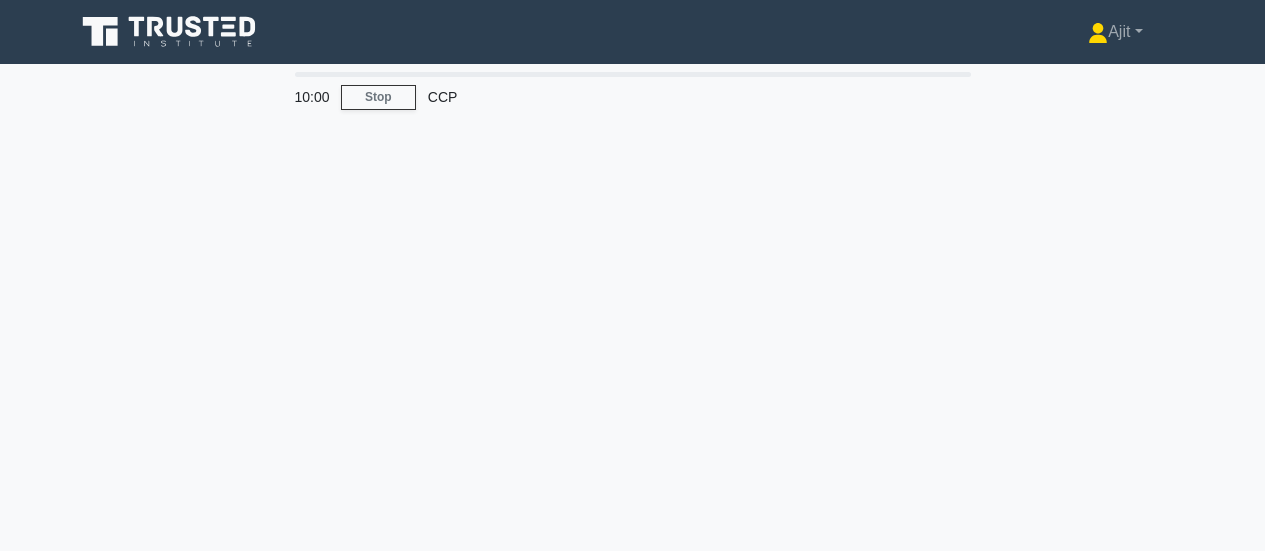 scroll, scrollTop: 0, scrollLeft: 0, axis: both 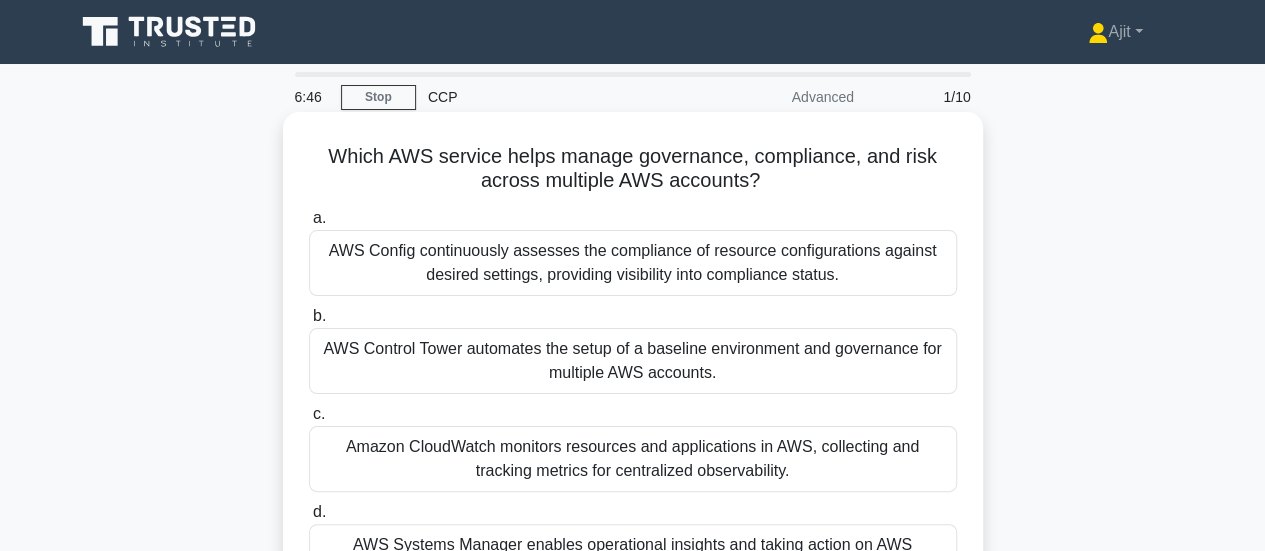 click on "AWS Control Tower automates the setup of a baseline environment and governance for multiple AWS accounts." at bounding box center (633, 361) 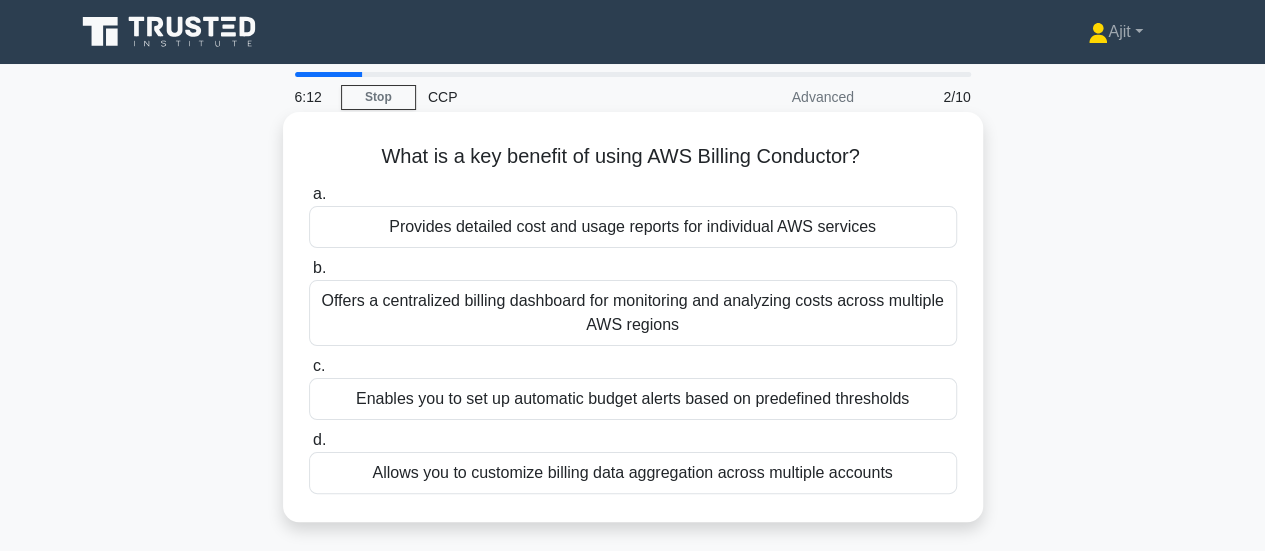 click on "Offers a centralized billing dashboard for monitoring and analyzing costs across multiple AWS regions" at bounding box center (633, 313) 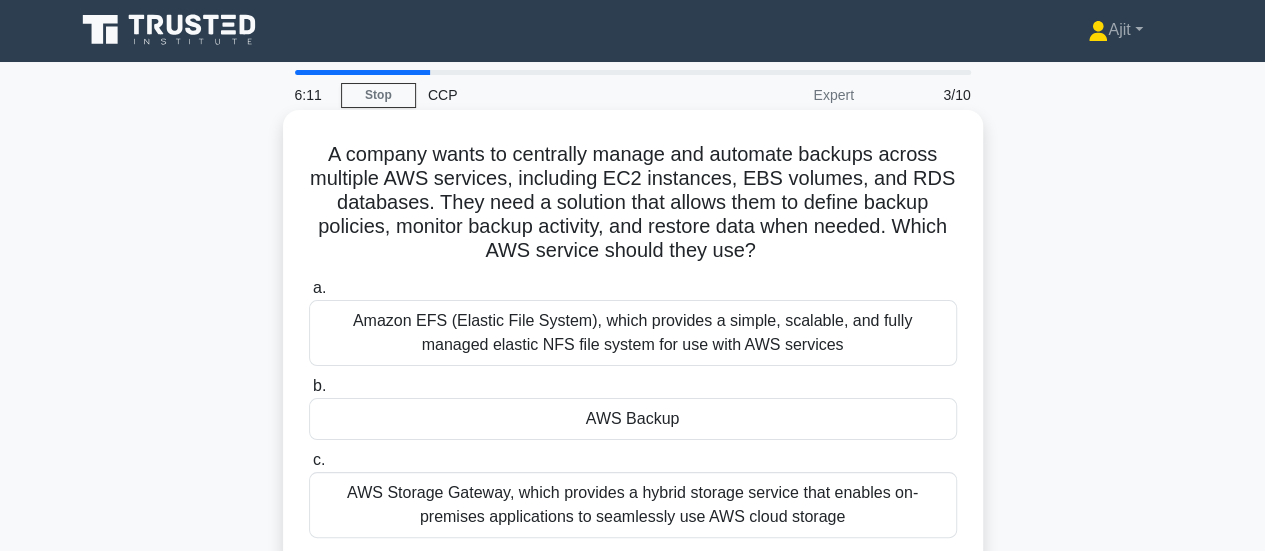 scroll, scrollTop: 0, scrollLeft: 0, axis: both 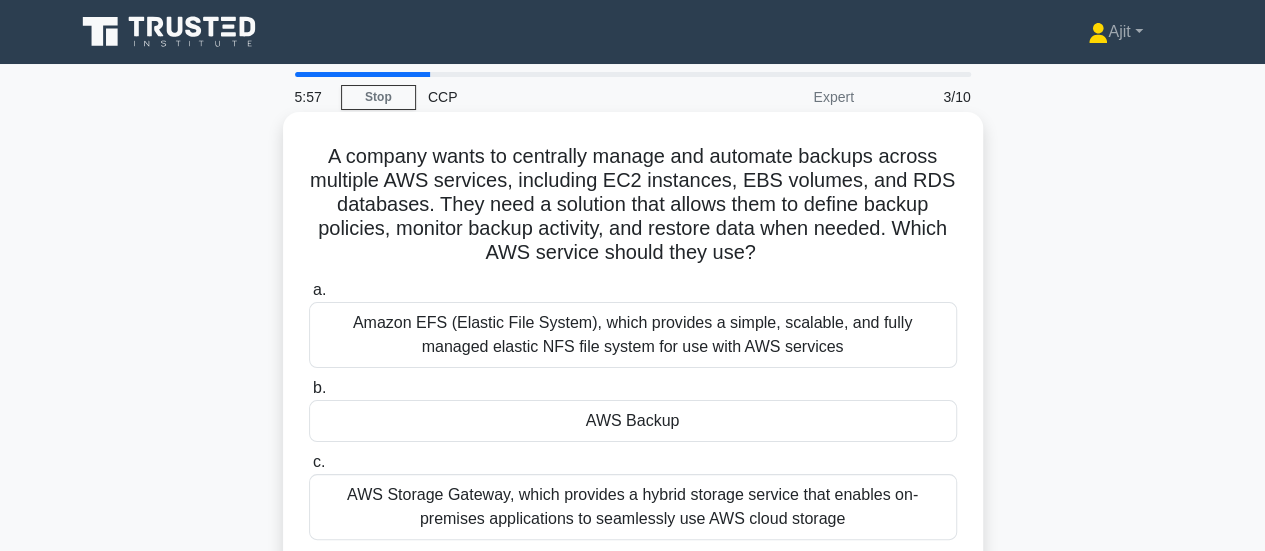 click on "AWS Backup" at bounding box center (633, 421) 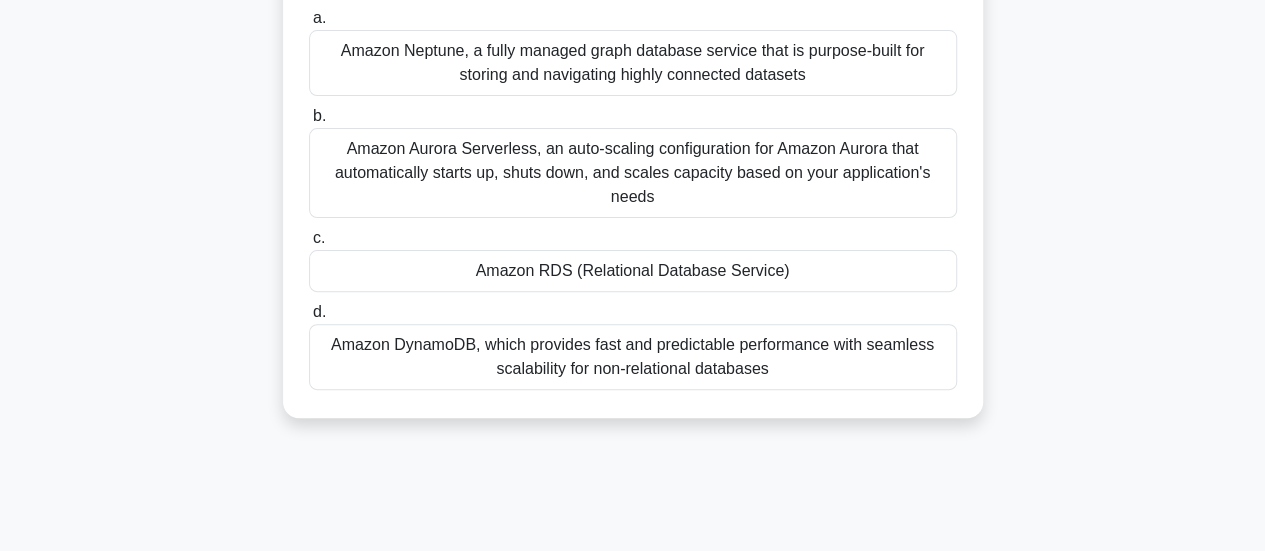 scroll, scrollTop: 100, scrollLeft: 0, axis: vertical 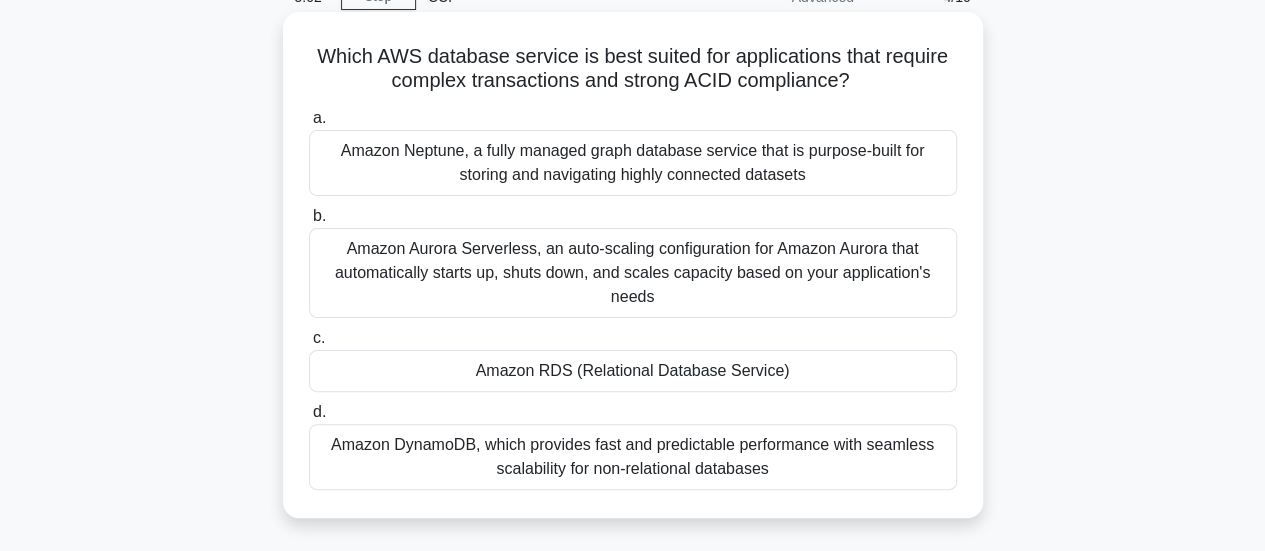 click on "Amazon RDS (Relational Database Service)" at bounding box center (633, 371) 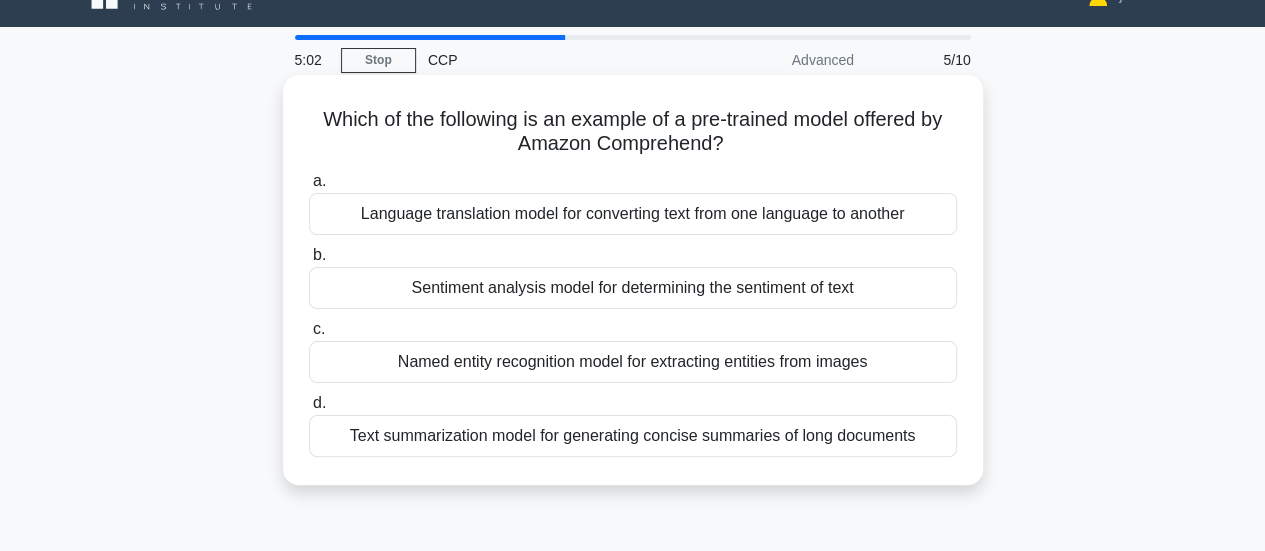 scroll, scrollTop: 0, scrollLeft: 0, axis: both 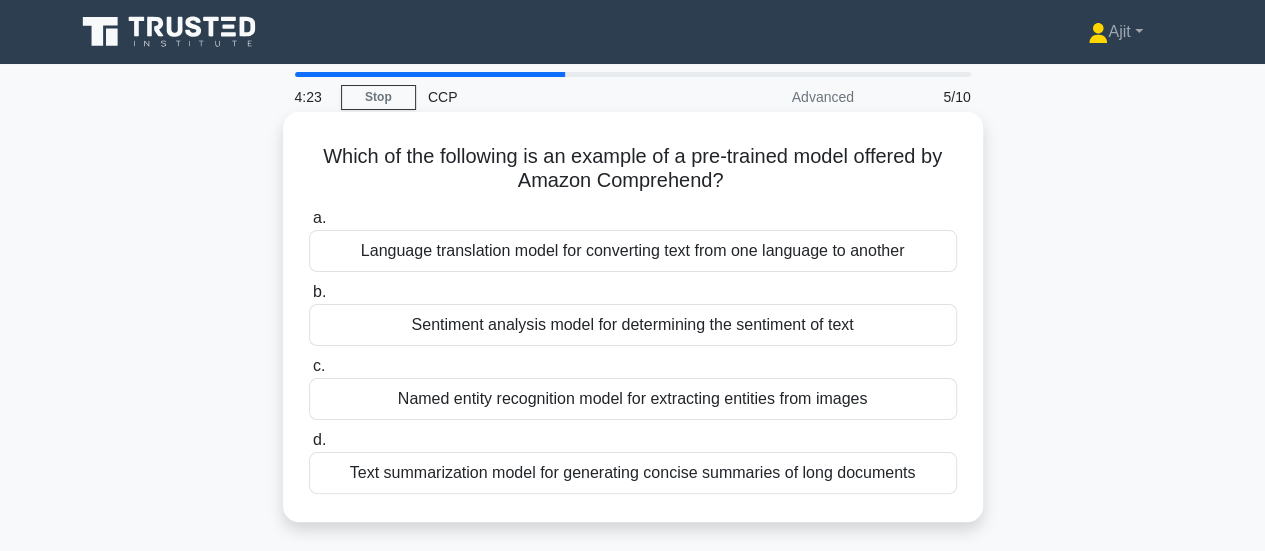 click on "Sentiment analysis model for determining the sentiment of text" at bounding box center (633, 325) 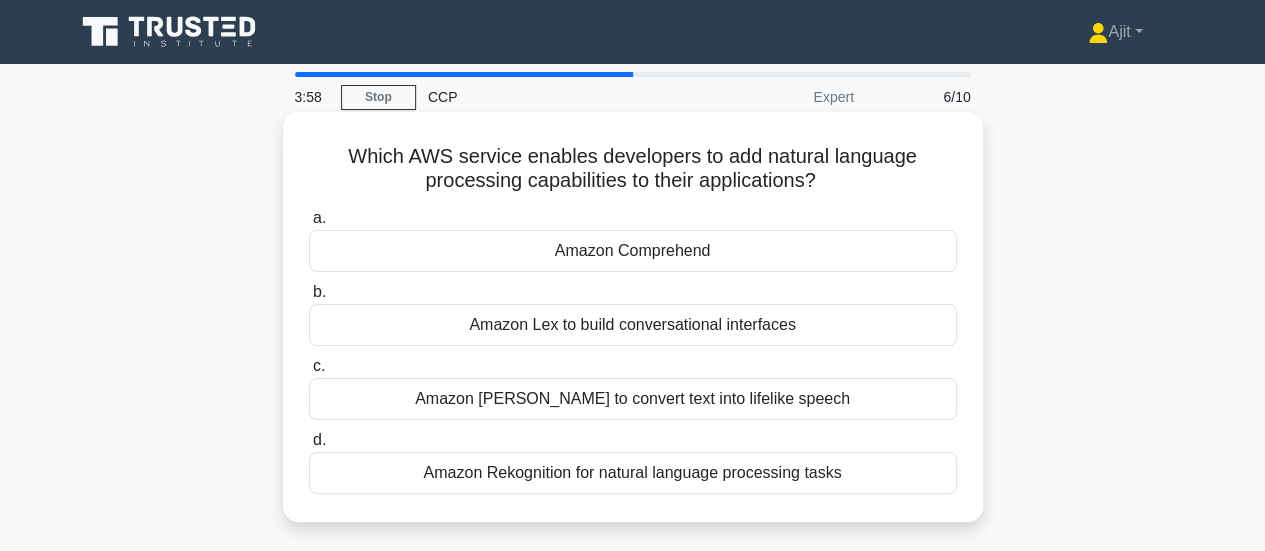 click on "Amazon Comprehend" at bounding box center [633, 251] 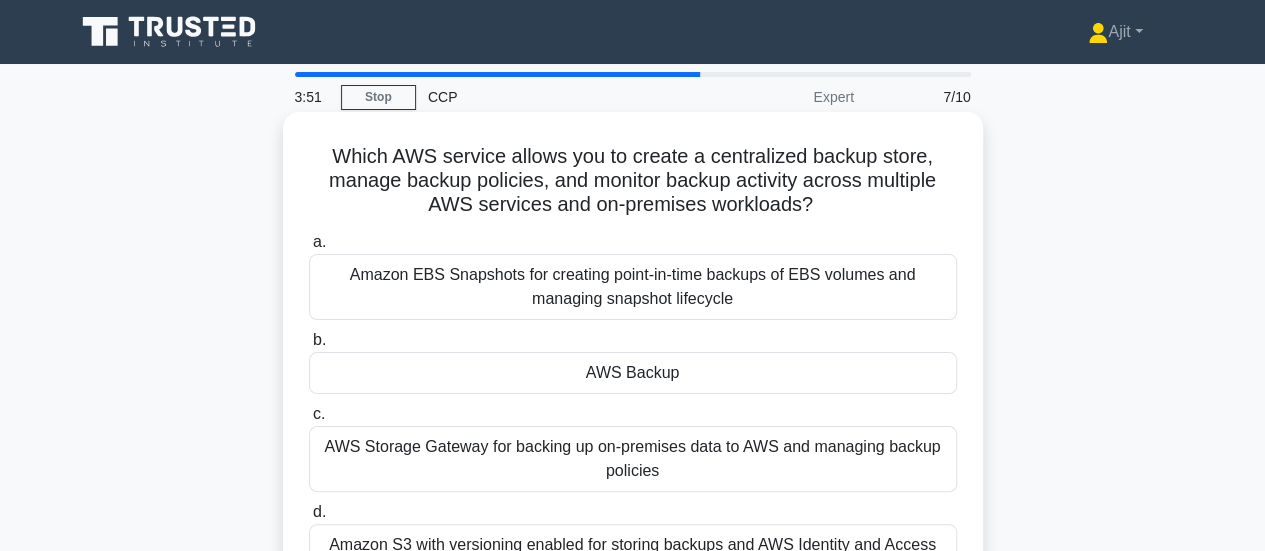 click on "AWS Backup" at bounding box center [633, 373] 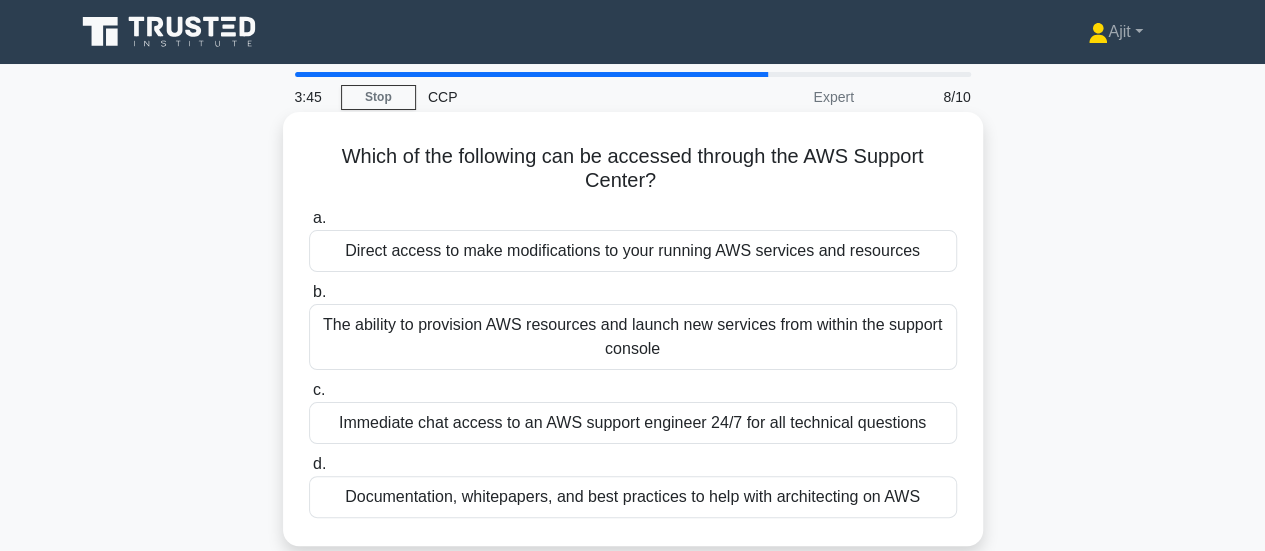 scroll, scrollTop: 100, scrollLeft: 0, axis: vertical 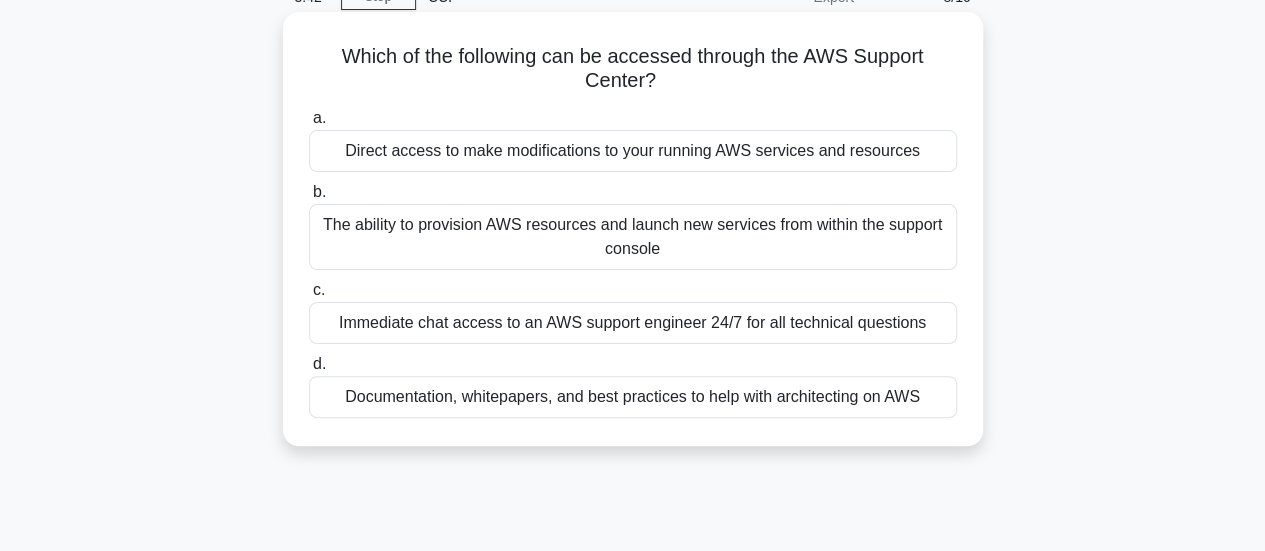 click on "Immediate chat access to an AWS support engineer 24/7 for all technical questions" at bounding box center (633, 323) 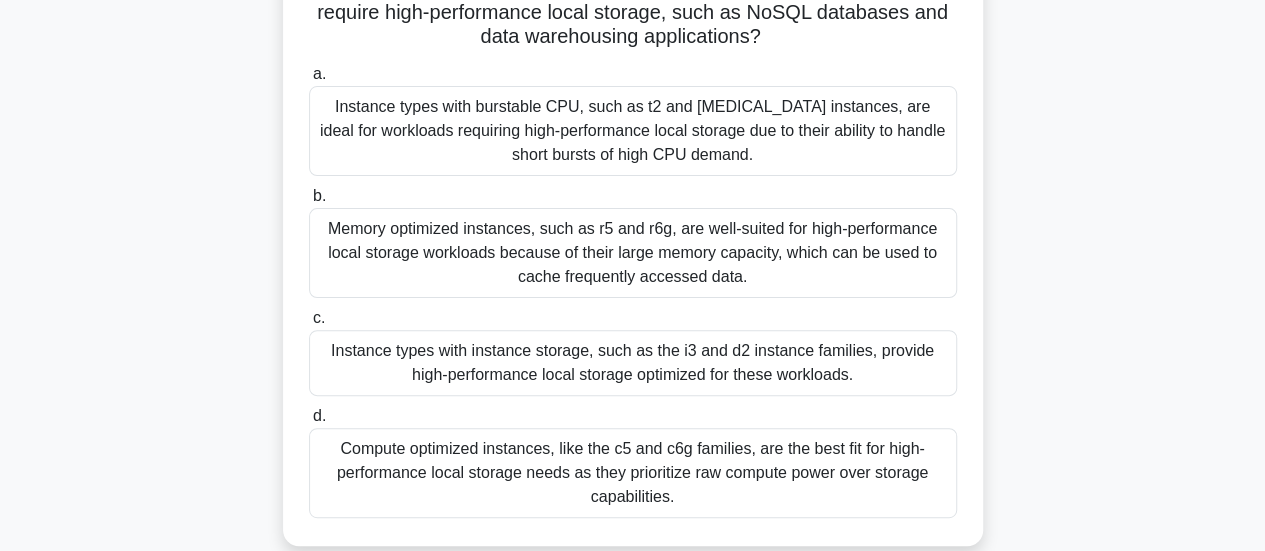 scroll, scrollTop: 200, scrollLeft: 0, axis: vertical 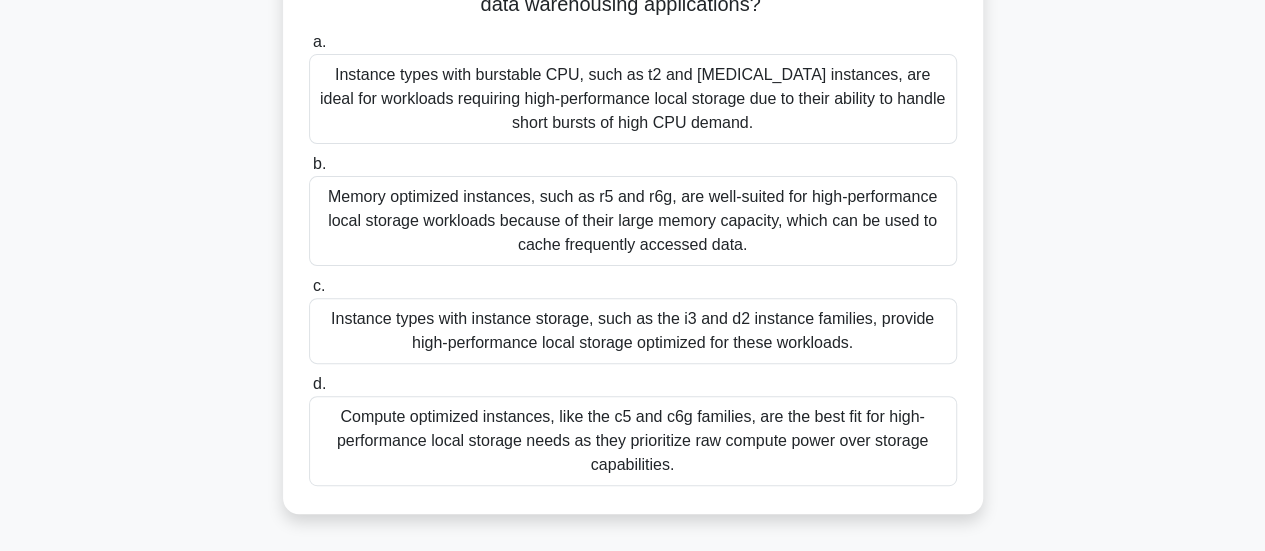 click on "Memory optimized instances, such as r5 and r6g, are well-suited for high-performance local storage workloads because of their large memory capacity, which can be used to cache frequently accessed data." at bounding box center (633, 221) 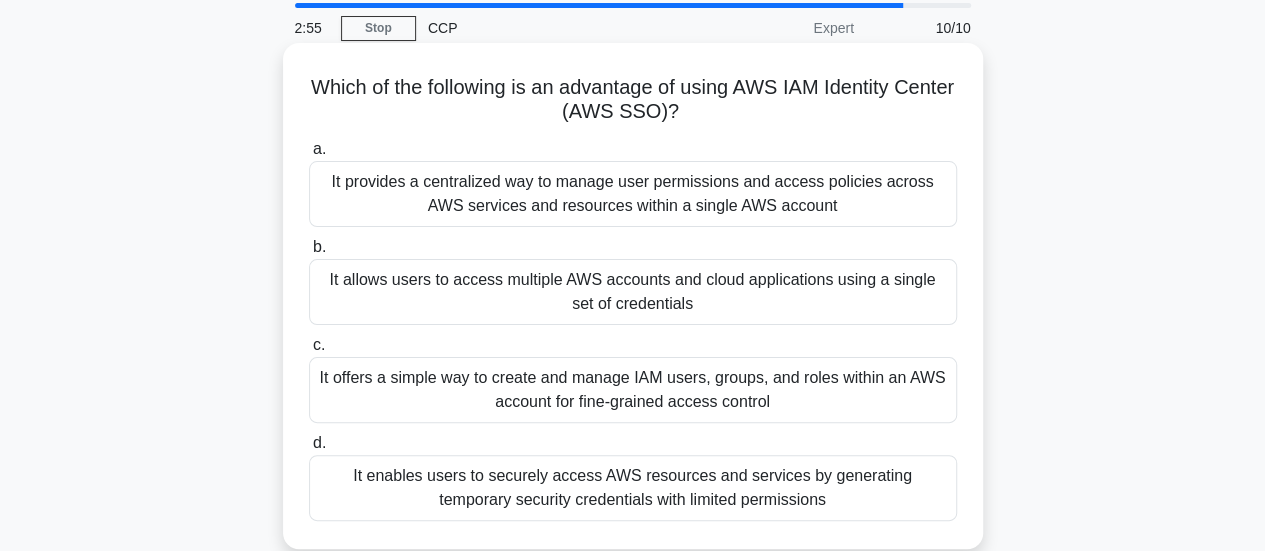 scroll, scrollTop: 100, scrollLeft: 0, axis: vertical 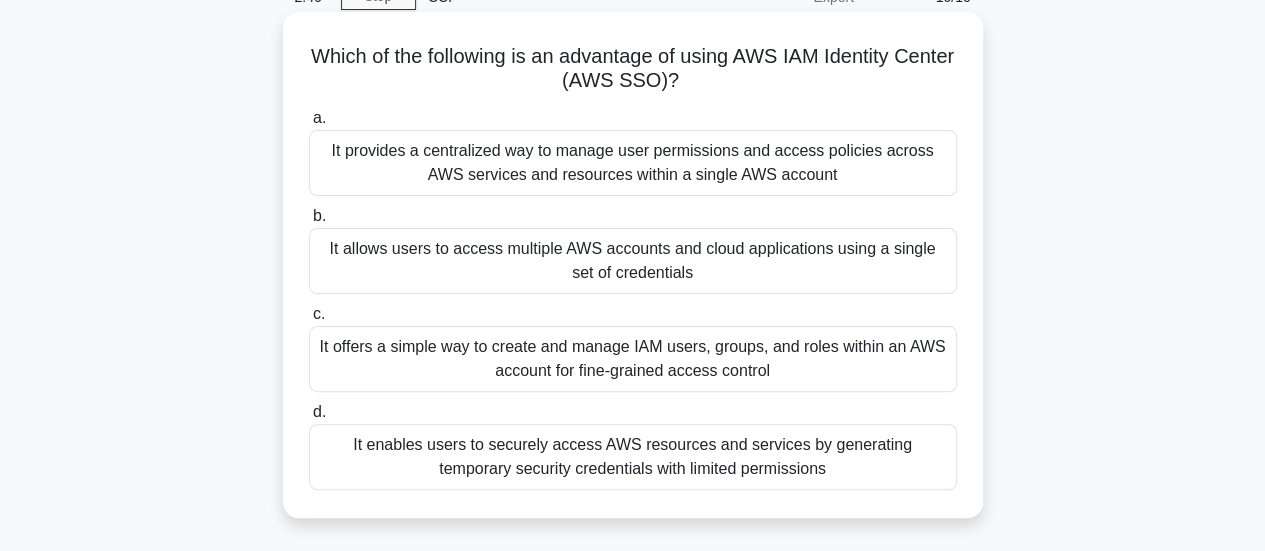 click on "It offers a simple way to create and manage IAM users, groups, and roles within an AWS account for fine-grained access control" at bounding box center (633, 359) 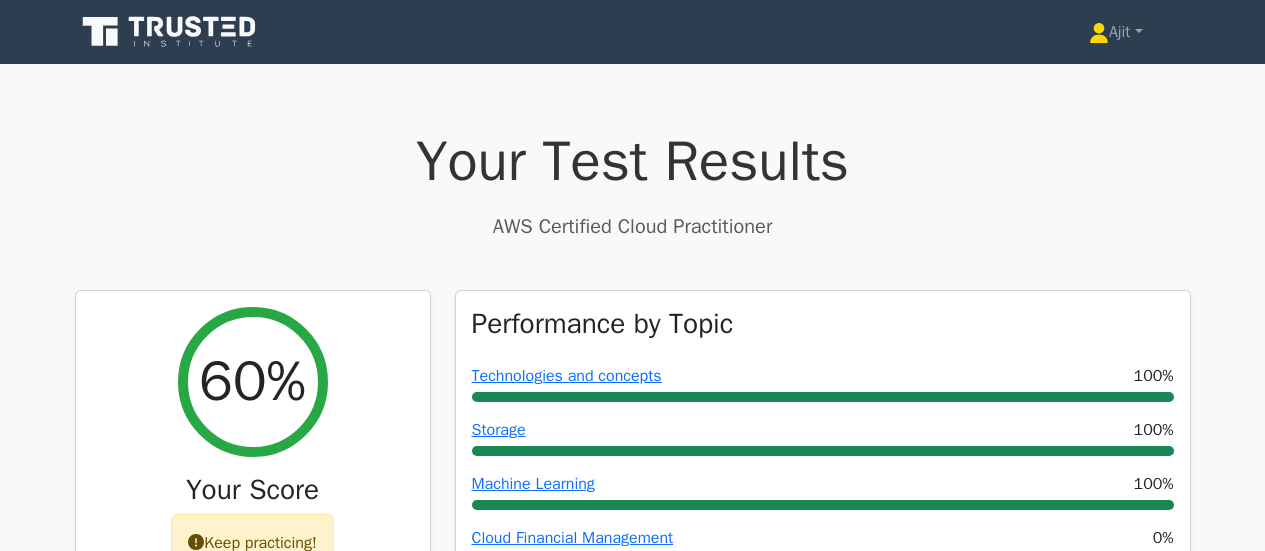 scroll, scrollTop: 0, scrollLeft: 0, axis: both 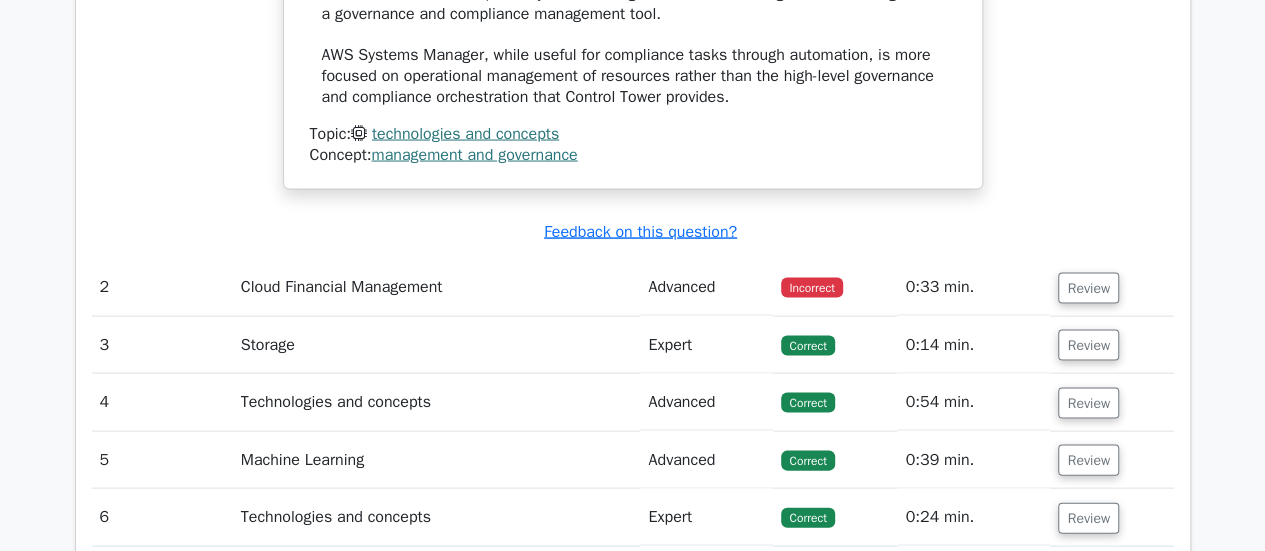 click on "Cloud Financial Management" at bounding box center [437, 287] 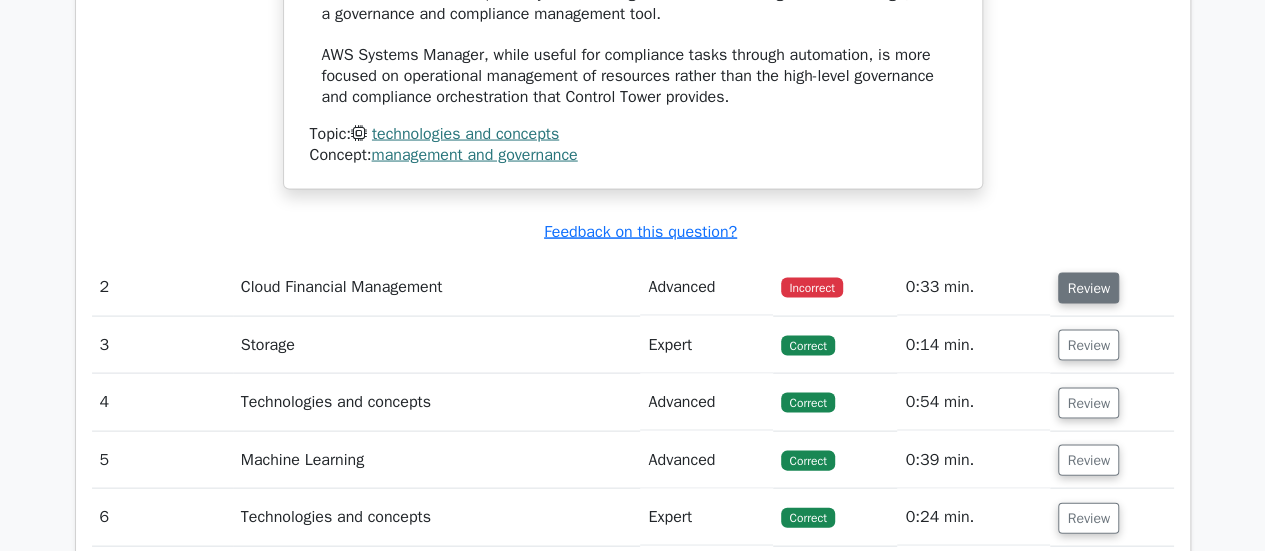 click on "Review" at bounding box center (1088, 288) 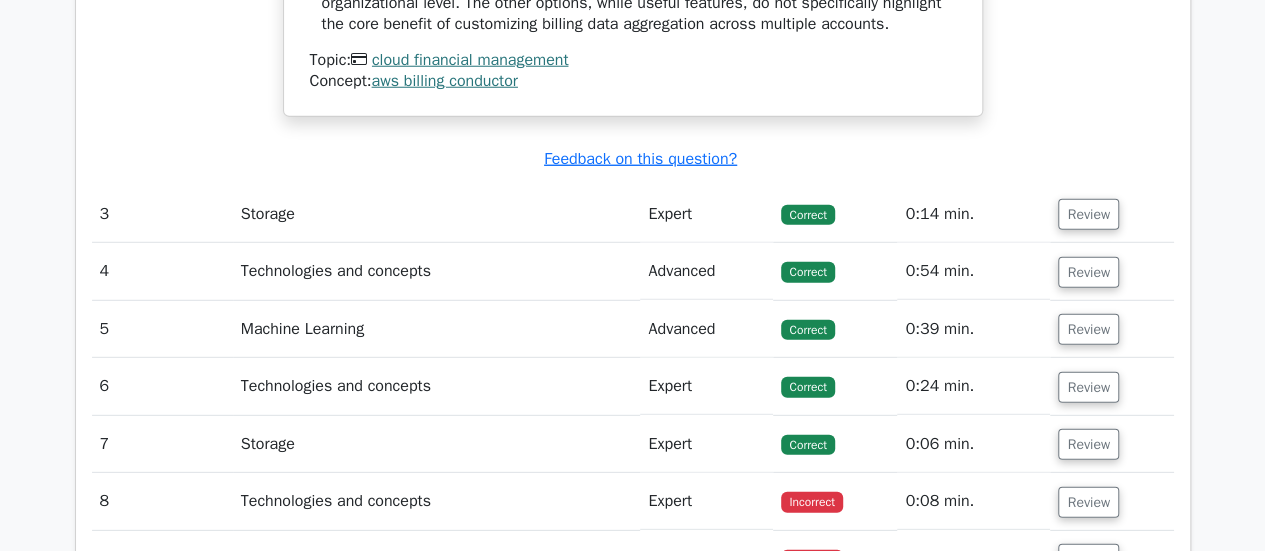 scroll, scrollTop: 2900, scrollLeft: 0, axis: vertical 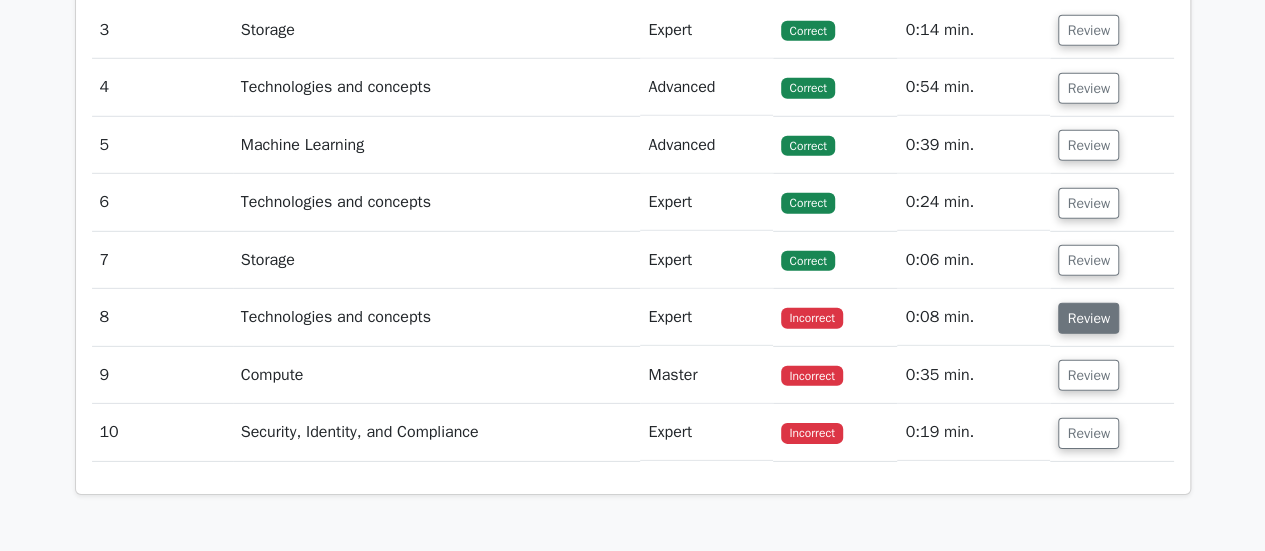 click on "Review" at bounding box center [1088, 318] 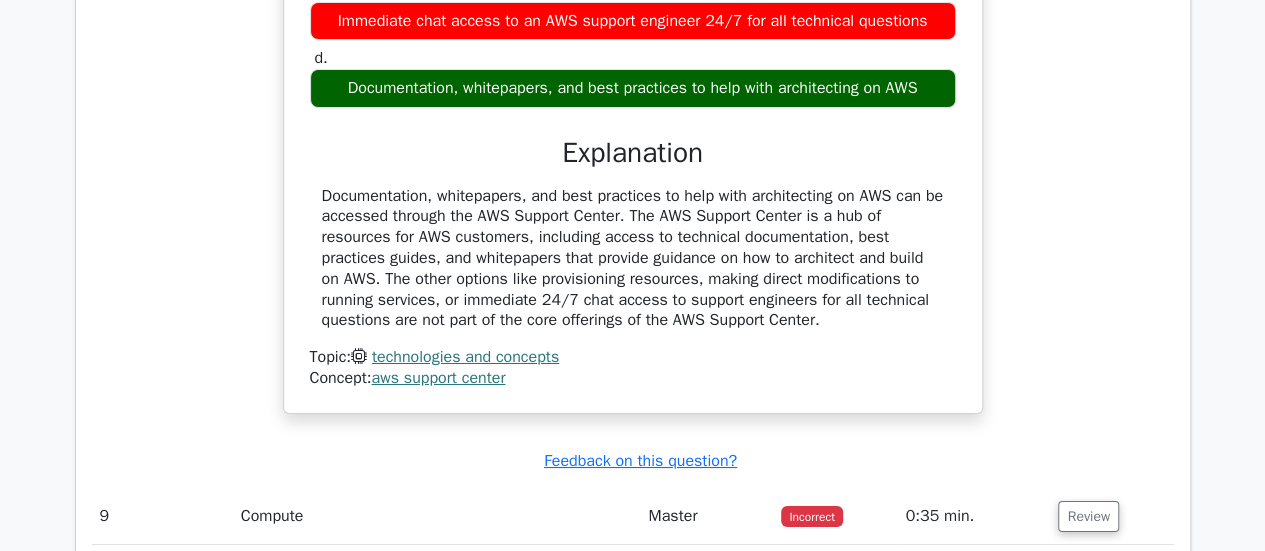 scroll, scrollTop: 3700, scrollLeft: 0, axis: vertical 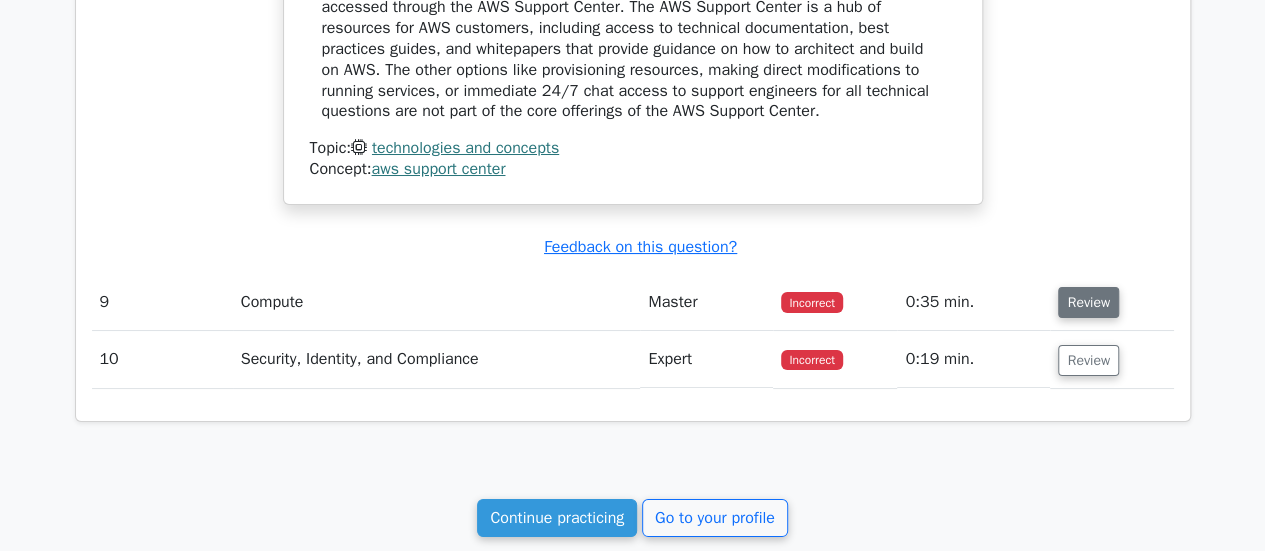 click on "Review" at bounding box center [1088, 302] 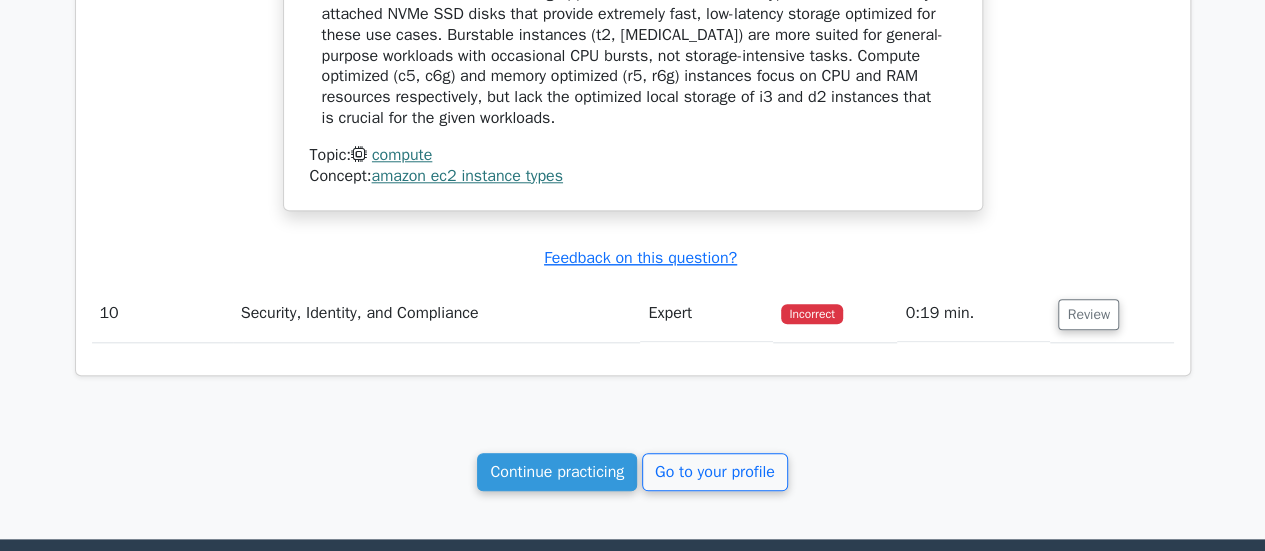 scroll, scrollTop: 4700, scrollLeft: 0, axis: vertical 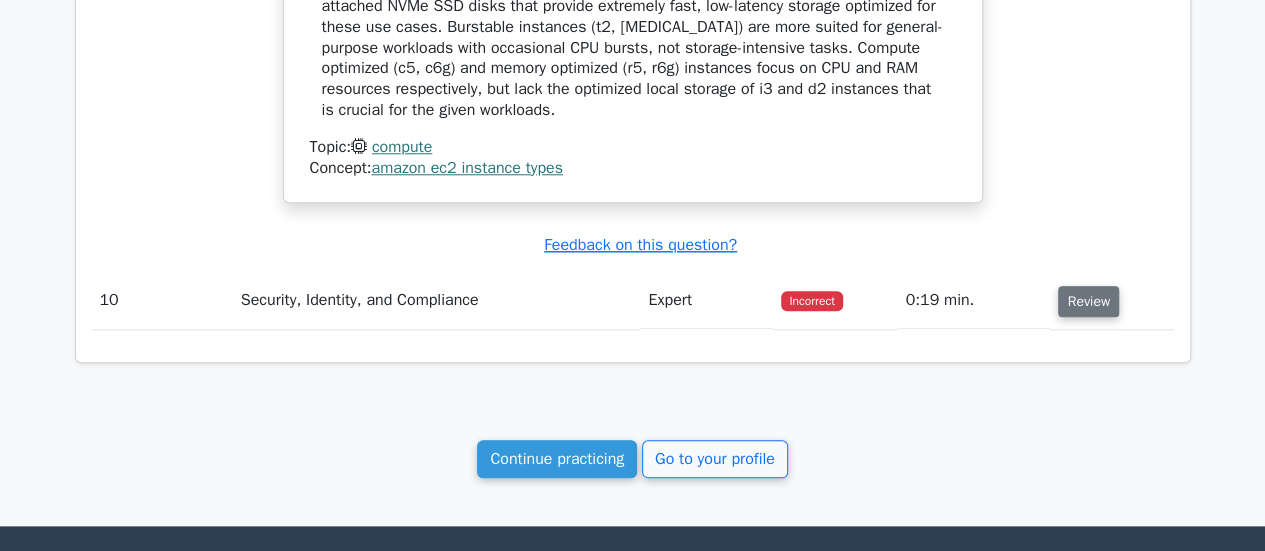 click on "Review" at bounding box center (1088, 301) 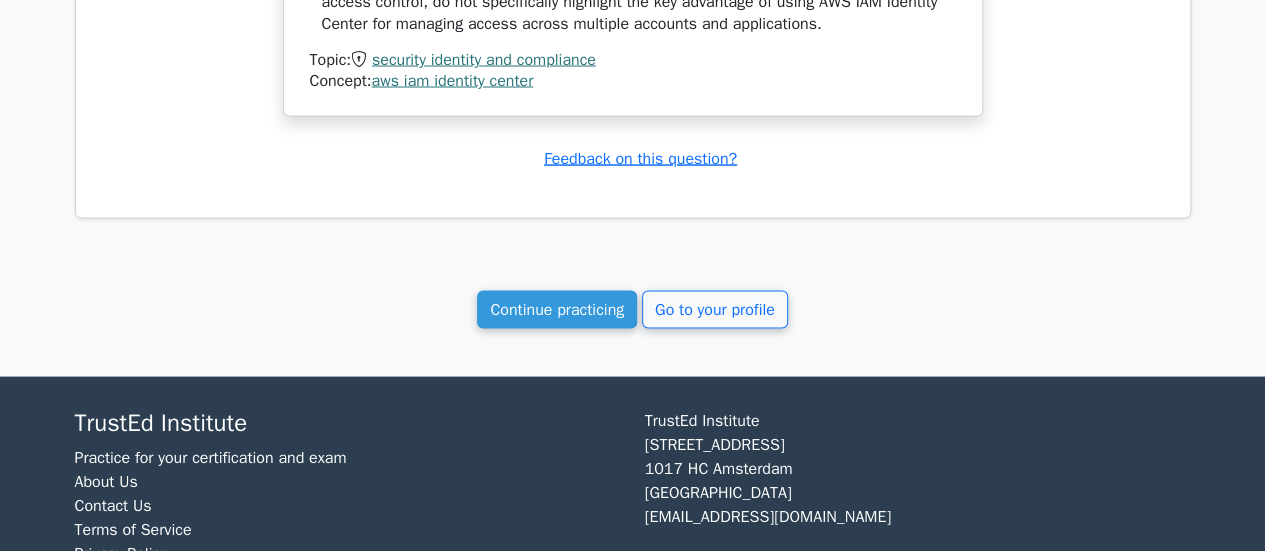 scroll, scrollTop: 5700, scrollLeft: 0, axis: vertical 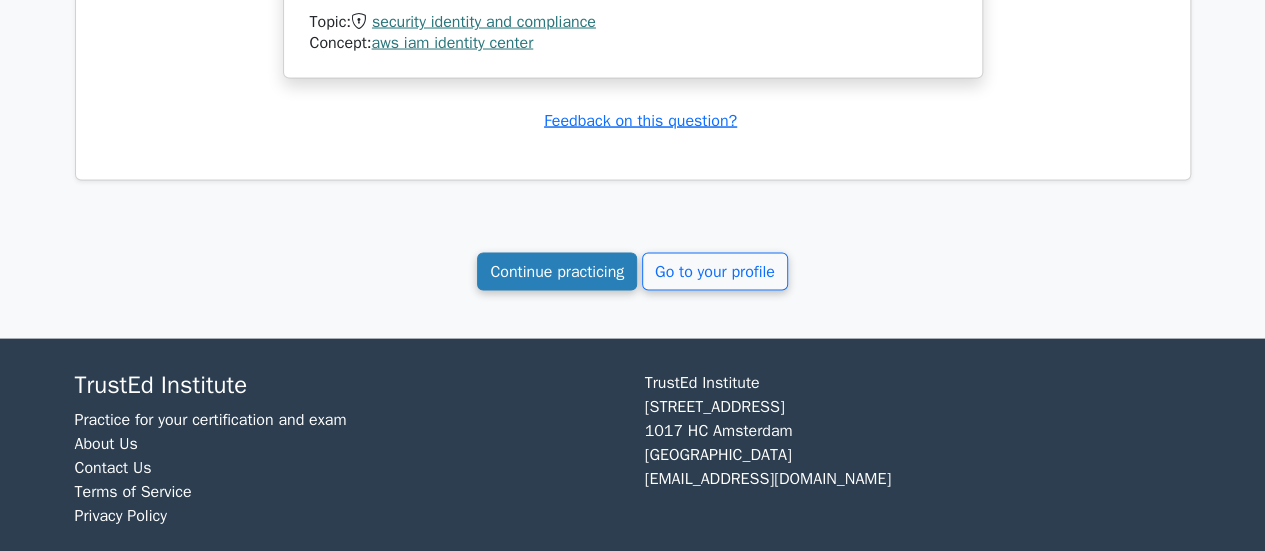 click on "Continue practicing" at bounding box center [557, 272] 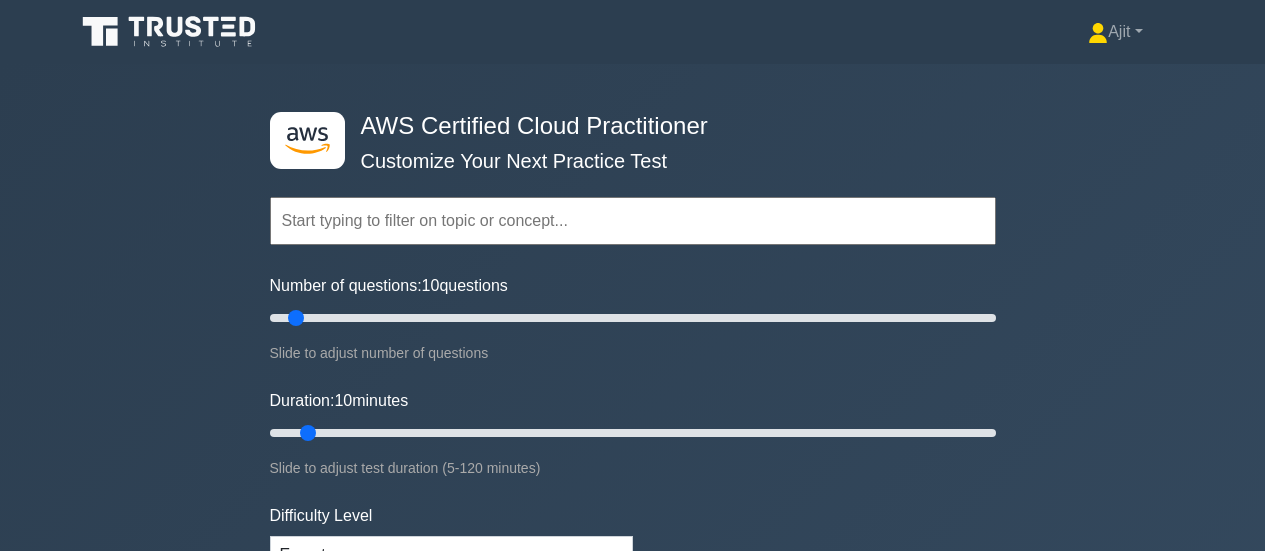 scroll, scrollTop: 0, scrollLeft: 0, axis: both 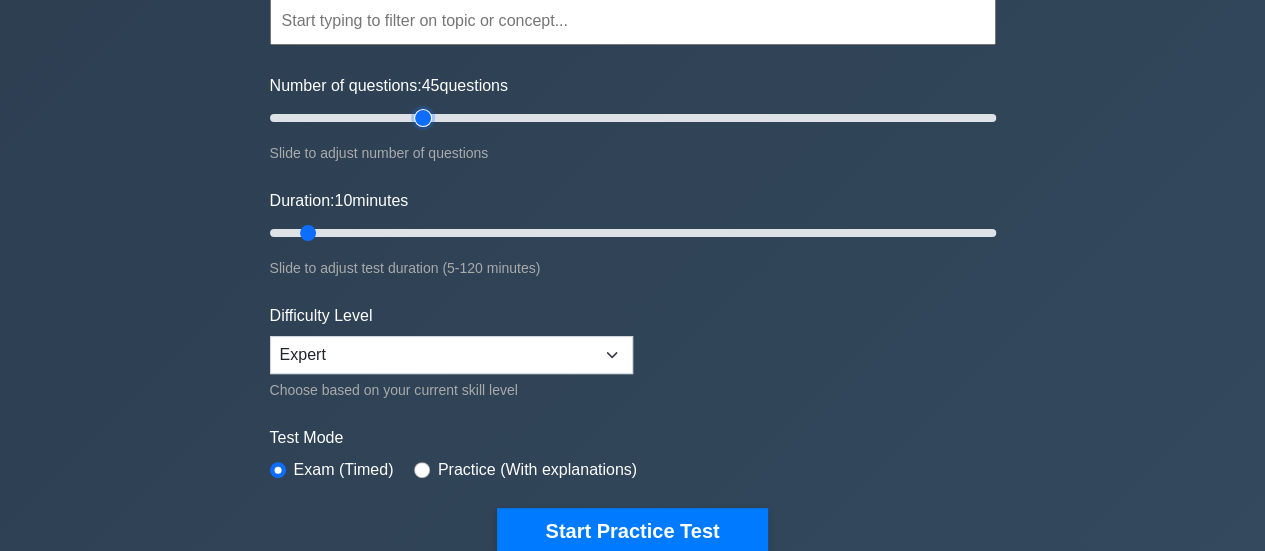 click on "Number of questions:  45  questions" at bounding box center (633, 118) 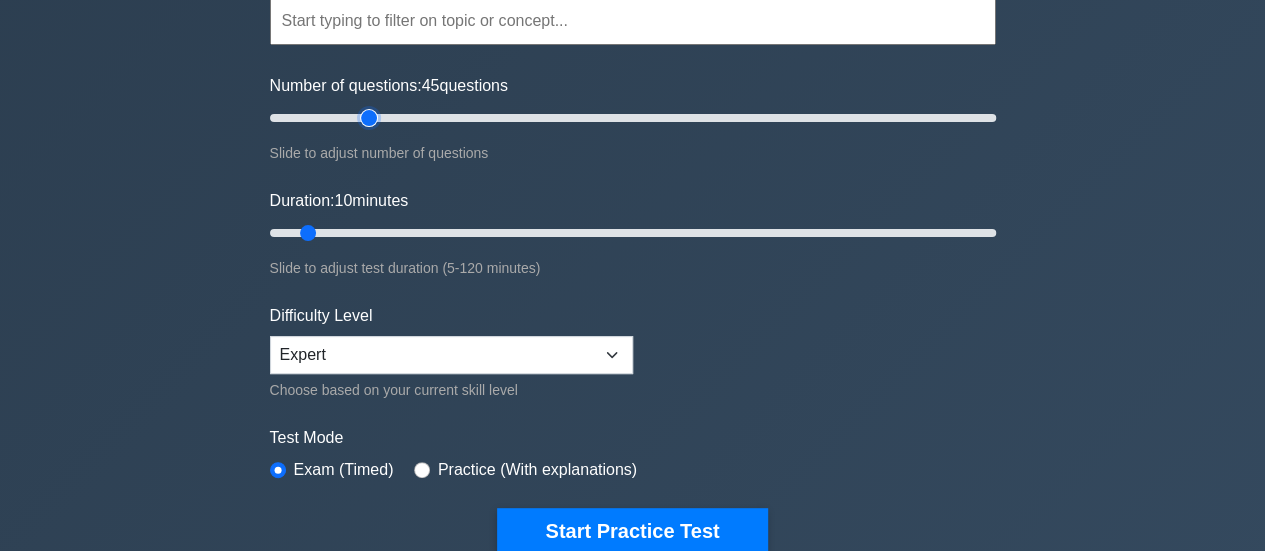 type on "30" 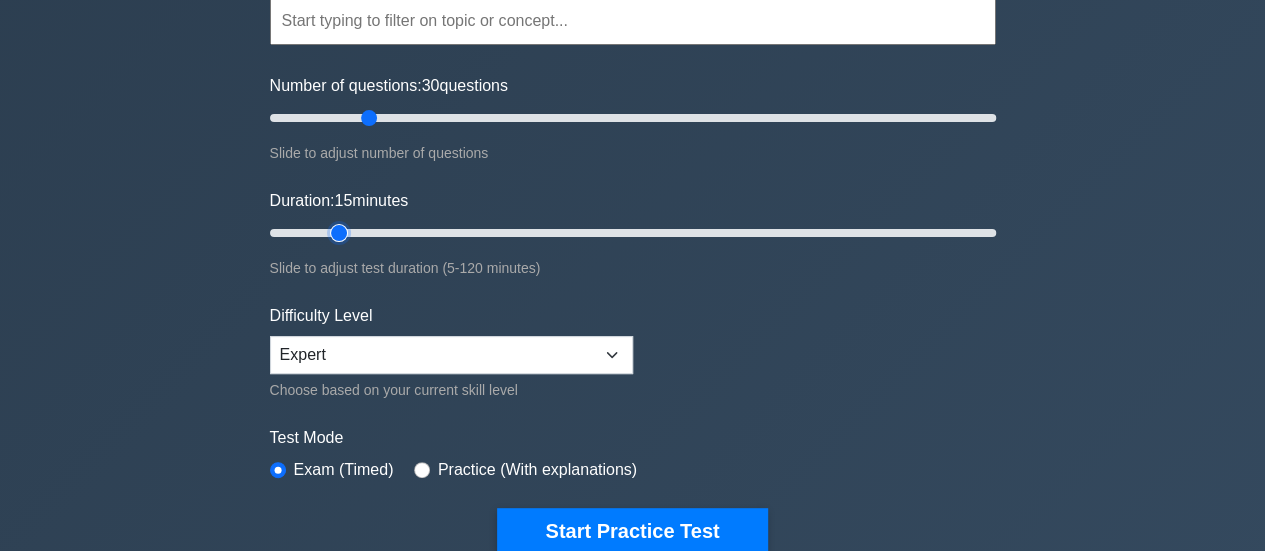 type on "15" 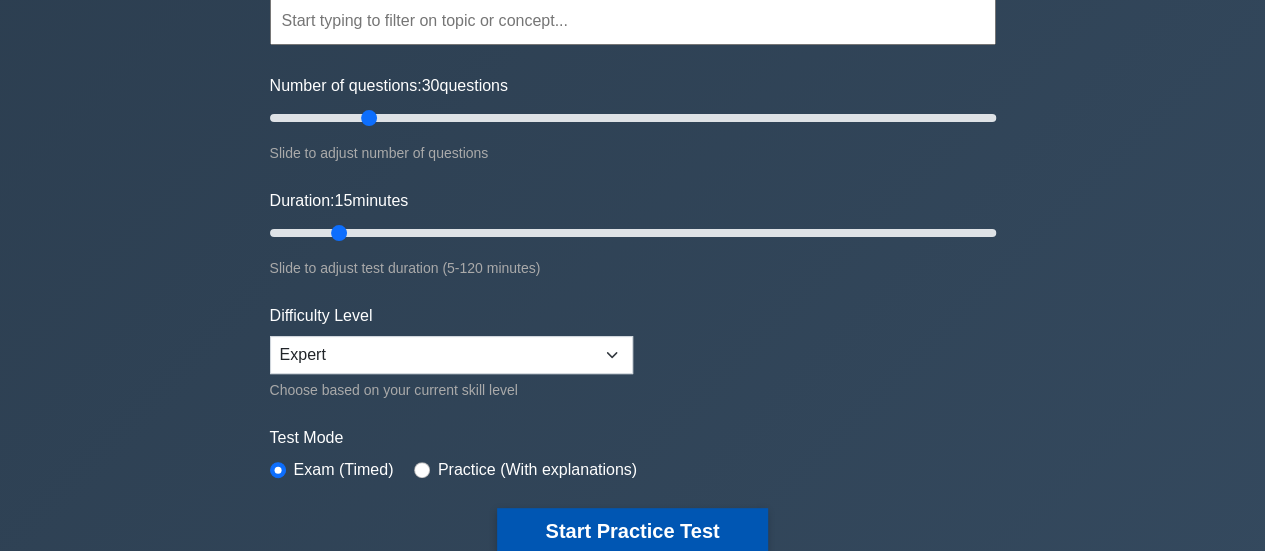 click on "Start Practice Test" at bounding box center (632, 531) 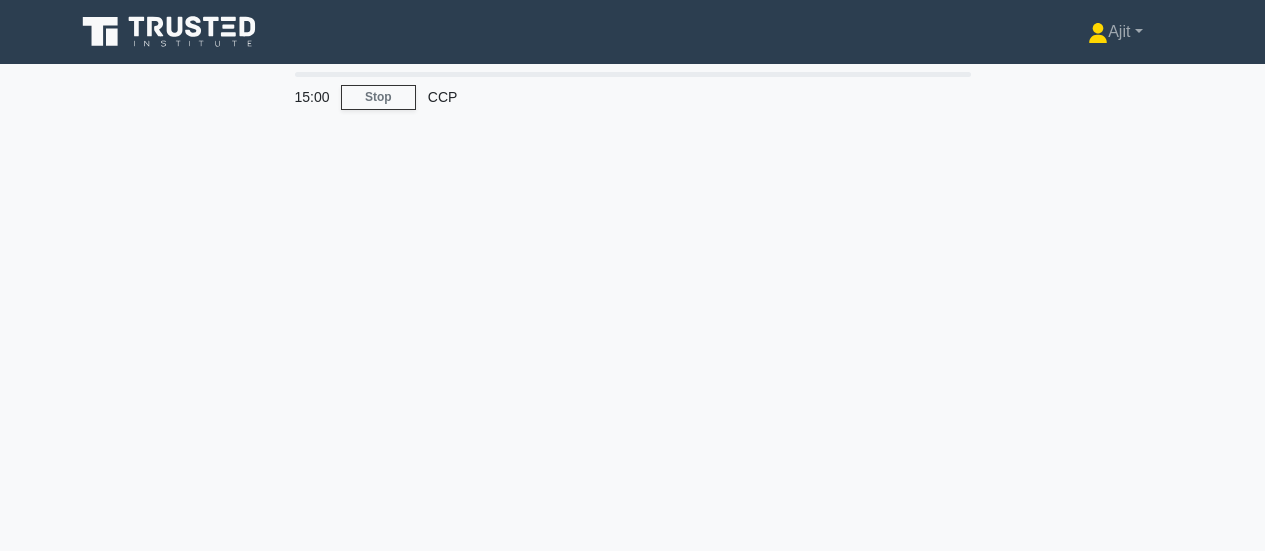scroll, scrollTop: 0, scrollLeft: 0, axis: both 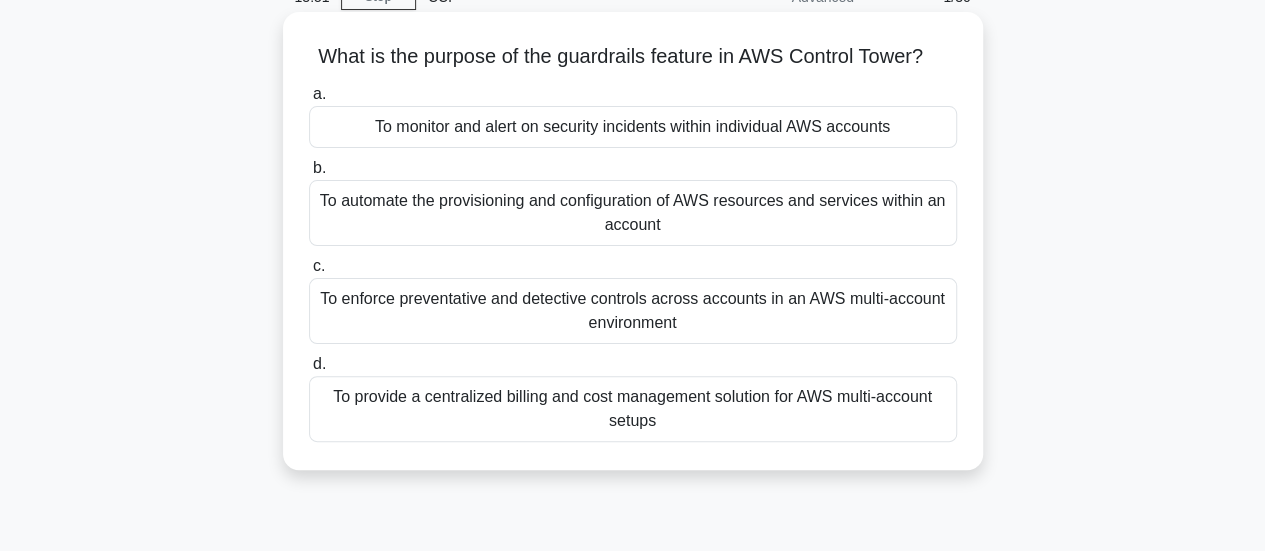 click on "To enforce preventative and detective controls across accounts in an AWS multi-account environment" at bounding box center (633, 311) 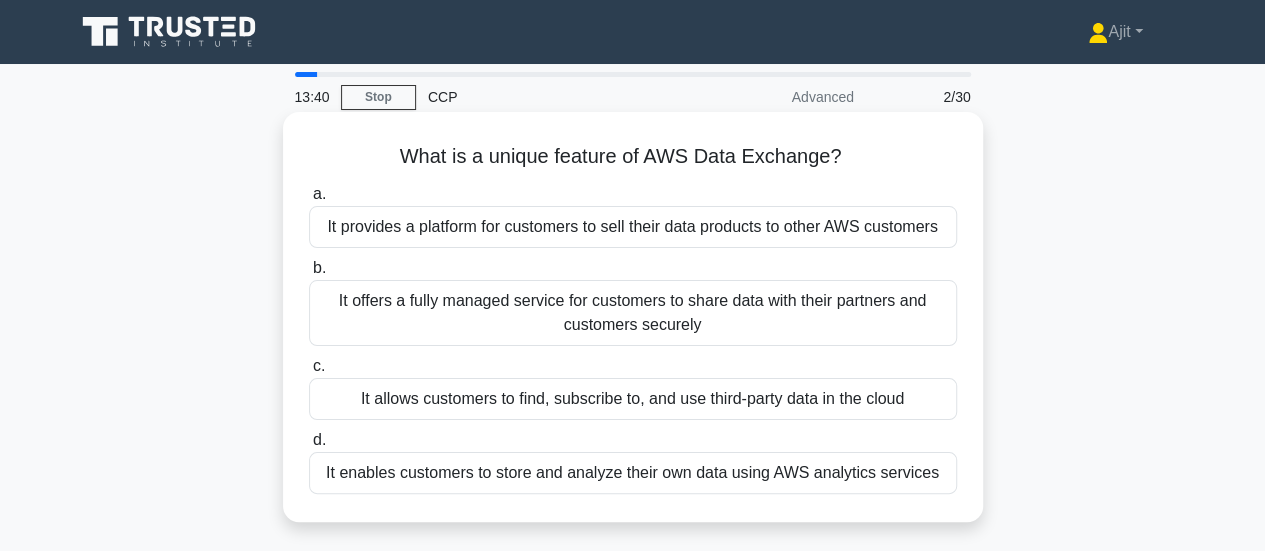 scroll, scrollTop: 100, scrollLeft: 0, axis: vertical 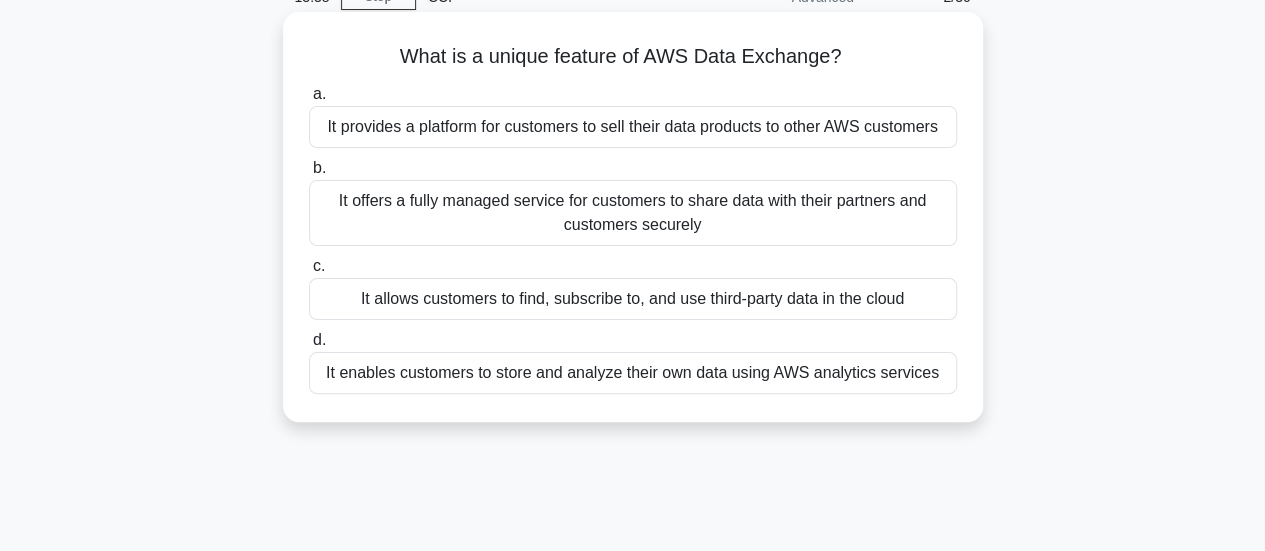 click on "It allows customers to find, subscribe to, and use third-party data in the cloud" at bounding box center (633, 299) 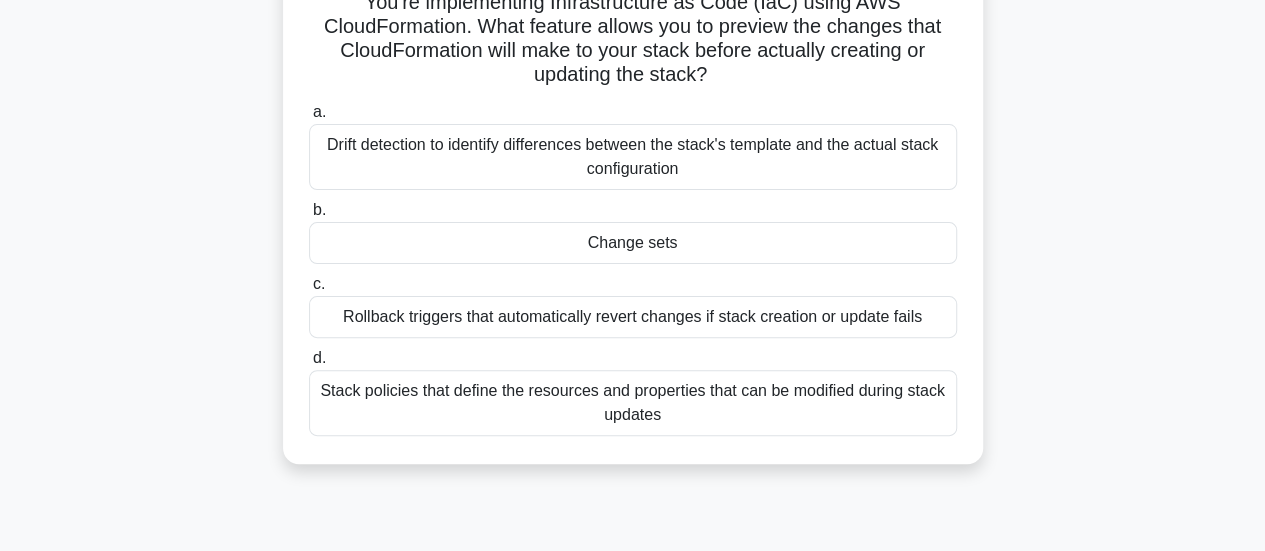 scroll, scrollTop: 200, scrollLeft: 0, axis: vertical 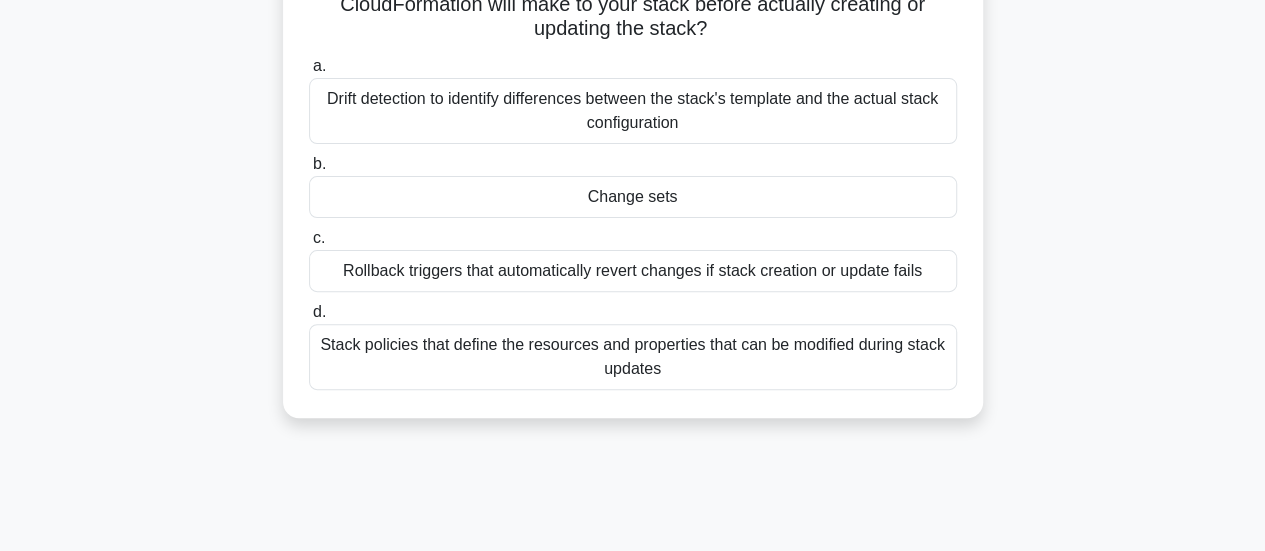 click on "Rollback triggers that automatically revert changes if stack creation or update fails" at bounding box center [633, 271] 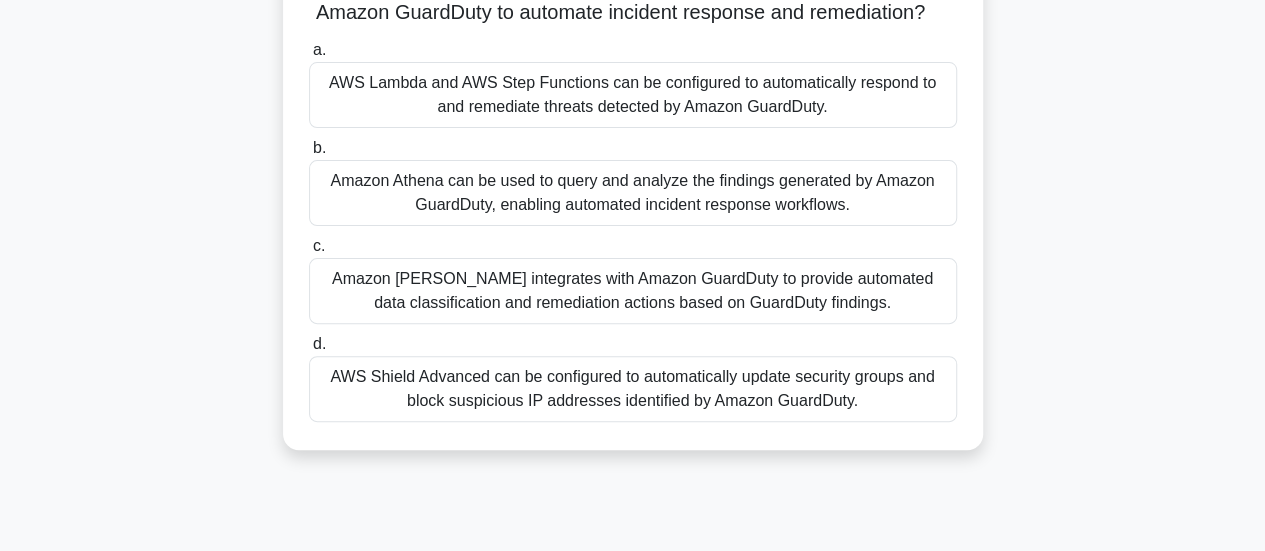 scroll, scrollTop: 200, scrollLeft: 0, axis: vertical 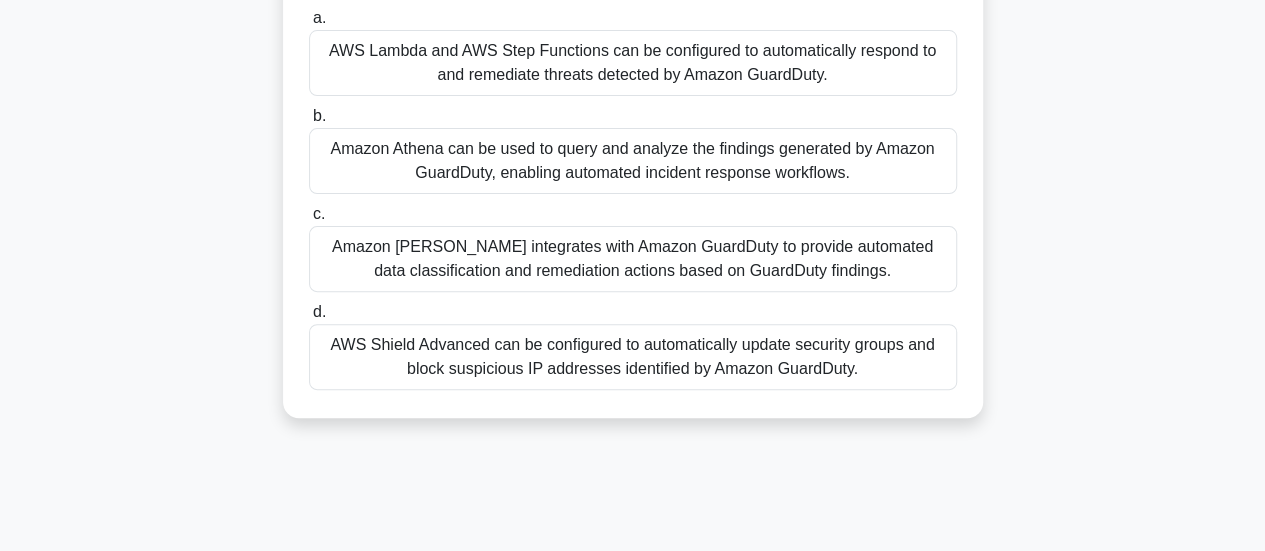 click on "Amazon Athena can be used to query and analyze the findings generated by Amazon GuardDuty, enabling automated incident response workflows." at bounding box center (633, 161) 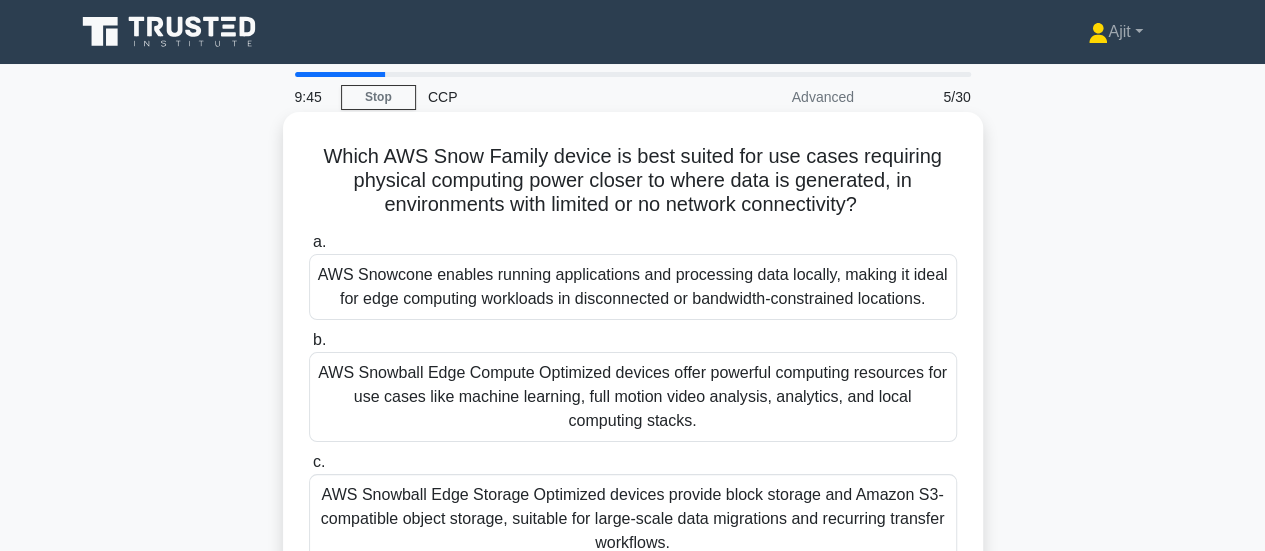 scroll, scrollTop: 100, scrollLeft: 0, axis: vertical 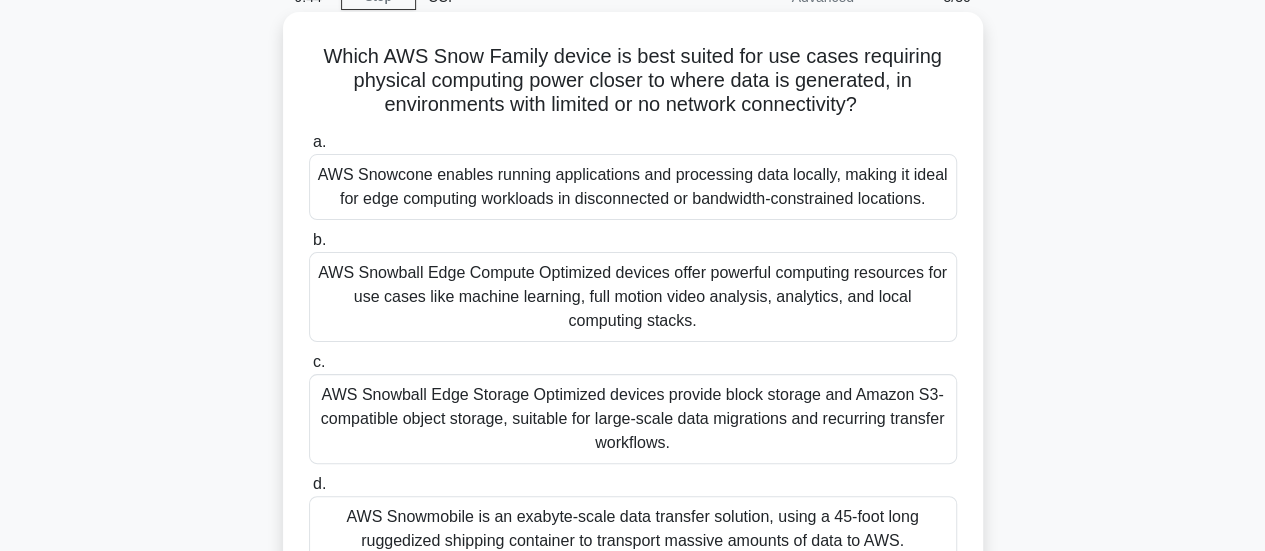 click on "AWS Snowball Edge Compute Optimized devices offer powerful computing resources for use cases like machine learning, full motion video analysis, analytics, and local computing stacks." at bounding box center (633, 297) 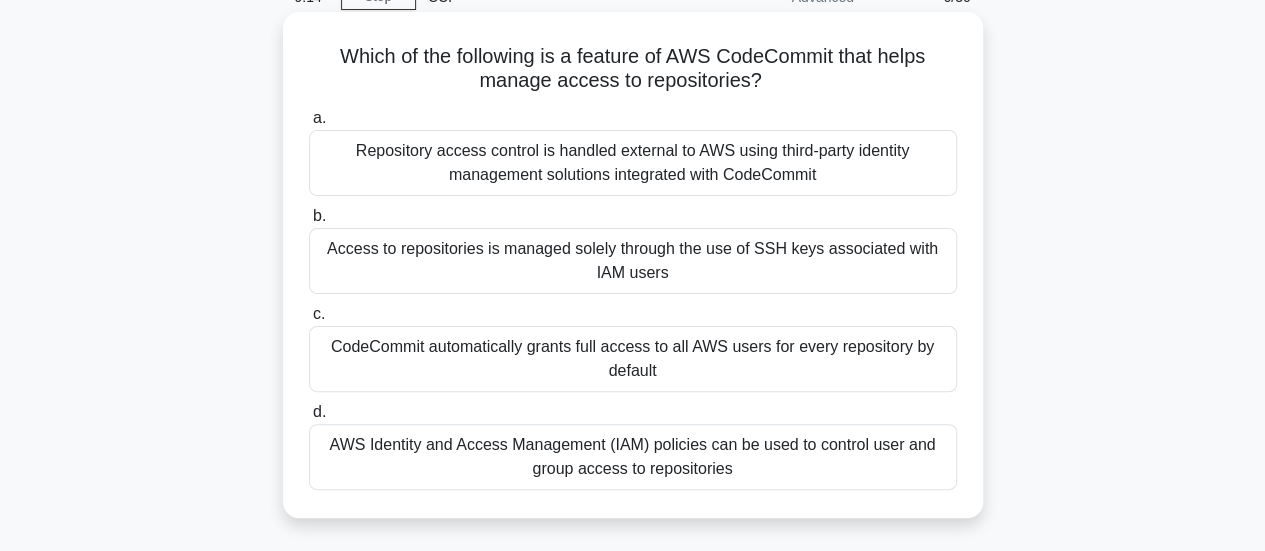 scroll, scrollTop: 0, scrollLeft: 0, axis: both 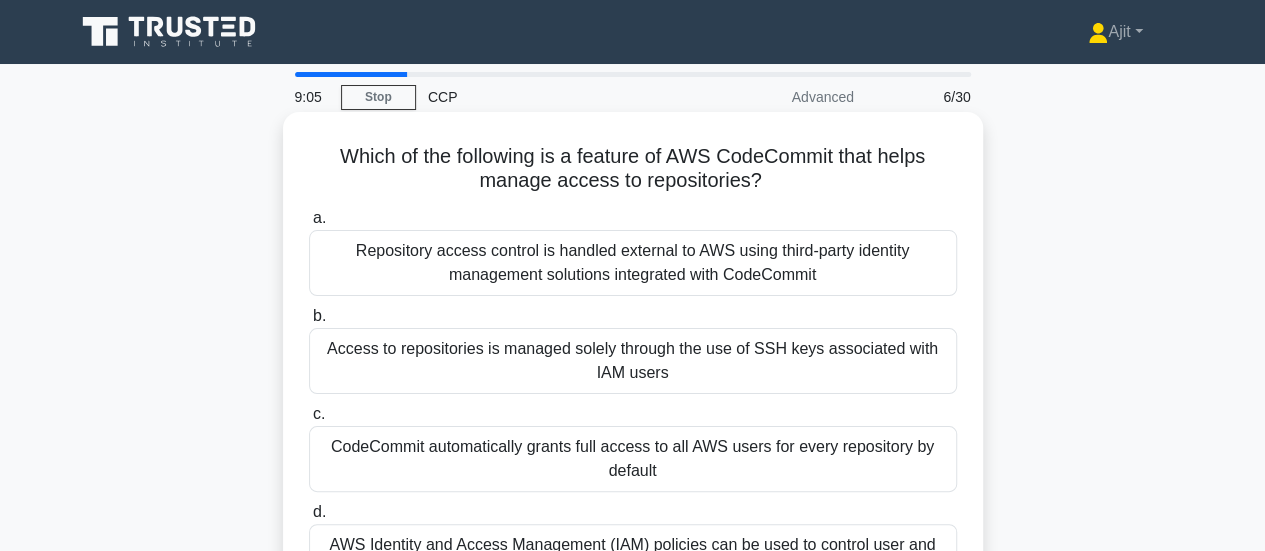 click on "Access to repositories is managed solely through the use of SSH keys associated with IAM users" at bounding box center (633, 361) 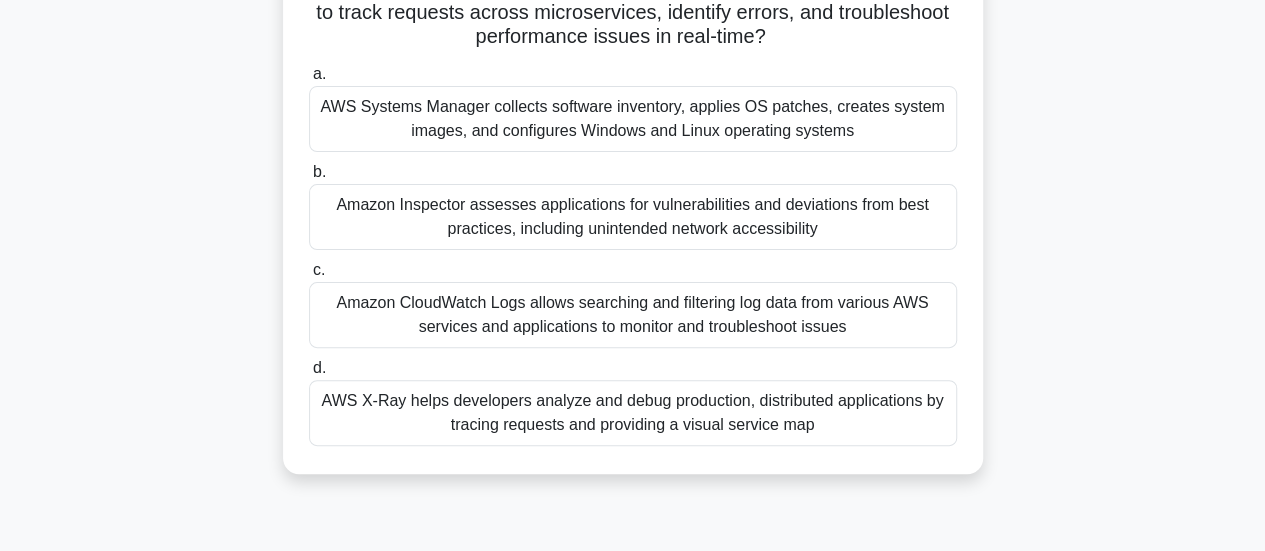 scroll, scrollTop: 200, scrollLeft: 0, axis: vertical 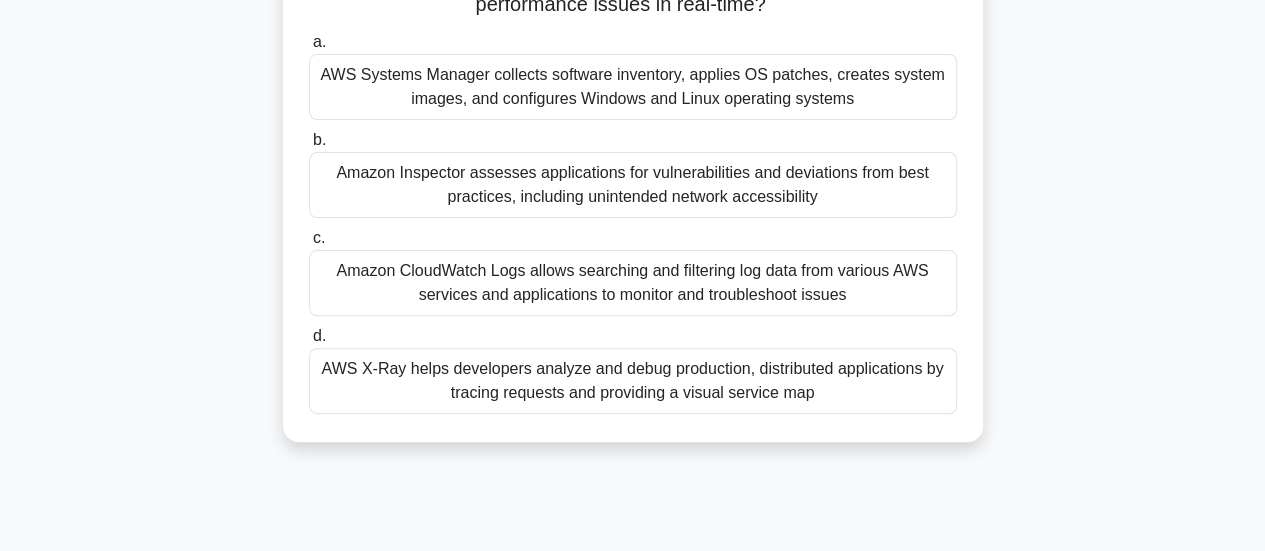 click on "AWS X-Ray helps developers analyze and debug production, distributed applications by tracing requests and providing a visual service map" at bounding box center [633, 381] 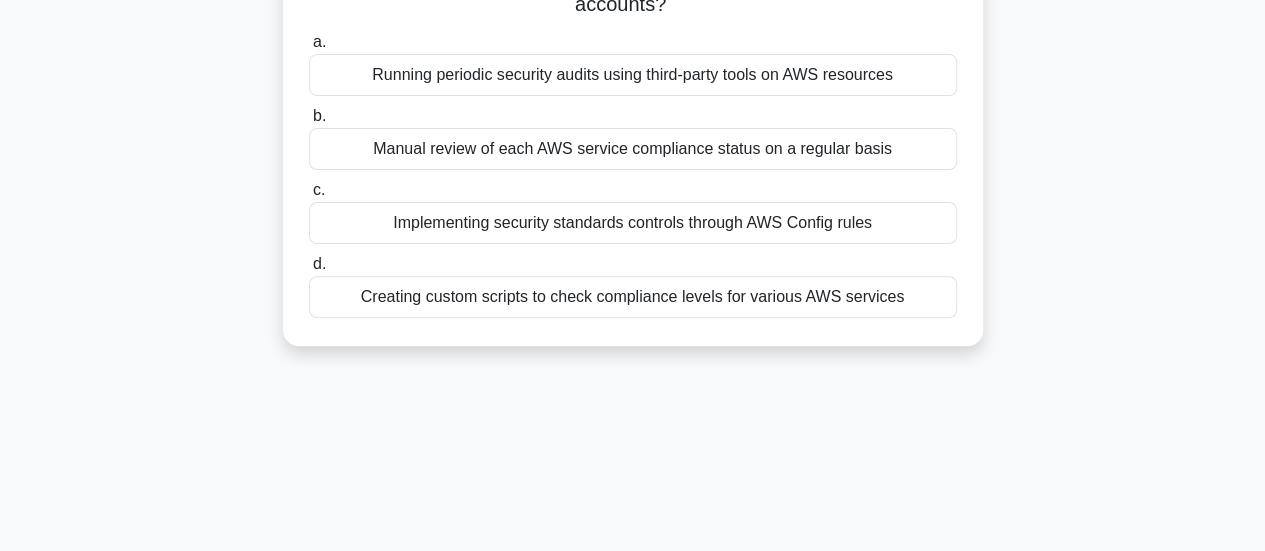 scroll, scrollTop: 100, scrollLeft: 0, axis: vertical 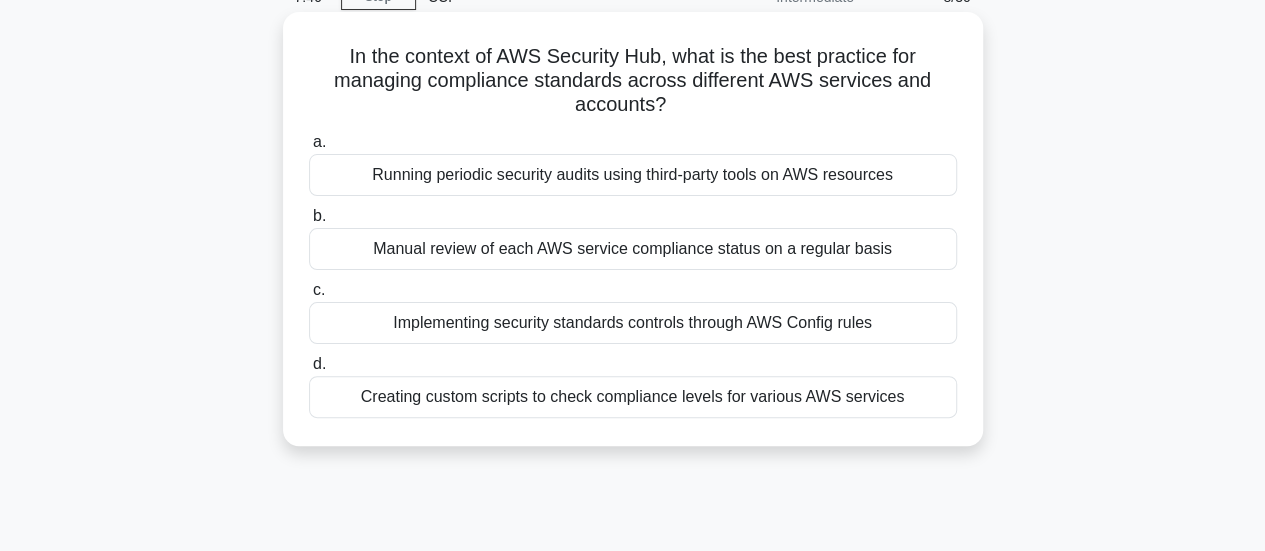 click on "Implementing security standards controls through AWS Config rules" at bounding box center [633, 323] 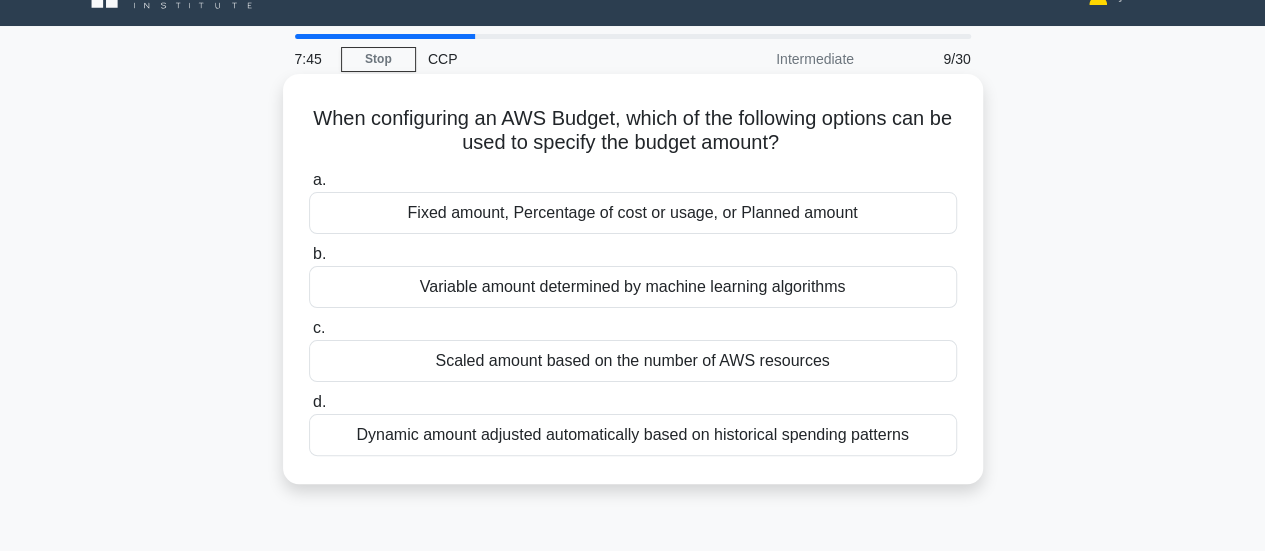 scroll, scrollTop: 0, scrollLeft: 0, axis: both 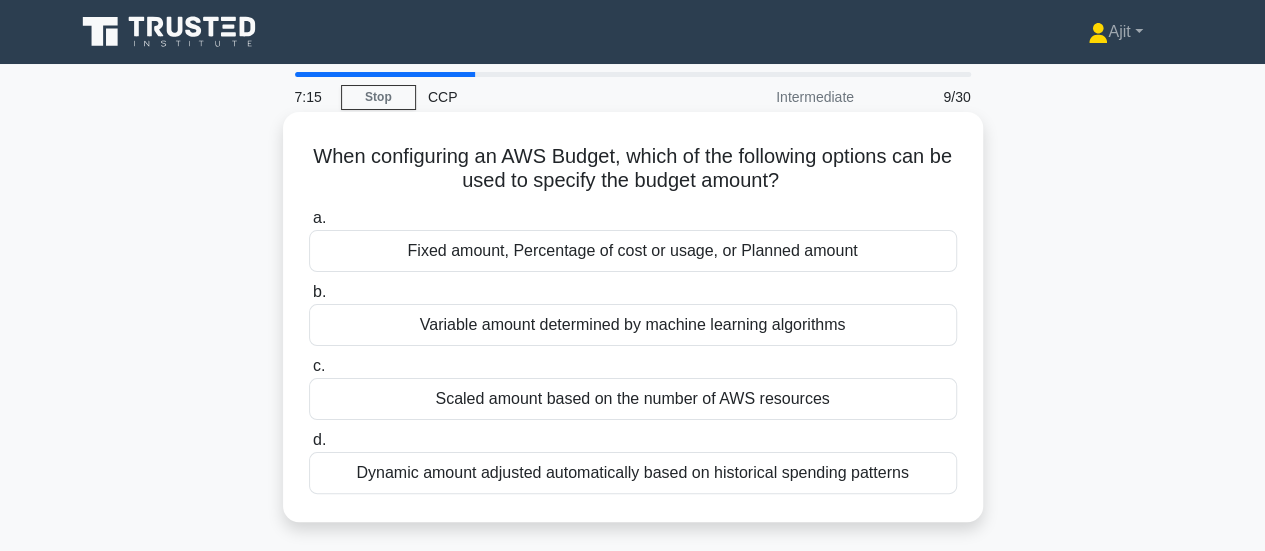 click on "Fixed amount, Percentage of cost or usage, or Planned amount" at bounding box center (633, 251) 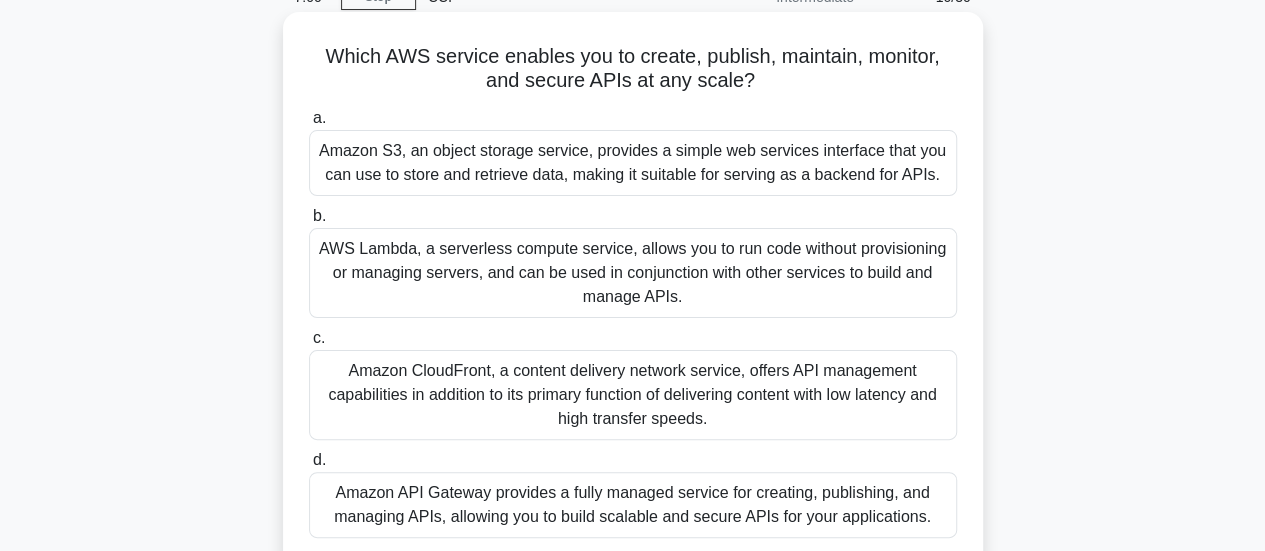 scroll, scrollTop: 200, scrollLeft: 0, axis: vertical 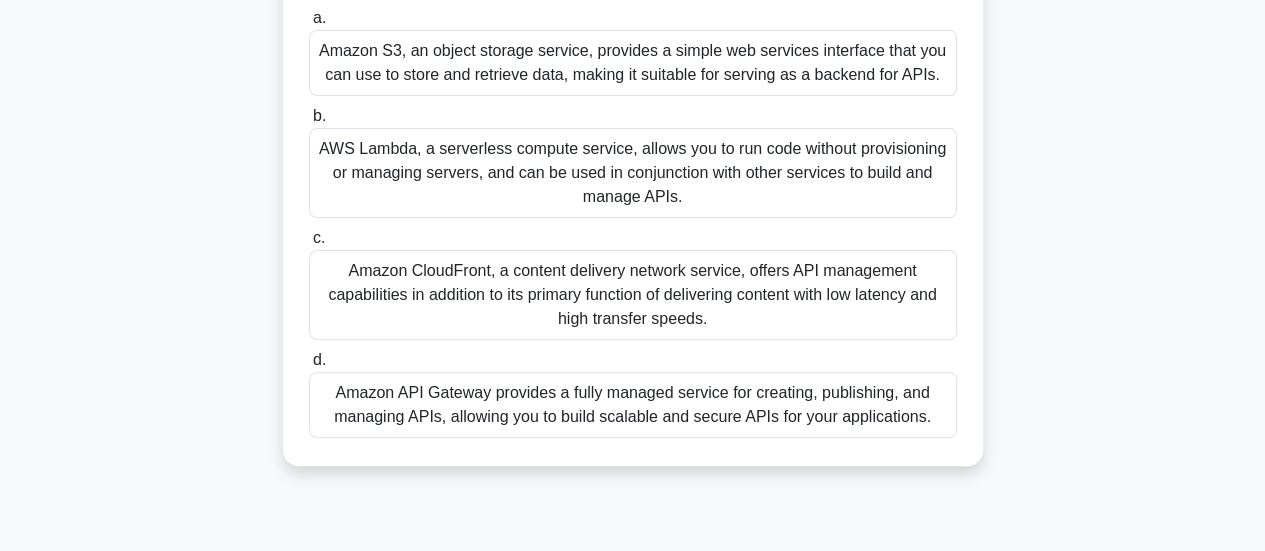 click on "Amazon API Gateway provides a fully managed service for creating, publishing, and managing APIs, allowing you to build scalable and secure APIs for your applications." at bounding box center (633, 405) 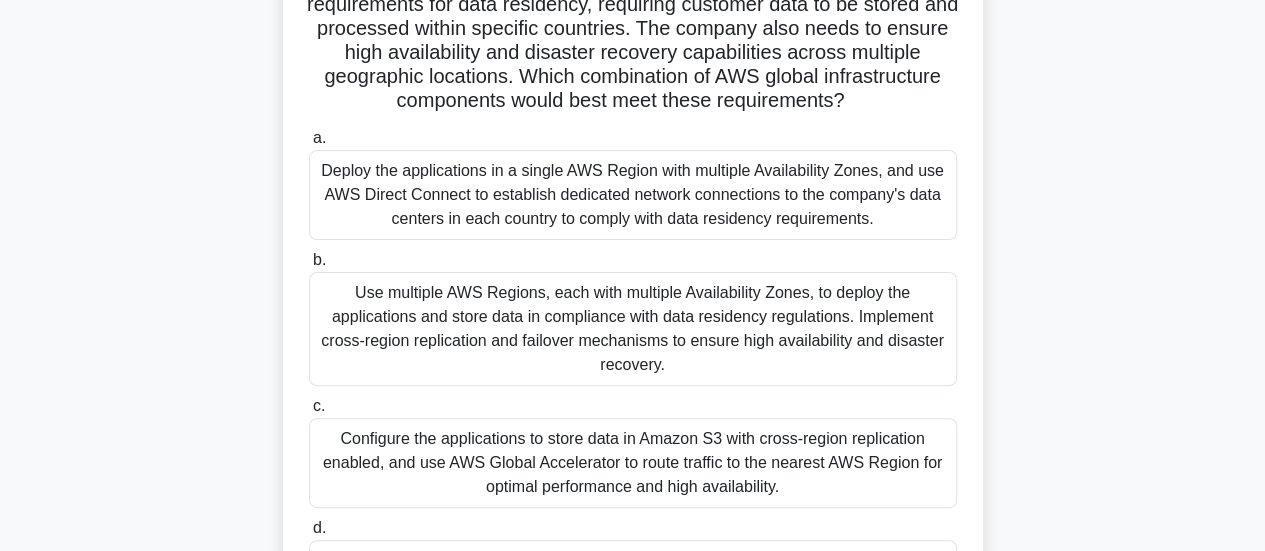 scroll, scrollTop: 300, scrollLeft: 0, axis: vertical 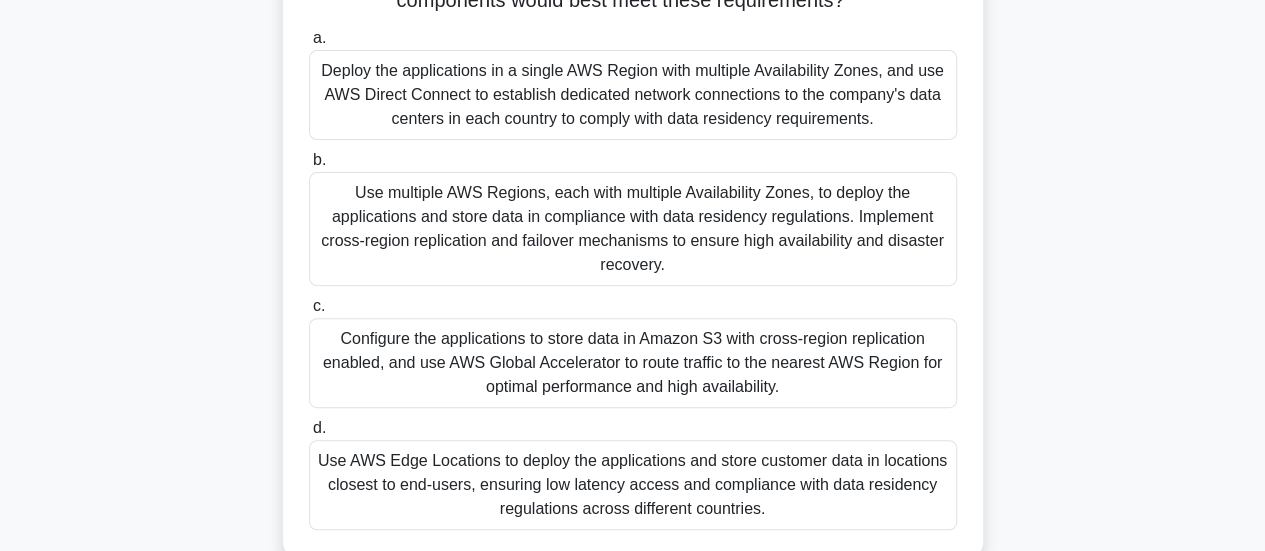 click on "Use multiple AWS Regions, each with multiple Availability Zones, to deploy the applications and store data in compliance with data residency regulations. Implement cross-region replication and failover mechanisms to ensure high availability and disaster recovery." at bounding box center (633, 229) 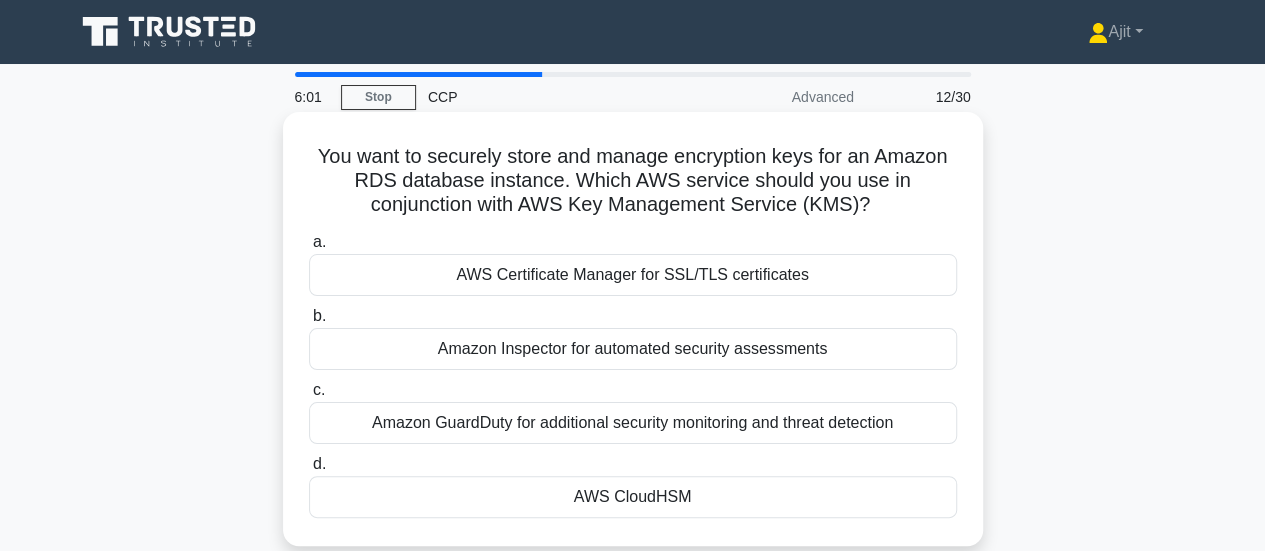 scroll, scrollTop: 100, scrollLeft: 0, axis: vertical 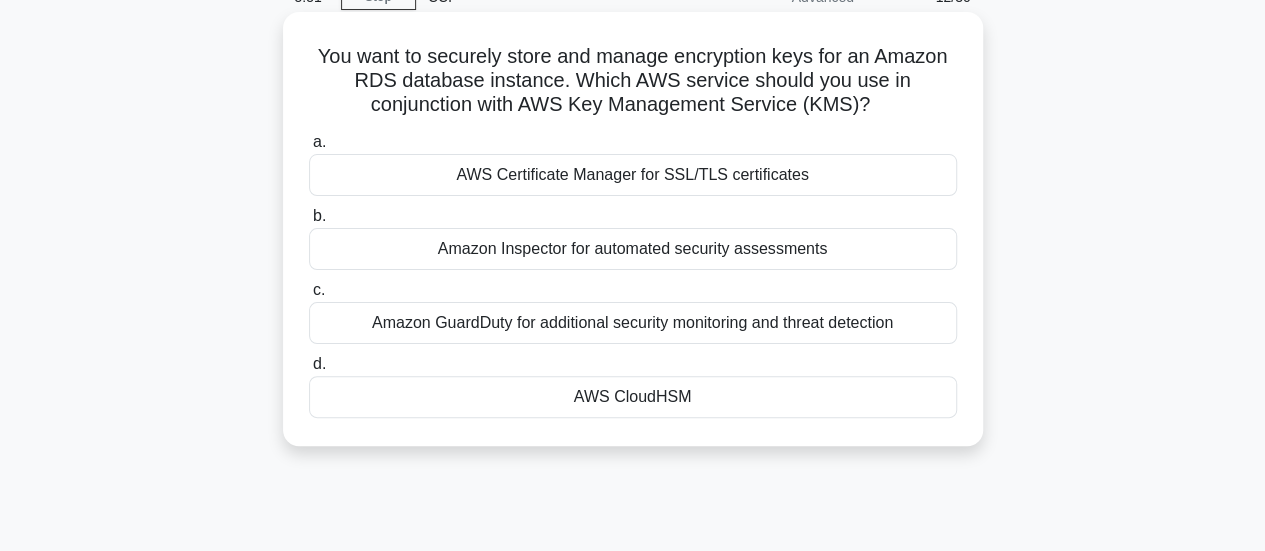click on "AWS Certificate Manager for SSL/TLS certificates" at bounding box center (633, 175) 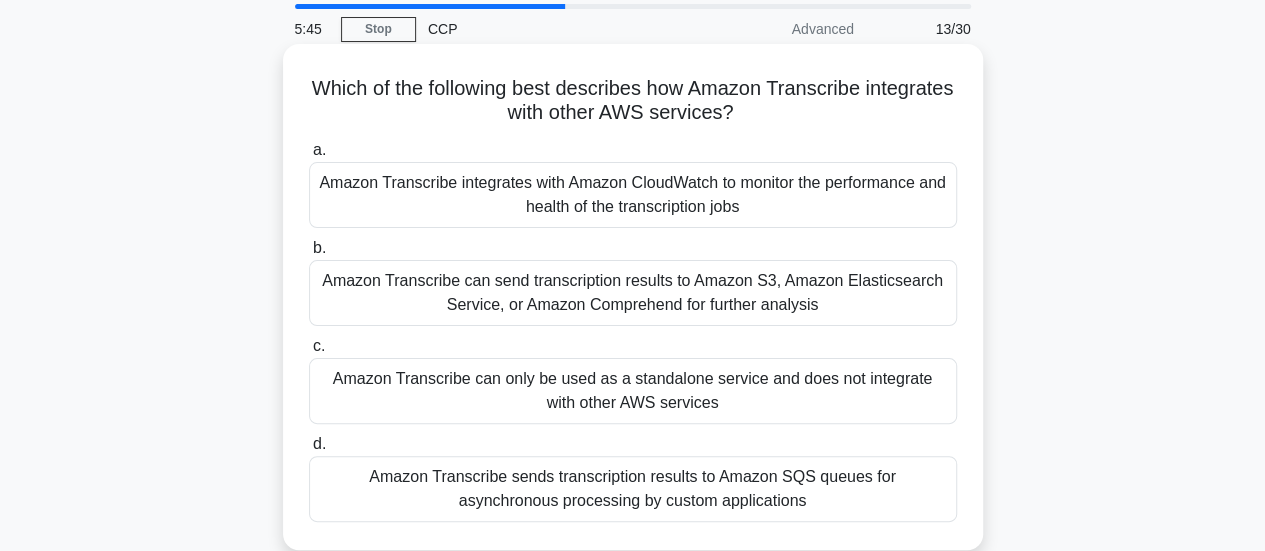 scroll, scrollTop: 100, scrollLeft: 0, axis: vertical 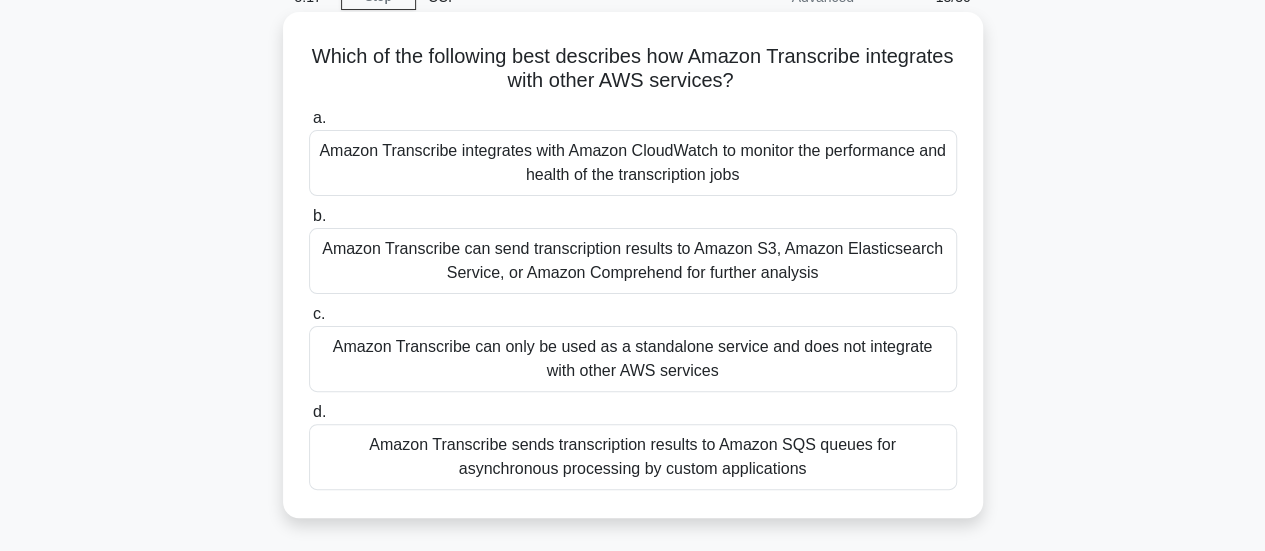 click on "Amazon Transcribe can send transcription results to Amazon S3, Amazon Elasticsearch Service, or Amazon Comprehend for further analysis" at bounding box center (633, 261) 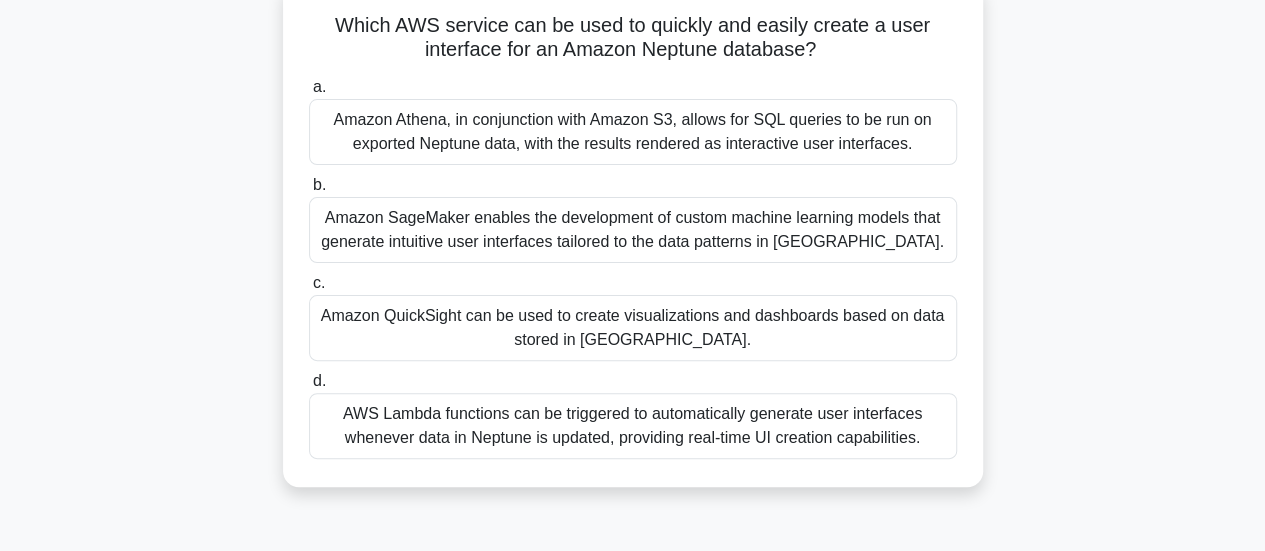 scroll, scrollTop: 100, scrollLeft: 0, axis: vertical 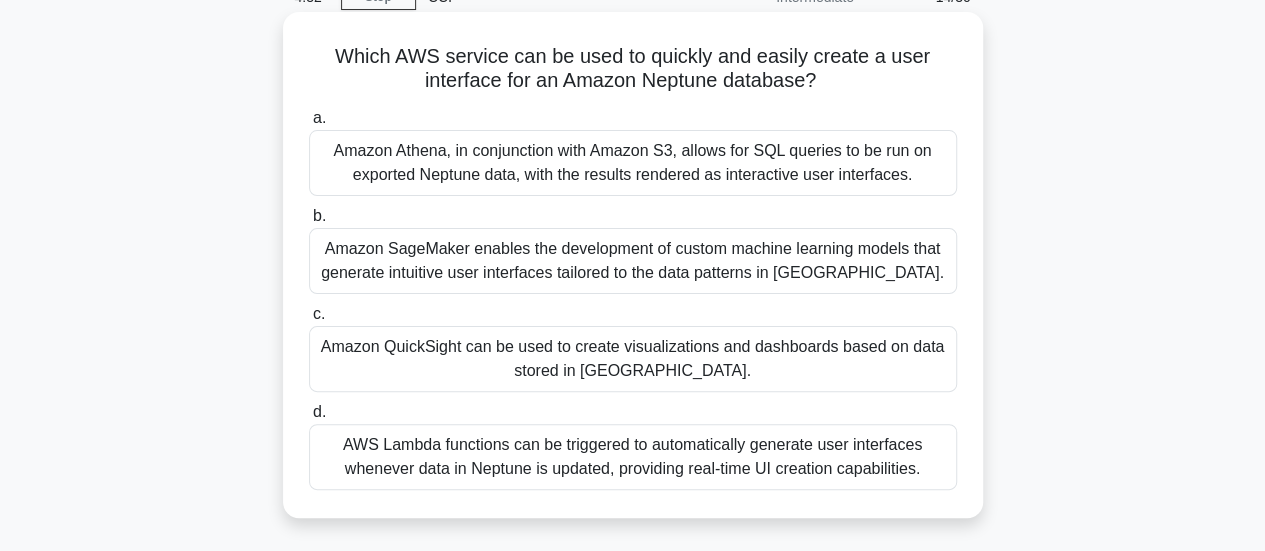 click on "AWS Lambda functions can be triggered to automatically generate user interfaces whenever data in Neptune is updated, providing real-time UI creation capabilities." at bounding box center (633, 457) 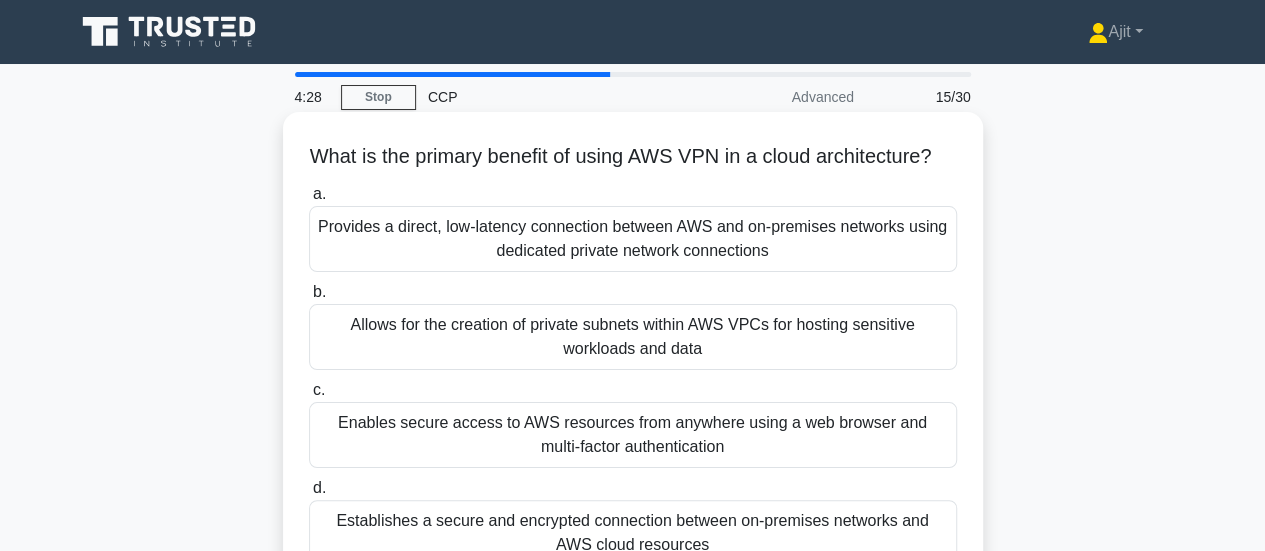 scroll, scrollTop: 100, scrollLeft: 0, axis: vertical 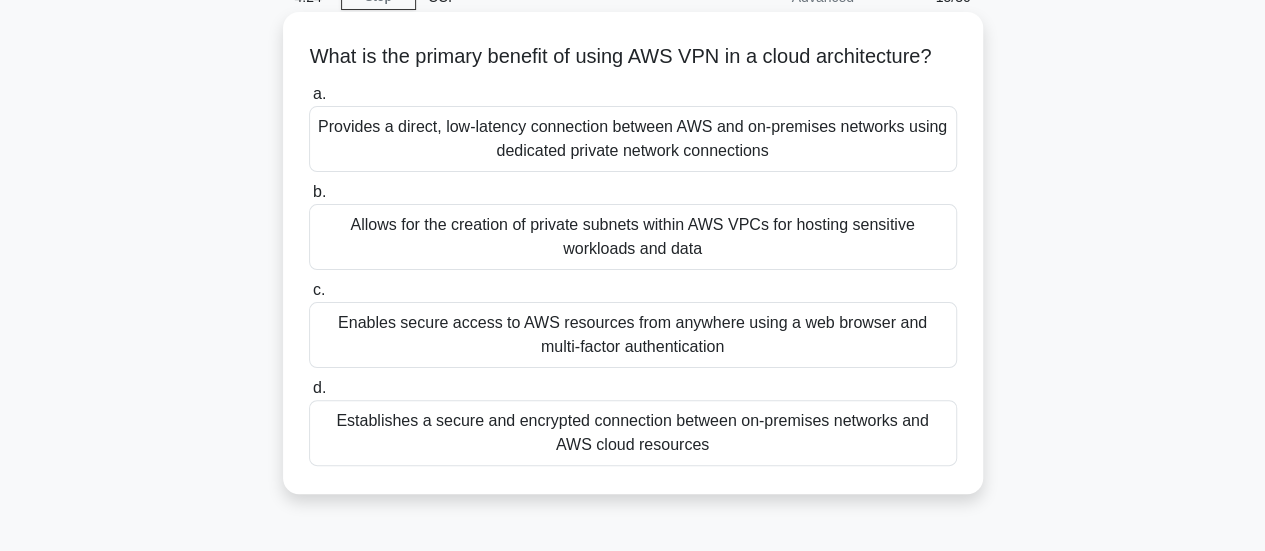 click on "Enables secure access to AWS resources from anywhere using a web browser and multi-factor authentication" at bounding box center [633, 335] 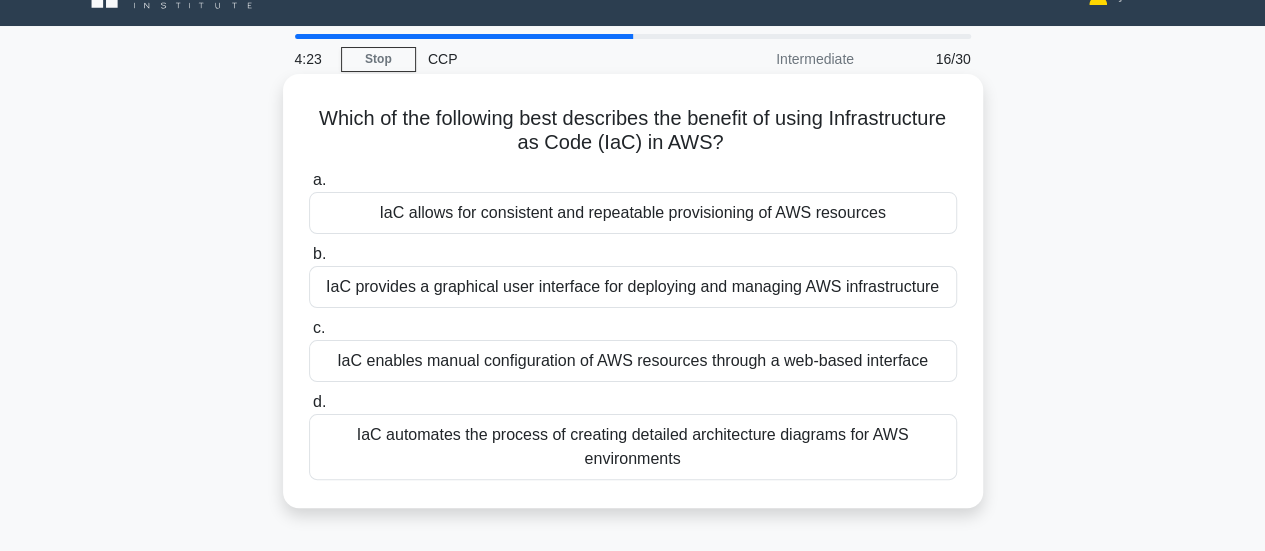 scroll, scrollTop: 0, scrollLeft: 0, axis: both 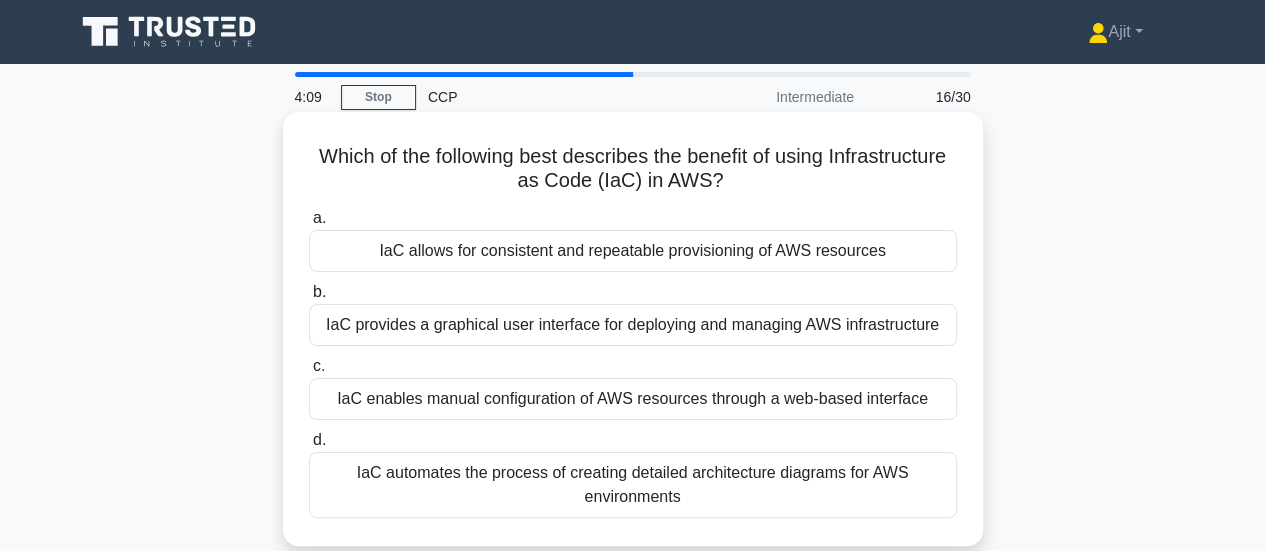 click on "IaC enables manual configuration of AWS resources through a web-based interface" at bounding box center [633, 399] 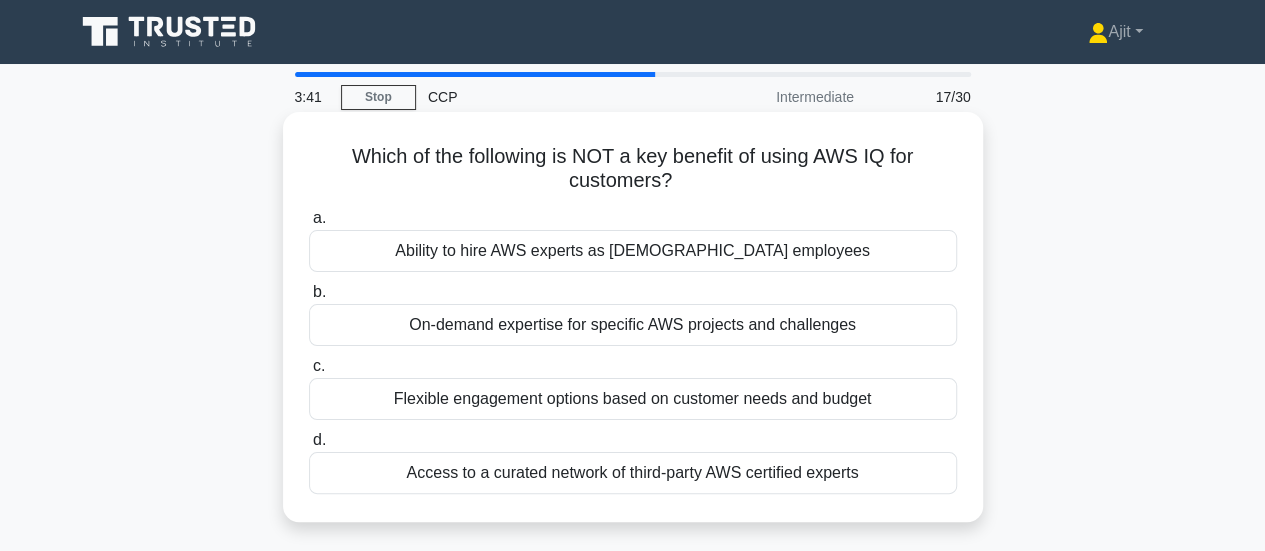 click on "Ability to hire AWS experts as full-time employees" at bounding box center [633, 251] 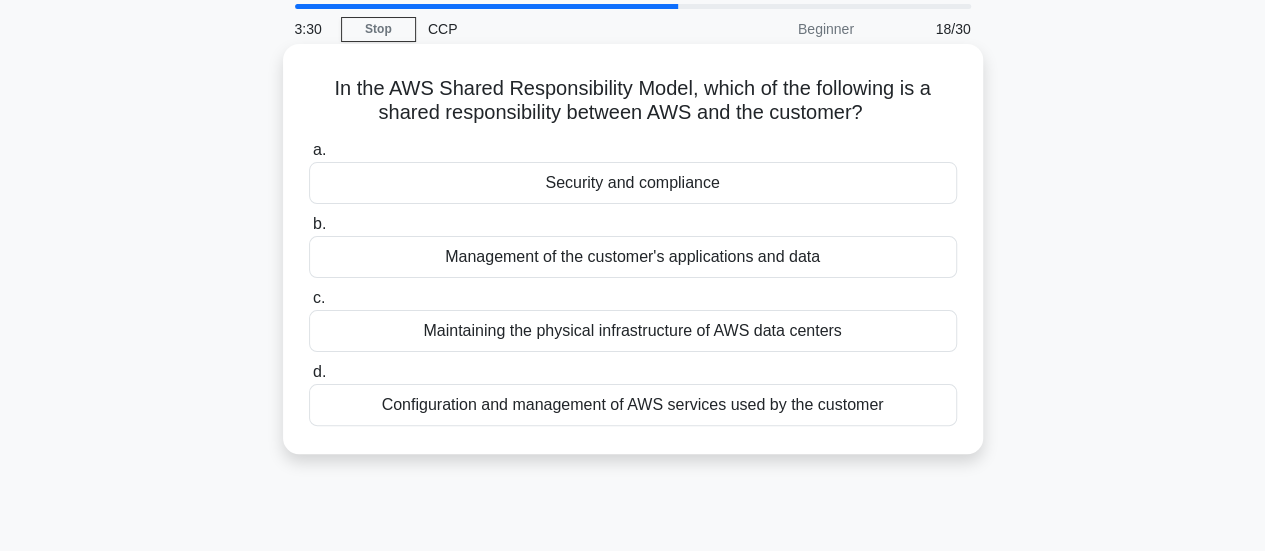 scroll, scrollTop: 100, scrollLeft: 0, axis: vertical 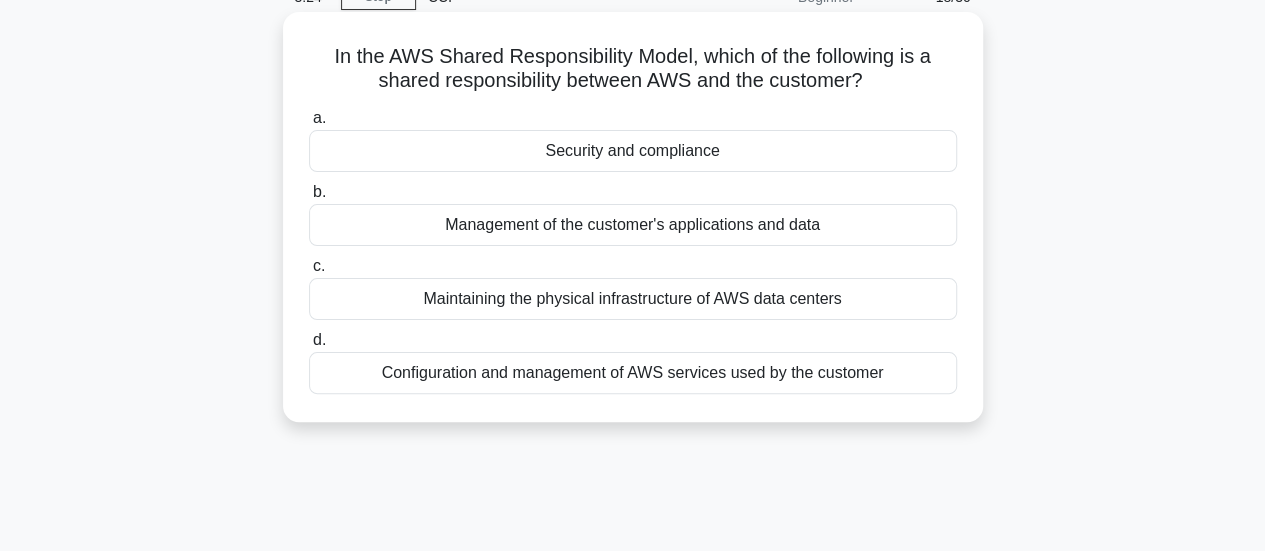 click on "Security and compliance" at bounding box center [633, 151] 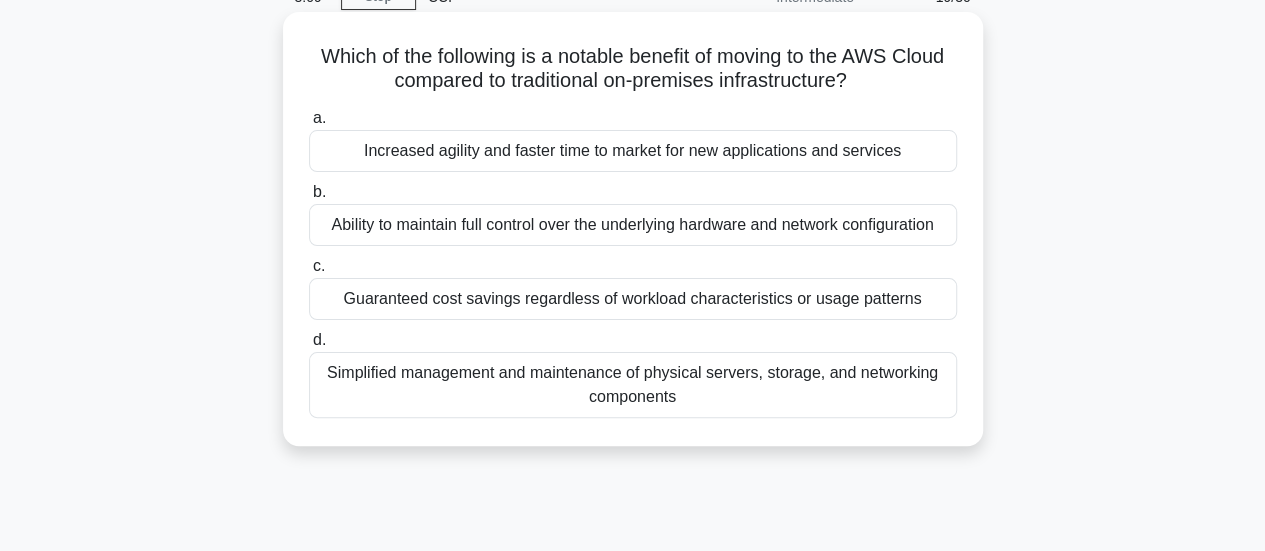 scroll, scrollTop: 0, scrollLeft: 0, axis: both 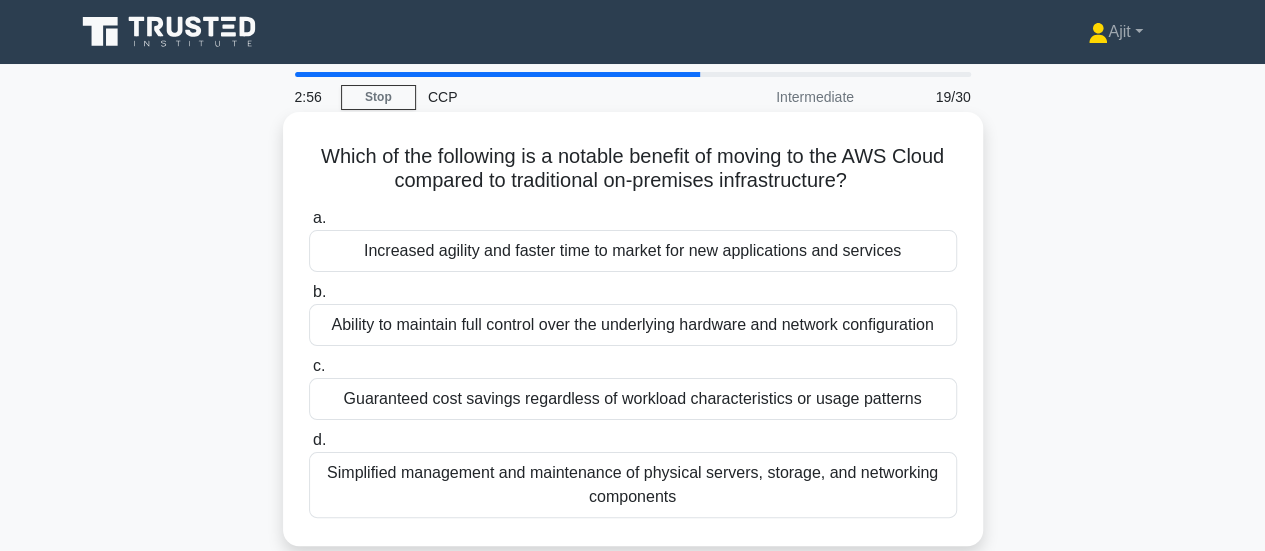 click on "Increased agility and faster time to market for new applications and services" at bounding box center (633, 251) 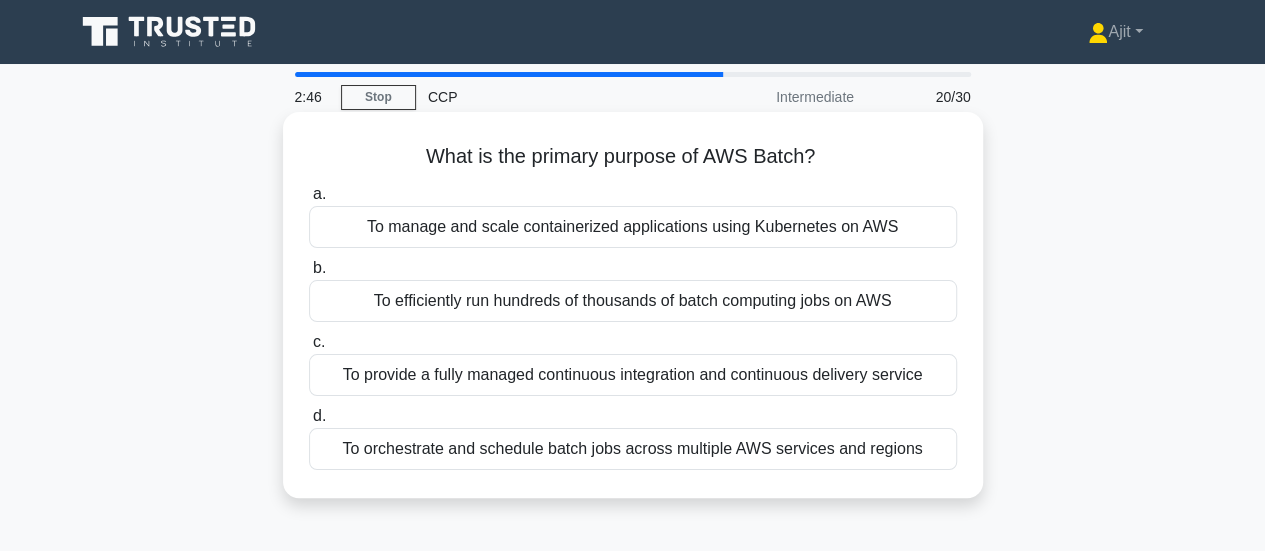 click on "To efficiently run hundreds of thousands of batch computing jobs on AWS" at bounding box center [633, 301] 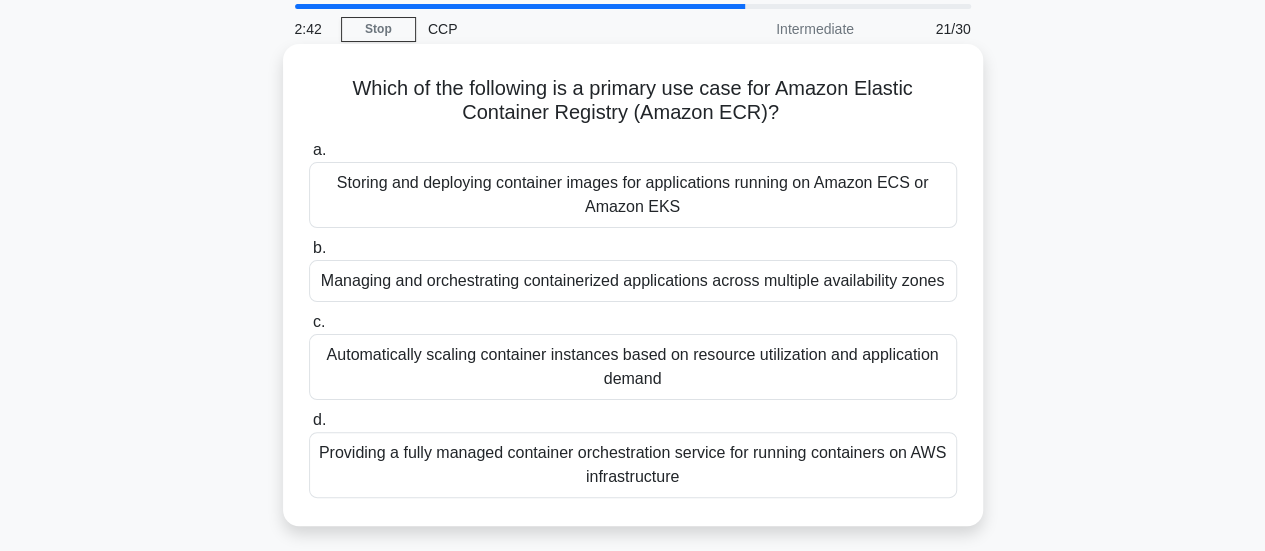 scroll, scrollTop: 100, scrollLeft: 0, axis: vertical 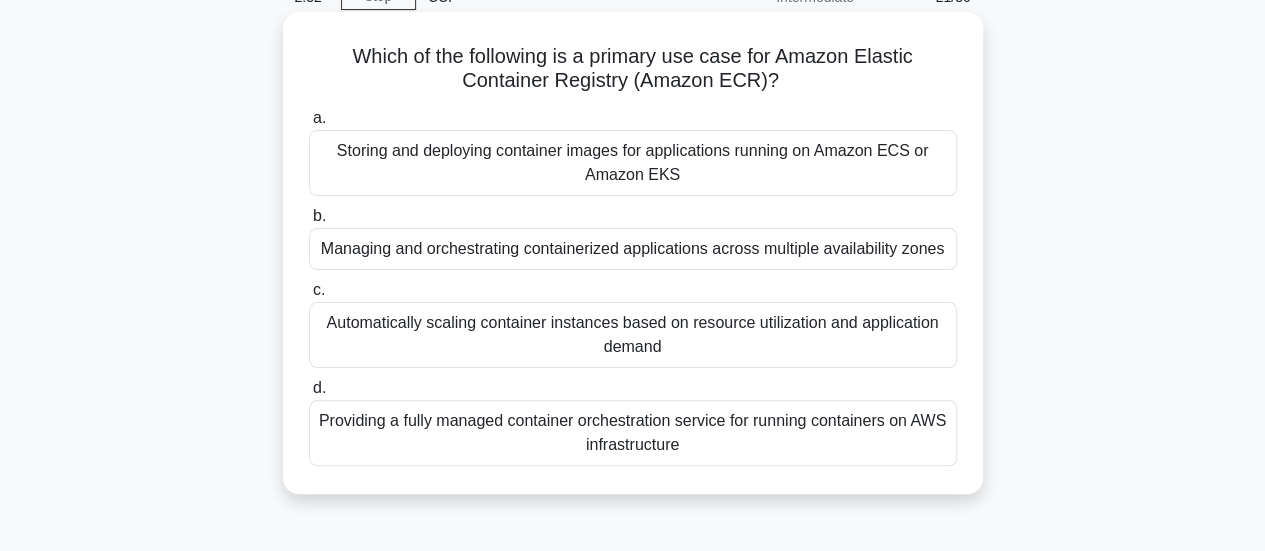 click on "Storing and deploying container images for applications running on Amazon ECS or Amazon EKS" at bounding box center [633, 163] 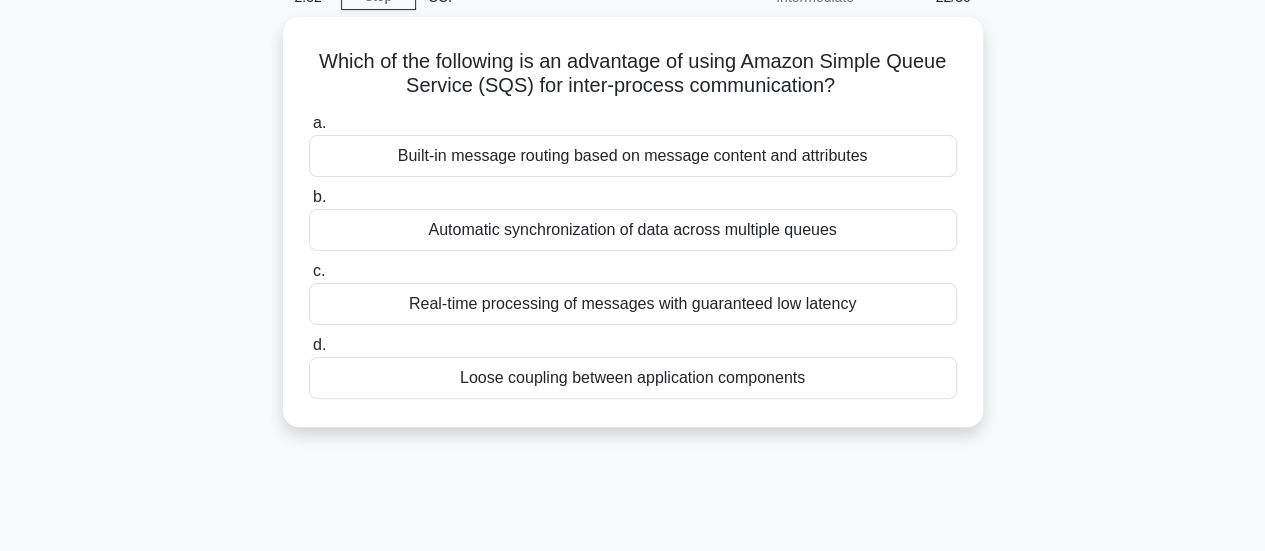scroll, scrollTop: 0, scrollLeft: 0, axis: both 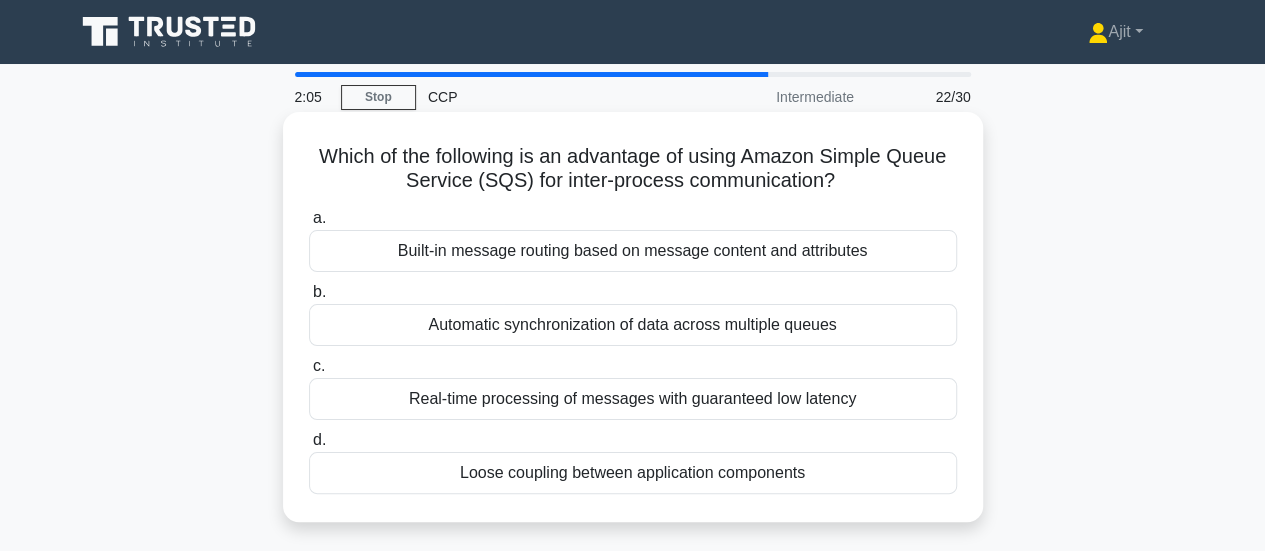 click on "Loose coupling between application components" at bounding box center [633, 473] 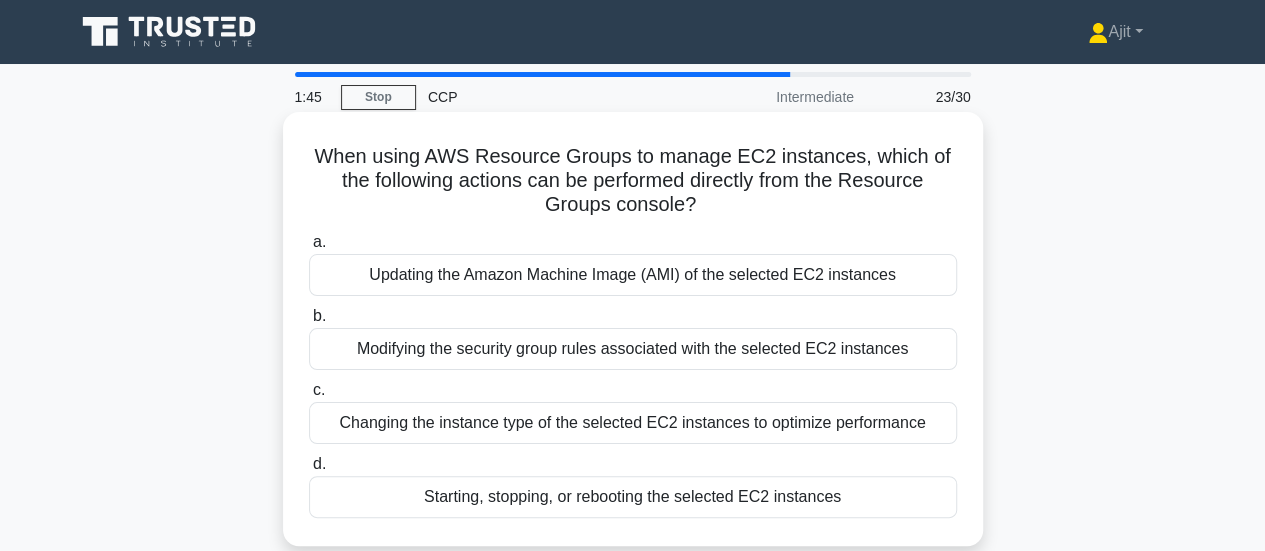 click on "Changing the instance type of the selected EC2 instances to optimize performance" at bounding box center [633, 423] 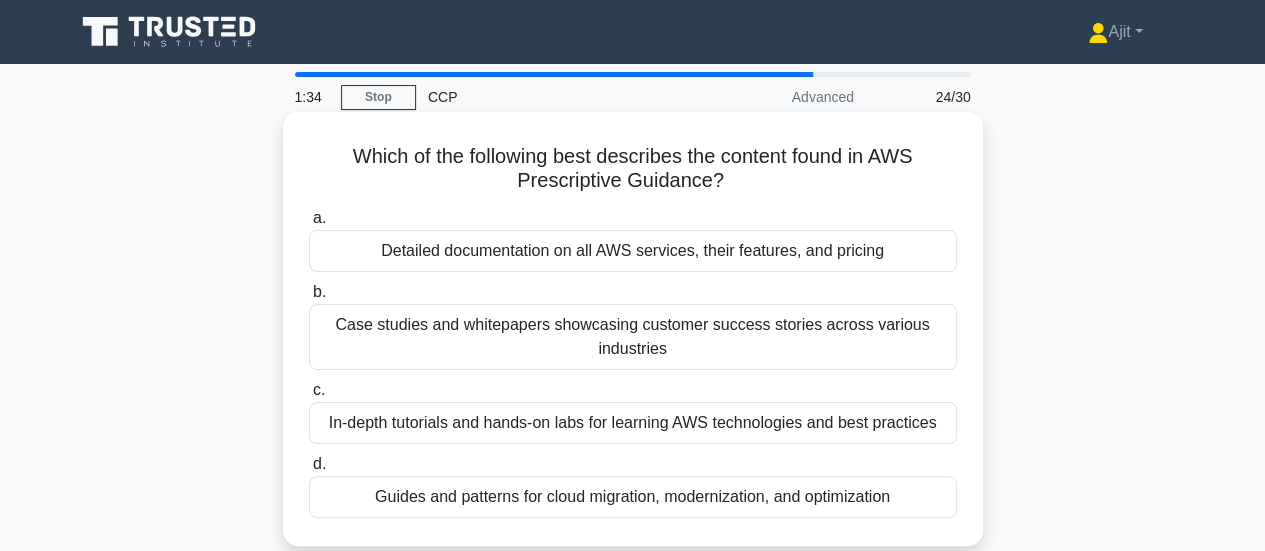 click on "Case studies and whitepapers showcasing customer success stories across various industries" at bounding box center (633, 337) 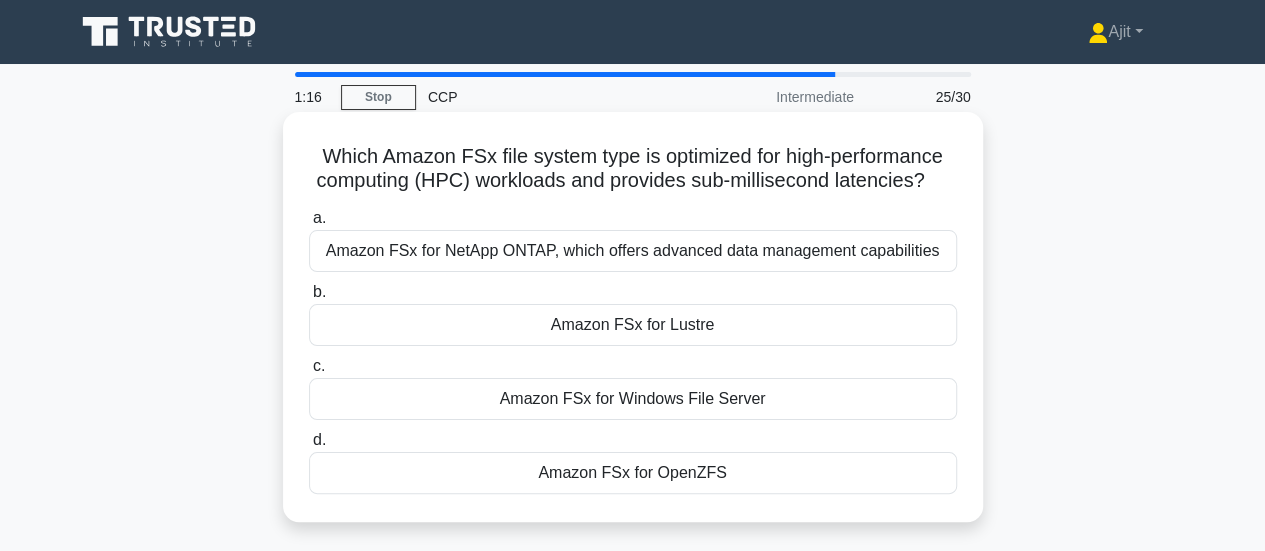 click on "Amazon FSx for Lustre" at bounding box center (633, 325) 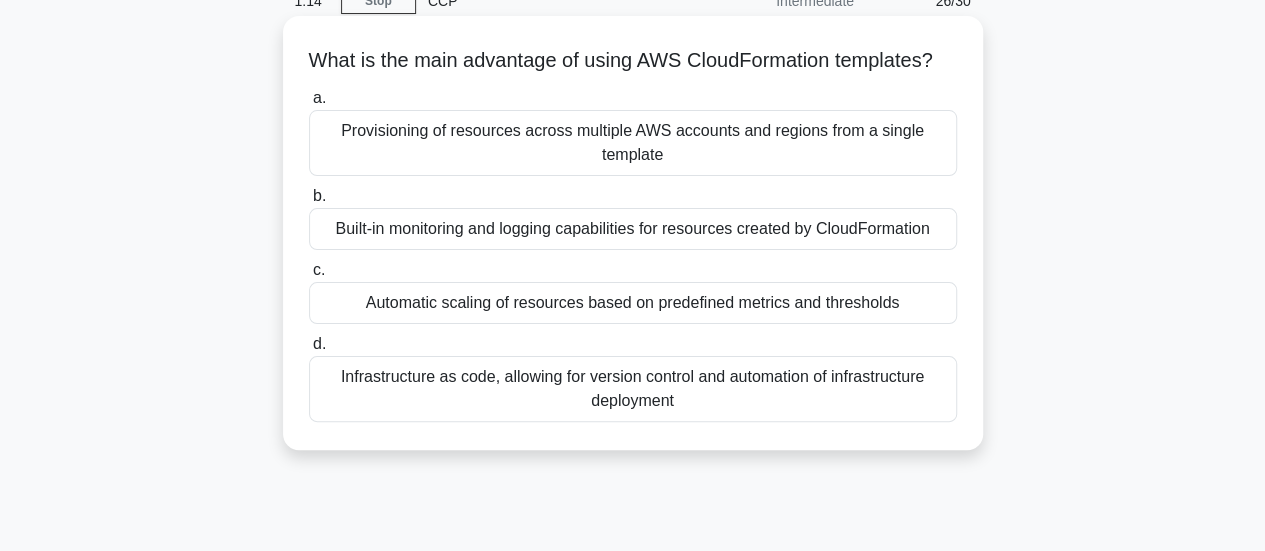 scroll, scrollTop: 100, scrollLeft: 0, axis: vertical 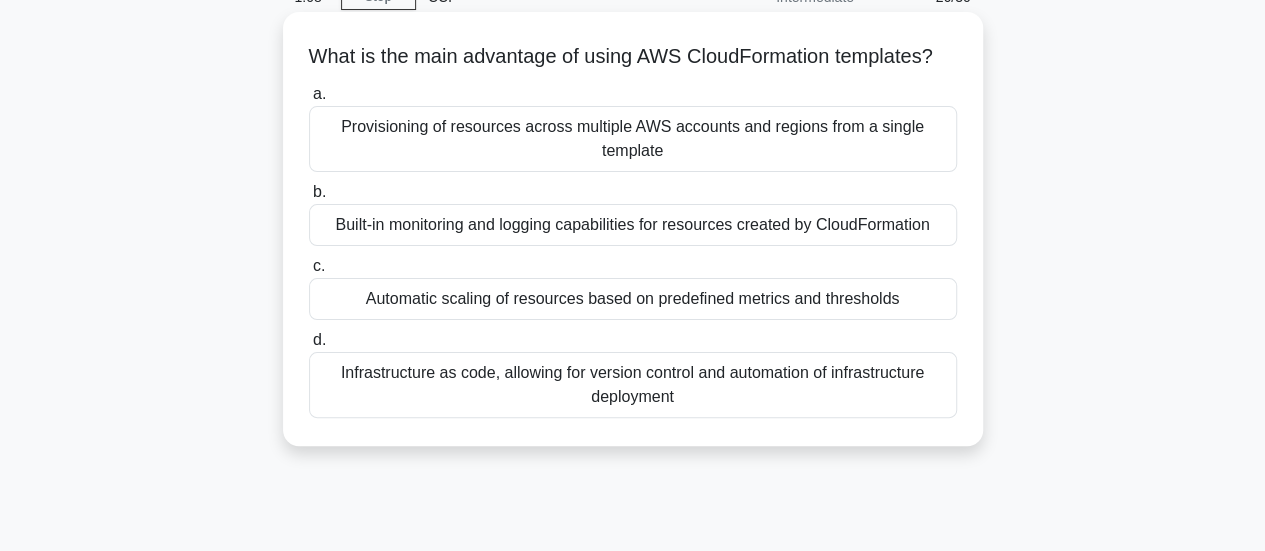 click on "Infrastructure as code, allowing for version control and automation of infrastructure deployment" at bounding box center [633, 385] 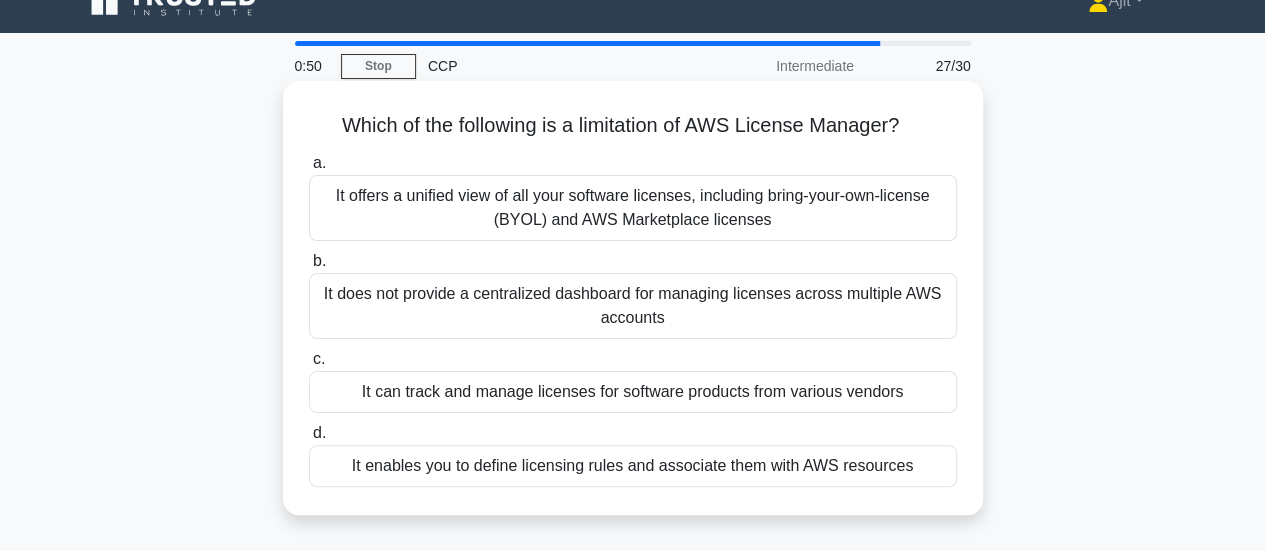 scroll, scrollTop: 0, scrollLeft: 0, axis: both 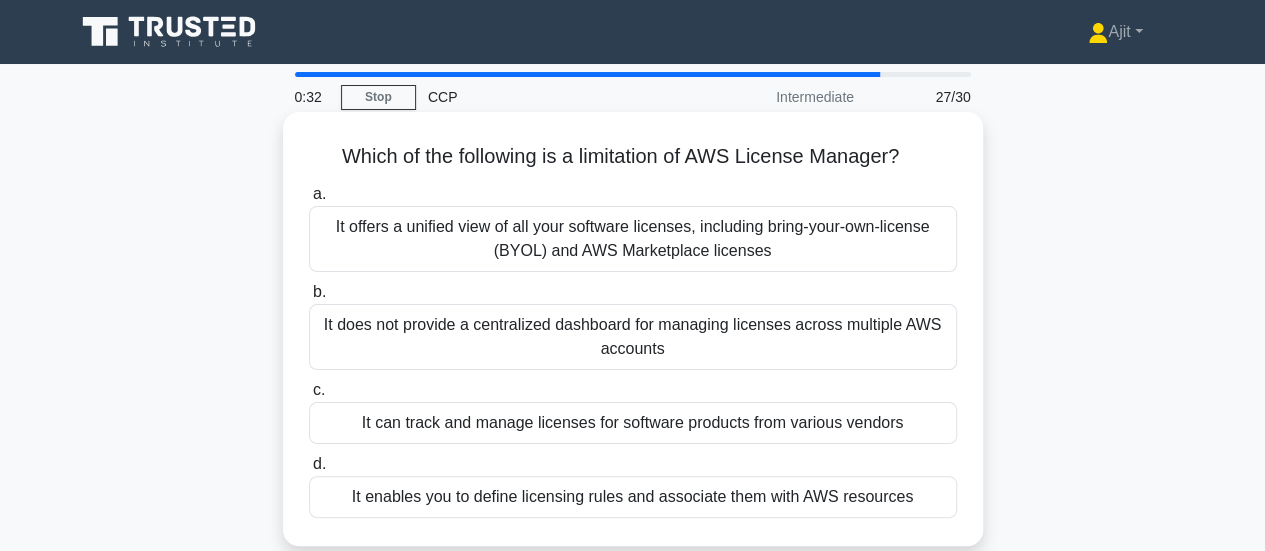click on "It does not provide a centralized dashboard for managing licenses across multiple AWS accounts" at bounding box center [633, 337] 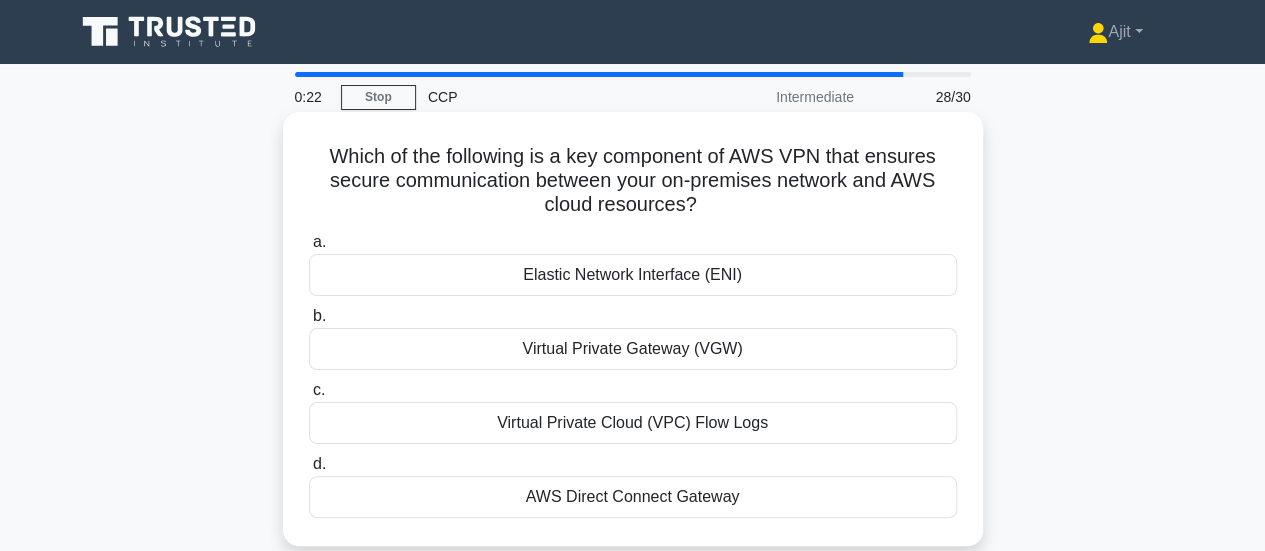 click on "AWS Direct Connect Gateway" at bounding box center [633, 497] 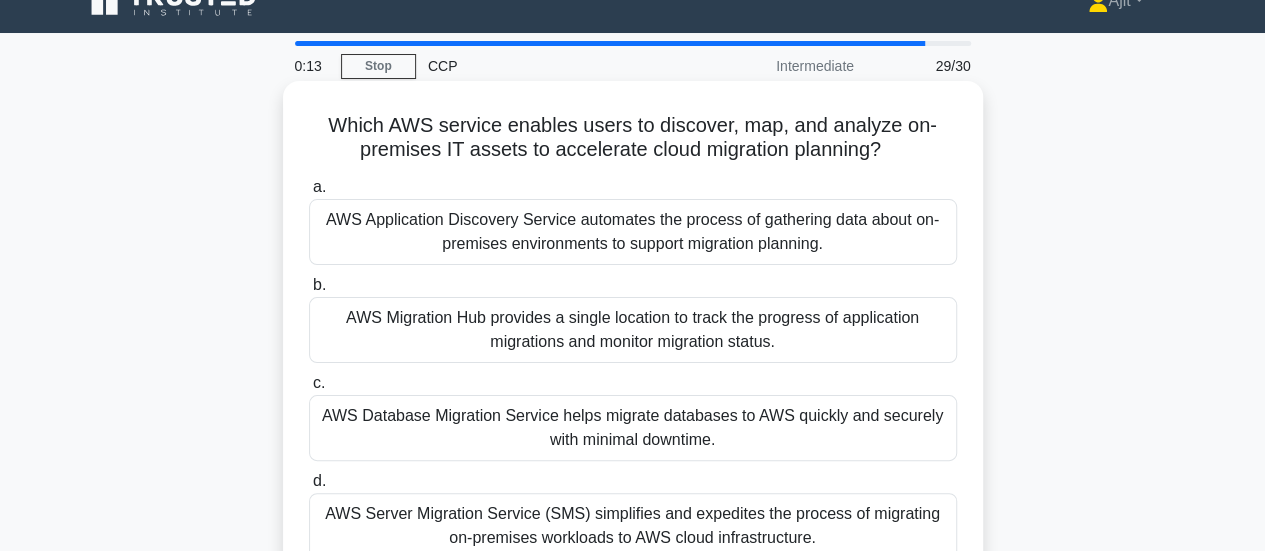 scroll, scrollTop: 0, scrollLeft: 0, axis: both 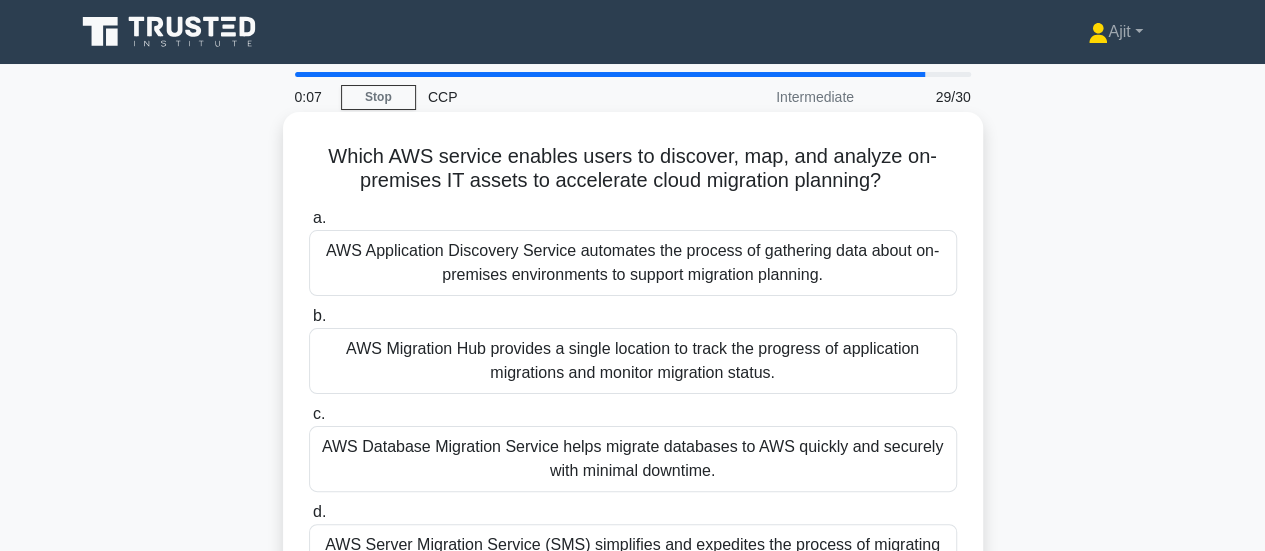 click on "AWS Application Discovery Service automates the process of gathering data about on-premises environments to support migration planning." at bounding box center [633, 263] 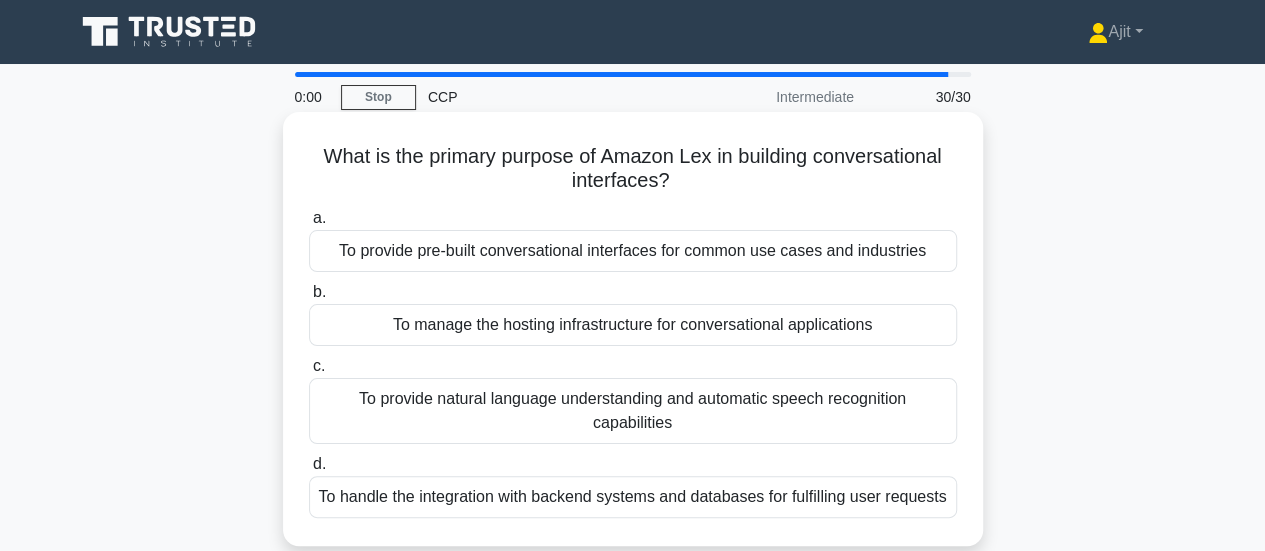 click on "To provide natural language understanding and automatic speech recognition capabilities" at bounding box center (633, 411) 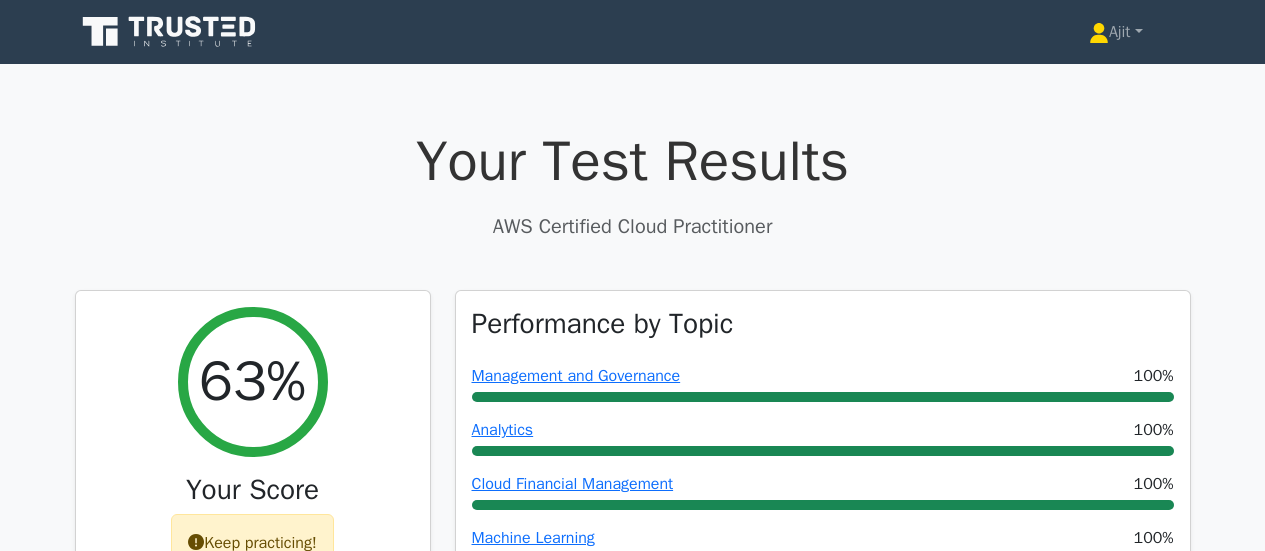 scroll, scrollTop: 0, scrollLeft: 0, axis: both 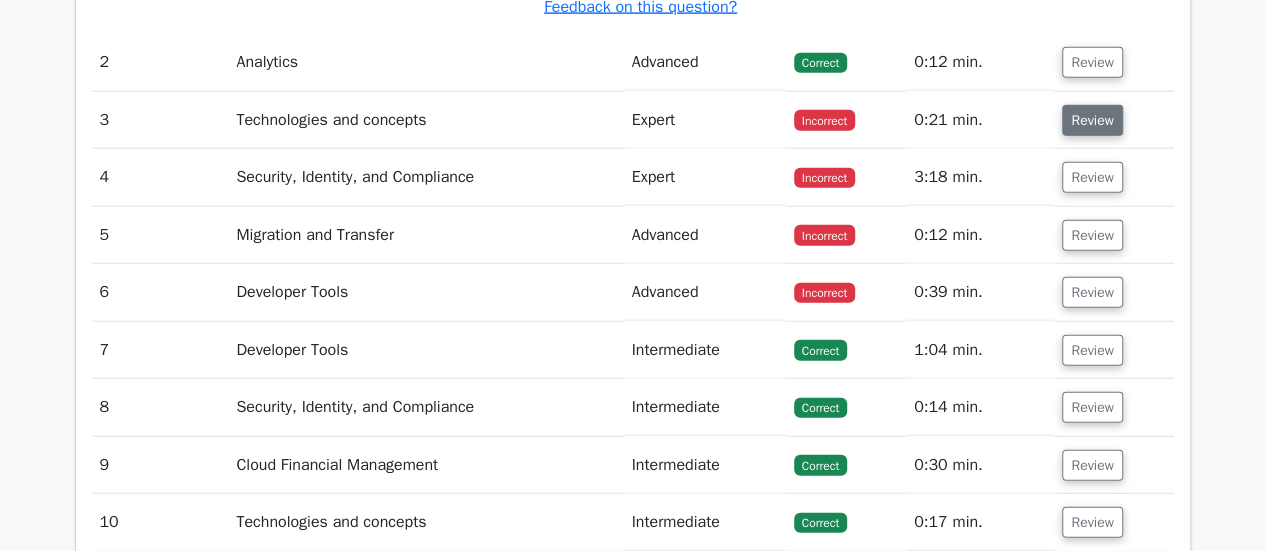 click on "Review" at bounding box center (1092, 120) 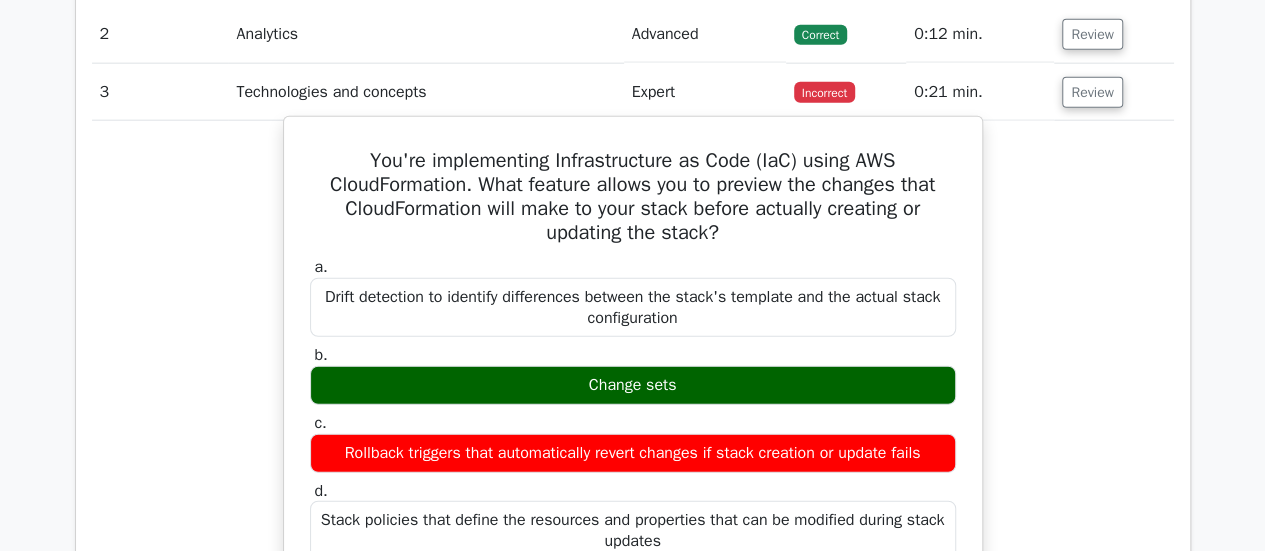 scroll, scrollTop: 2500, scrollLeft: 0, axis: vertical 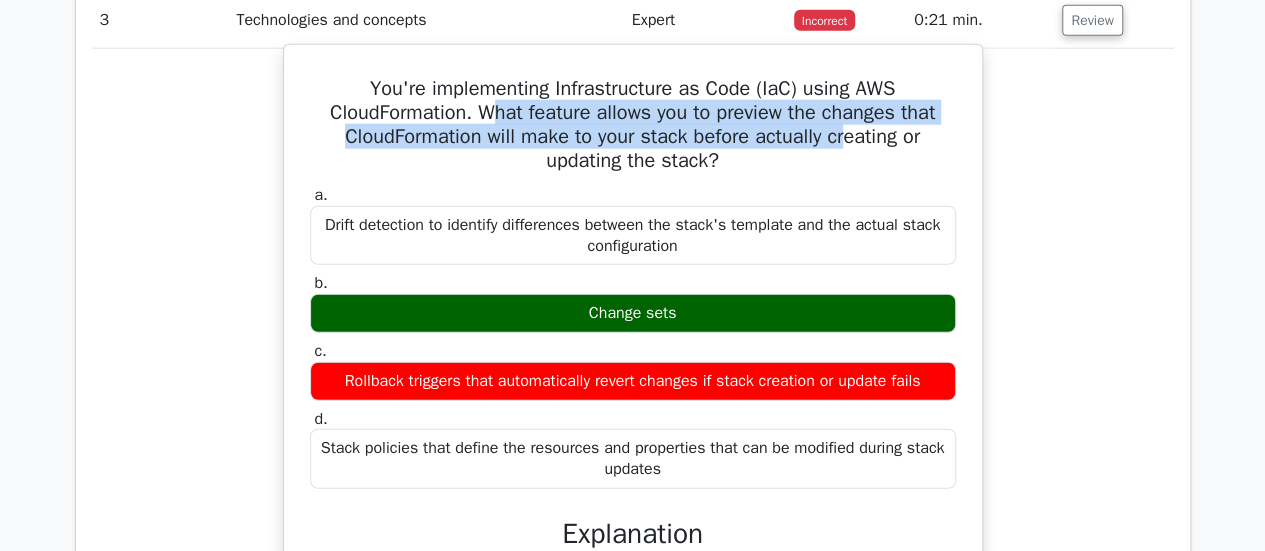 drag, startPoint x: 490, startPoint y: 105, endPoint x: 853, endPoint y: 124, distance: 363.49692 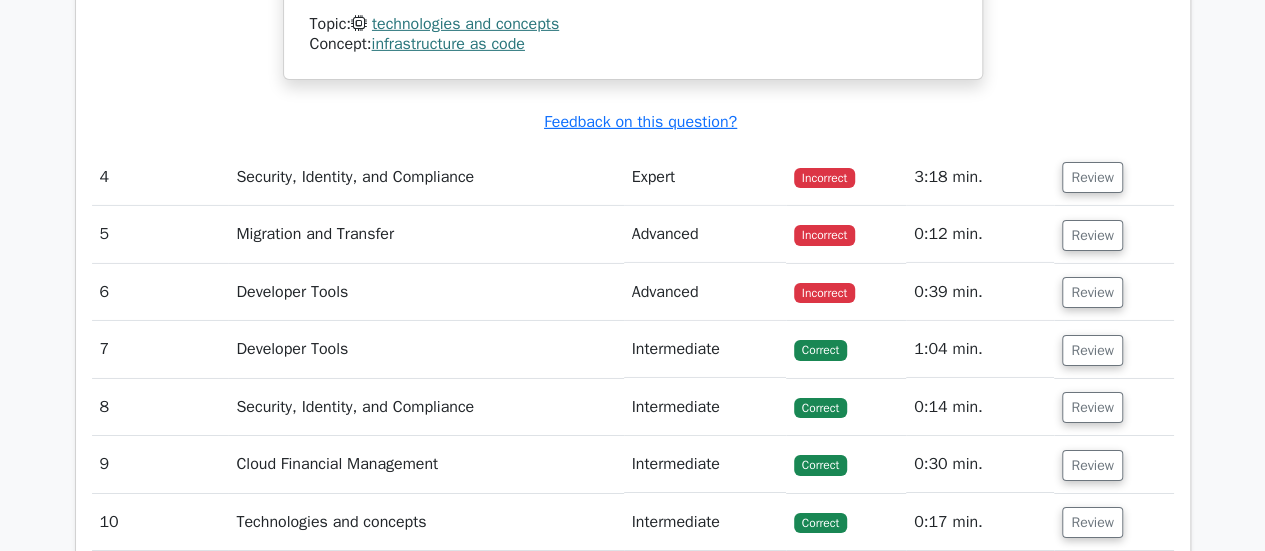 scroll, scrollTop: 3300, scrollLeft: 0, axis: vertical 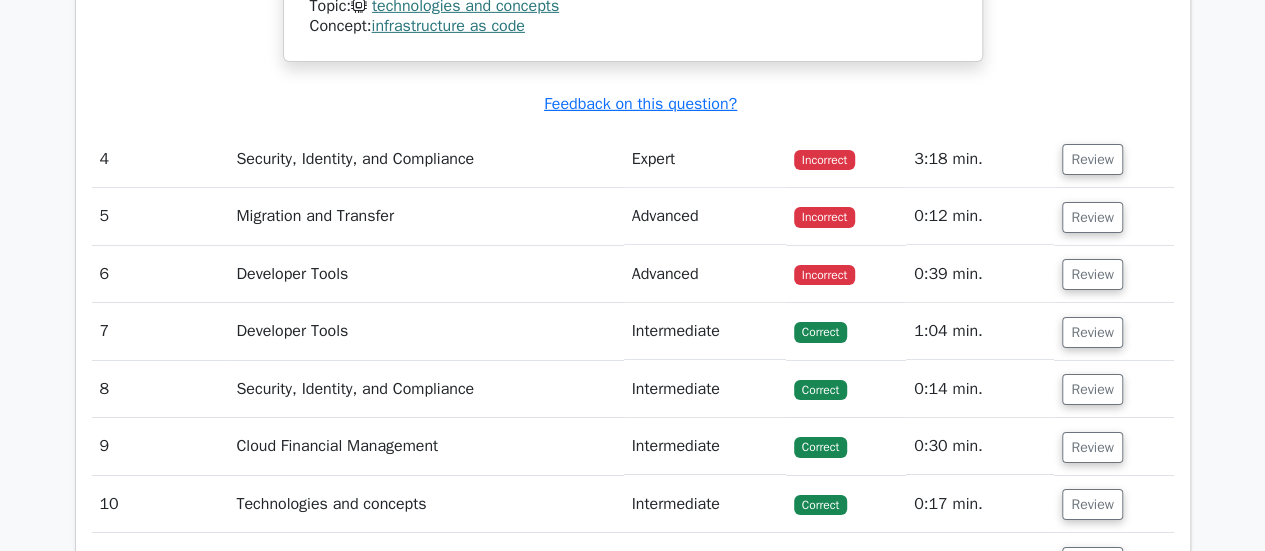 click on "Review" at bounding box center (1113, 159) 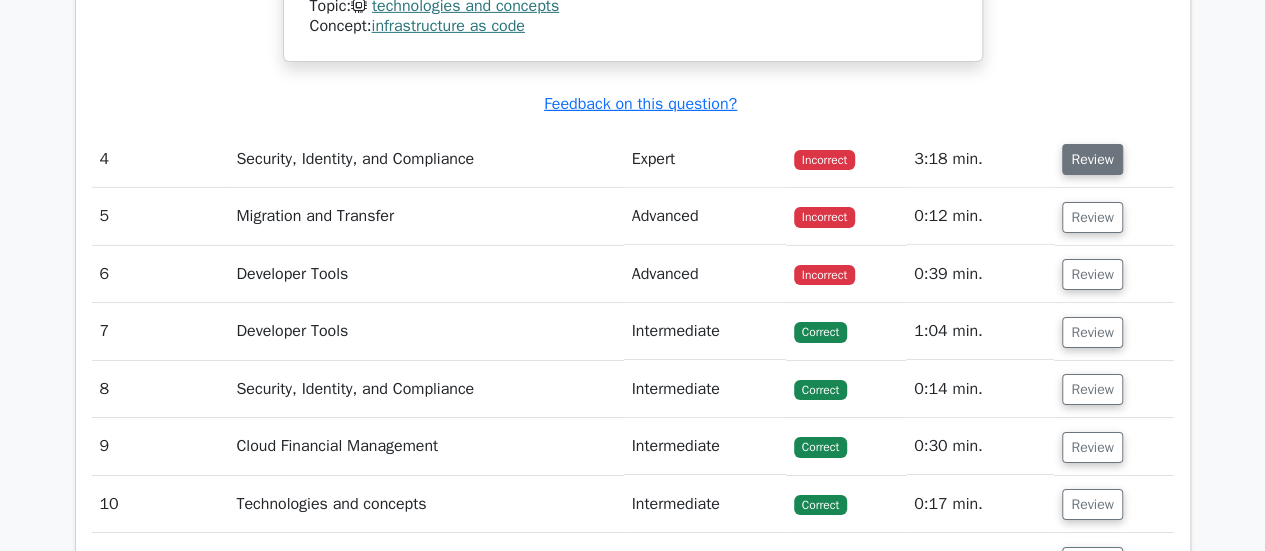 click on "Review" at bounding box center (1092, 159) 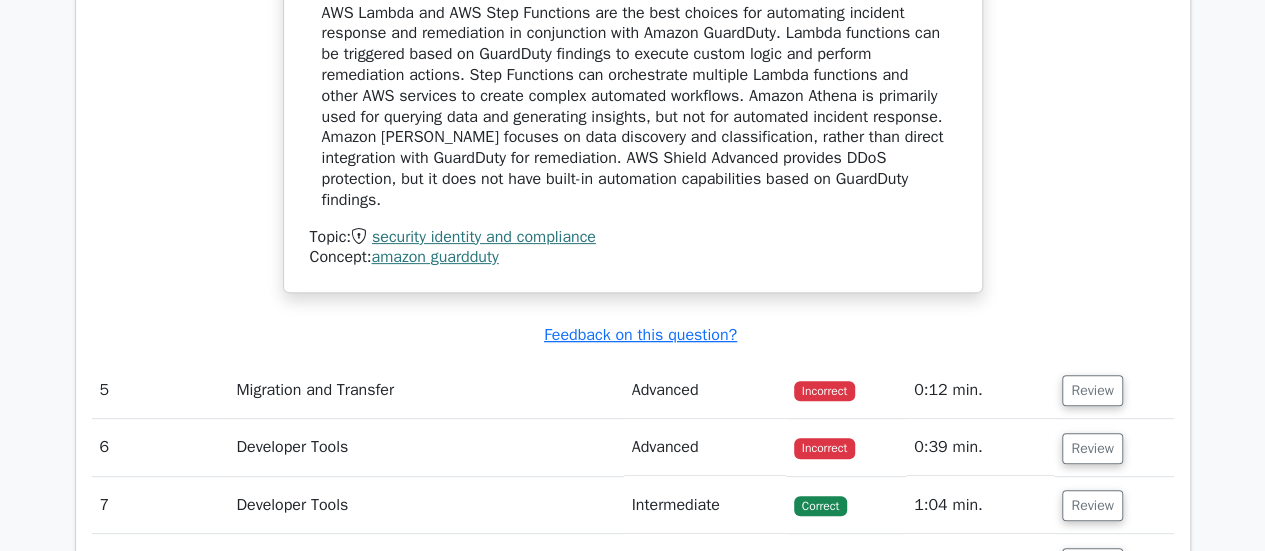 scroll, scrollTop: 4100, scrollLeft: 0, axis: vertical 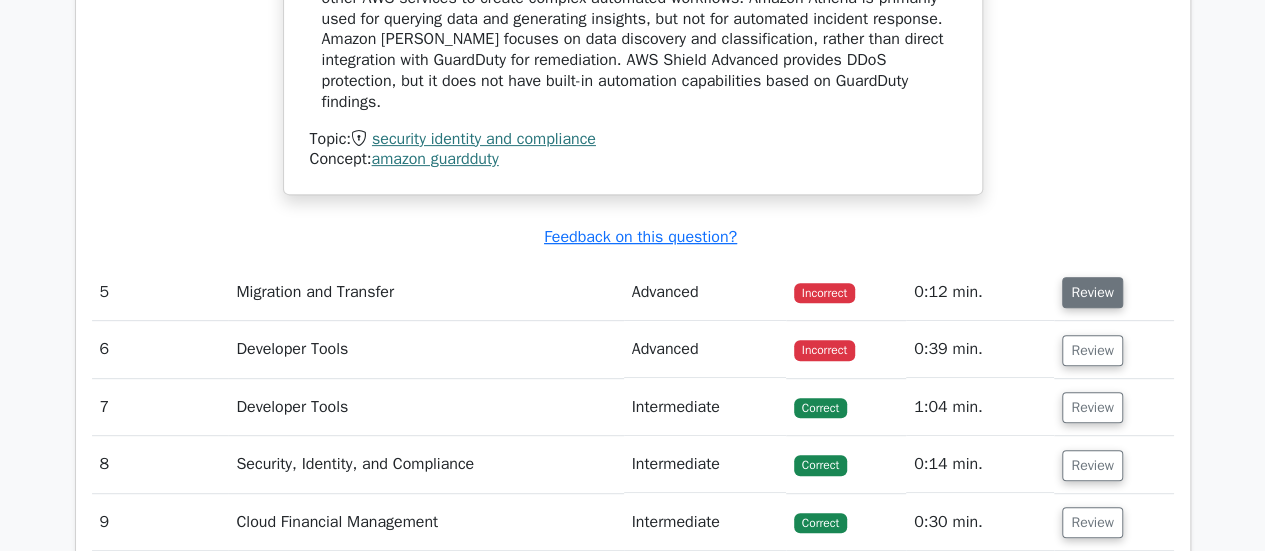 click on "Review" at bounding box center [1092, 292] 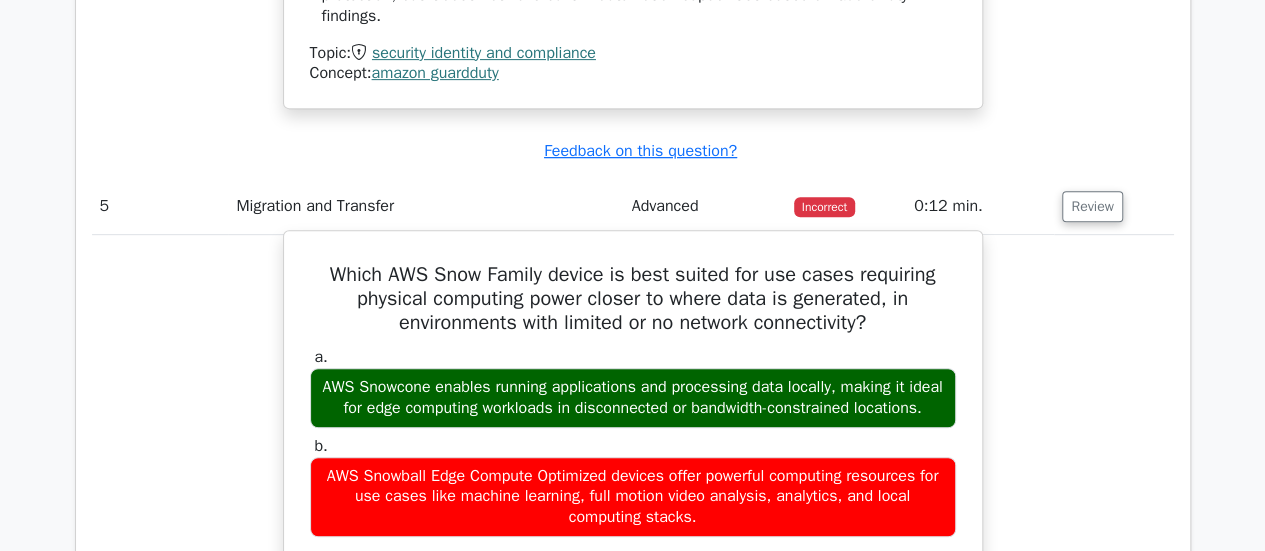 scroll, scrollTop: 4300, scrollLeft: 0, axis: vertical 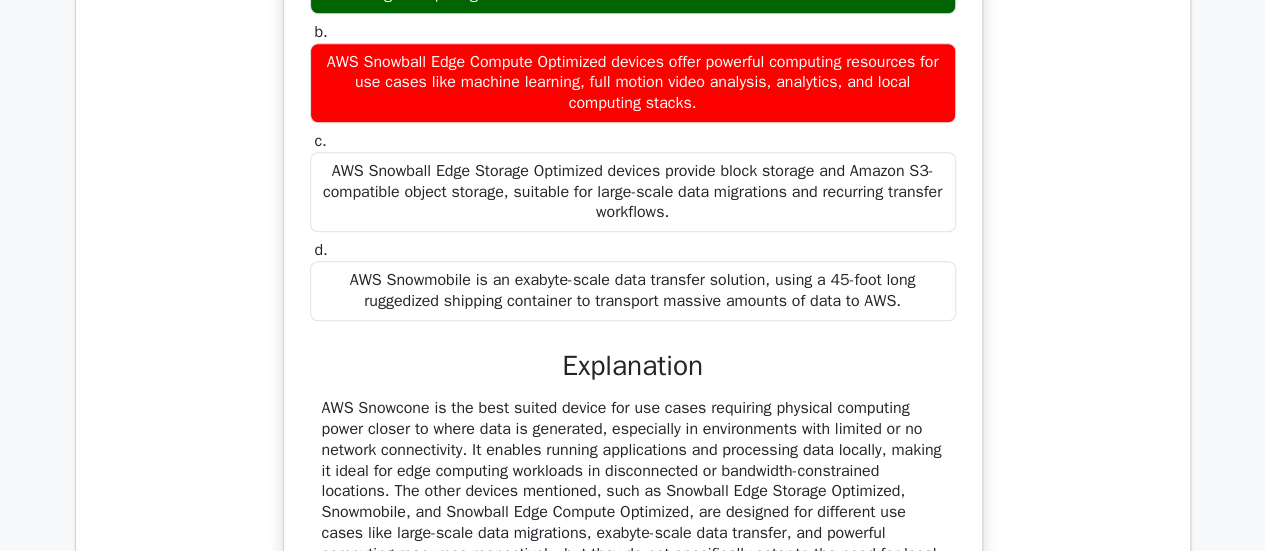 drag, startPoint x: 319, startPoint y: 128, endPoint x: 908, endPoint y: 317, distance: 618.5806 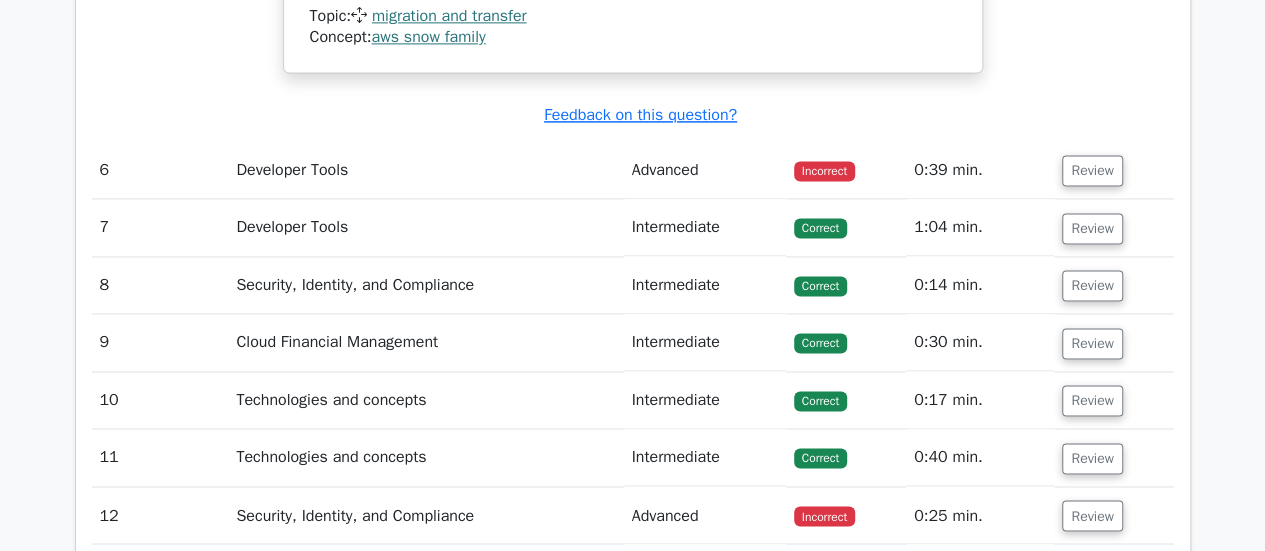 scroll, scrollTop: 4900, scrollLeft: 0, axis: vertical 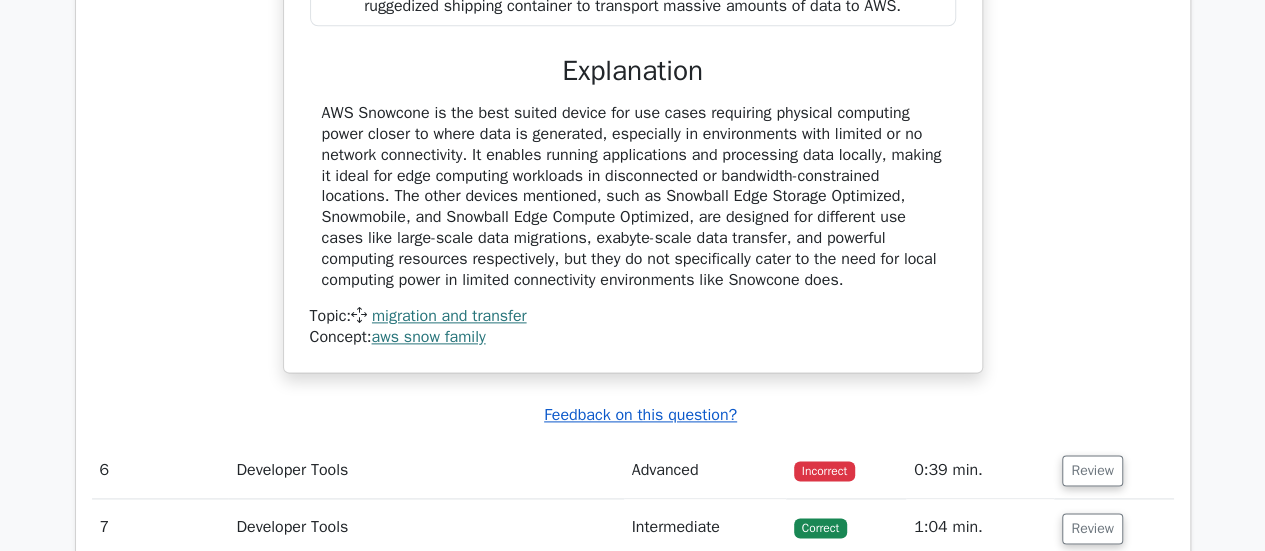 click on "Feedback on this question?" at bounding box center [640, 415] 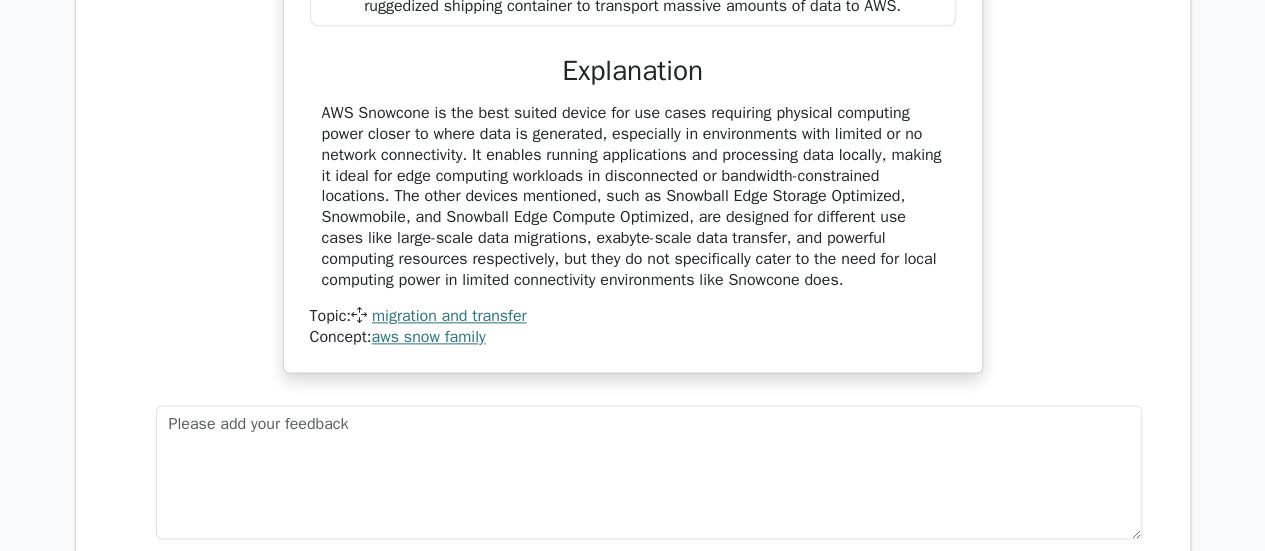 scroll, scrollTop: 5100, scrollLeft: 0, axis: vertical 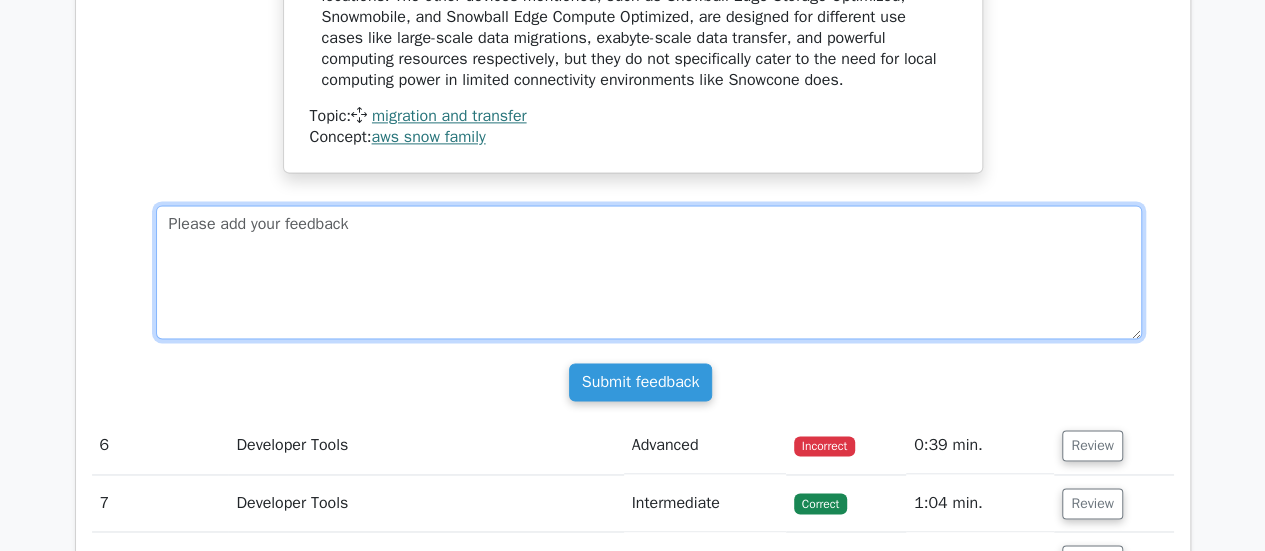 click at bounding box center (649, 272) 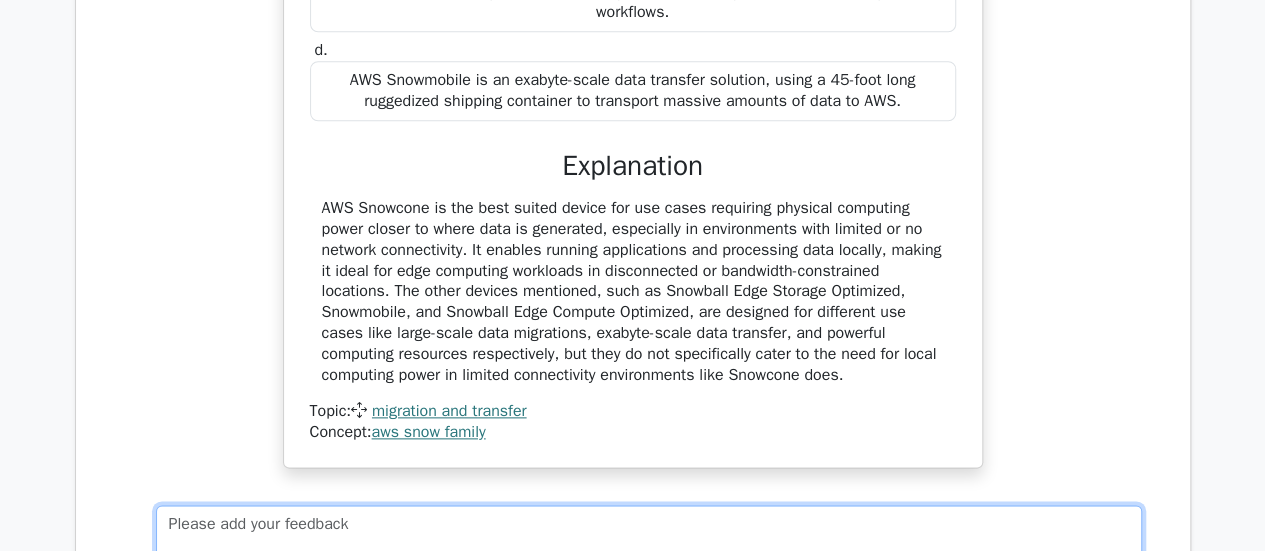 scroll, scrollTop: 4500, scrollLeft: 0, axis: vertical 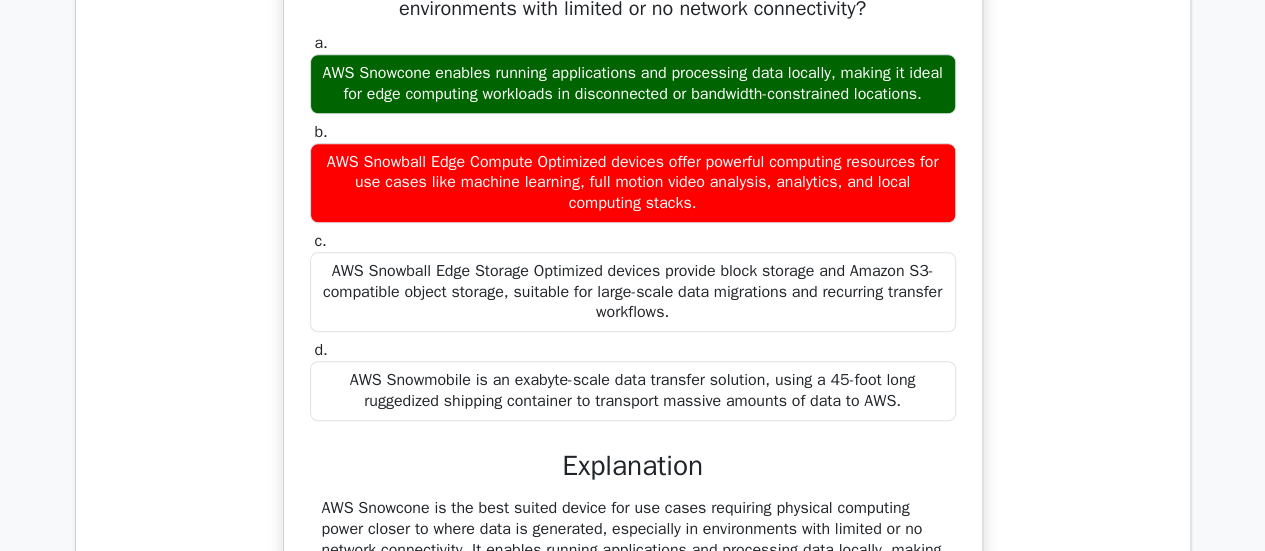 drag, startPoint x: 319, startPoint y: 163, endPoint x: 760, endPoint y: 221, distance: 444.7977 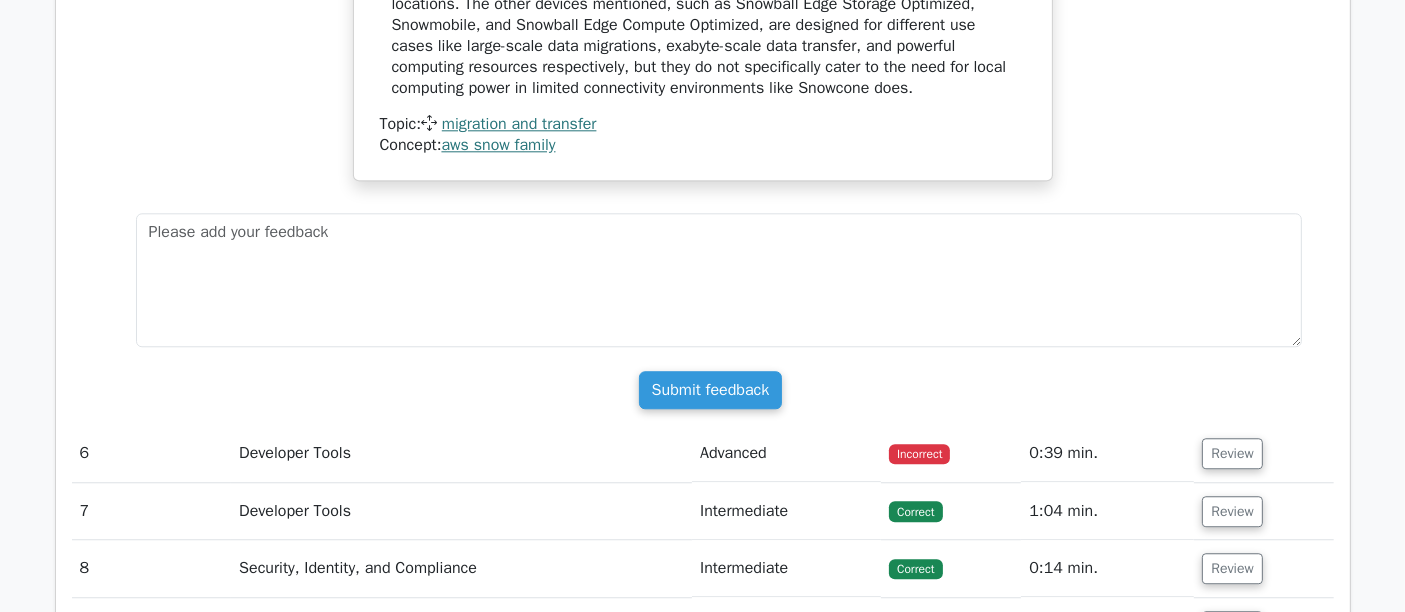 scroll, scrollTop: 5111, scrollLeft: 0, axis: vertical 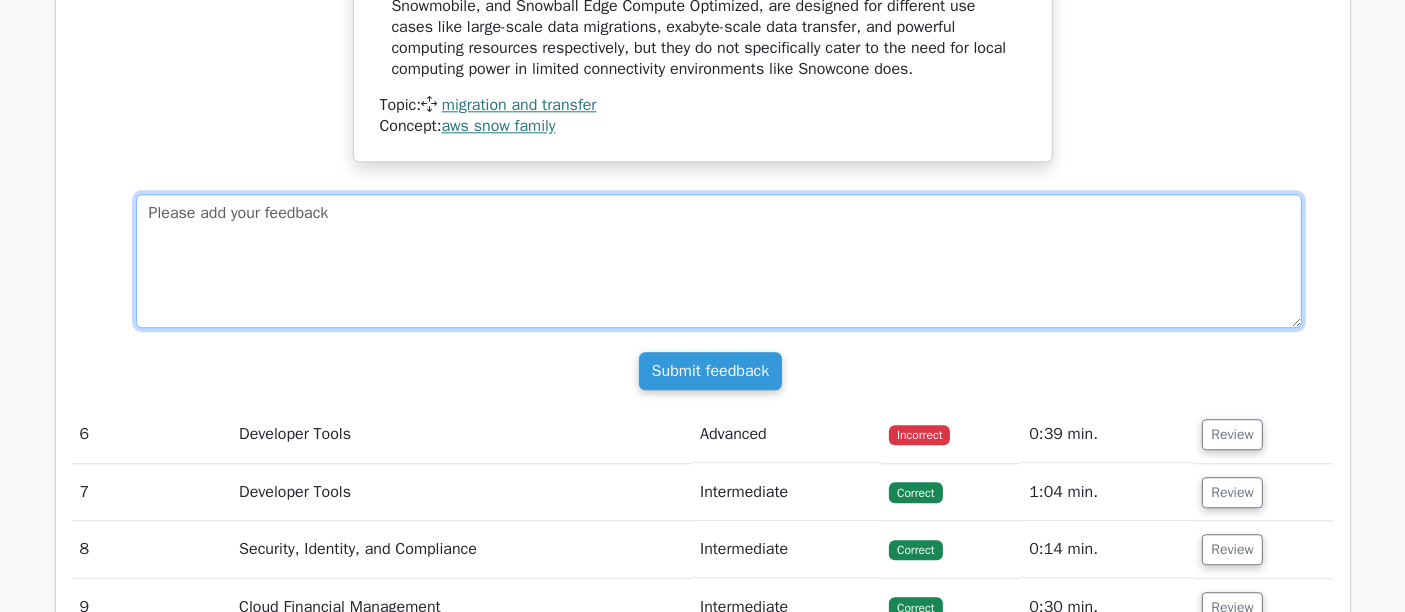 click at bounding box center (719, 261) 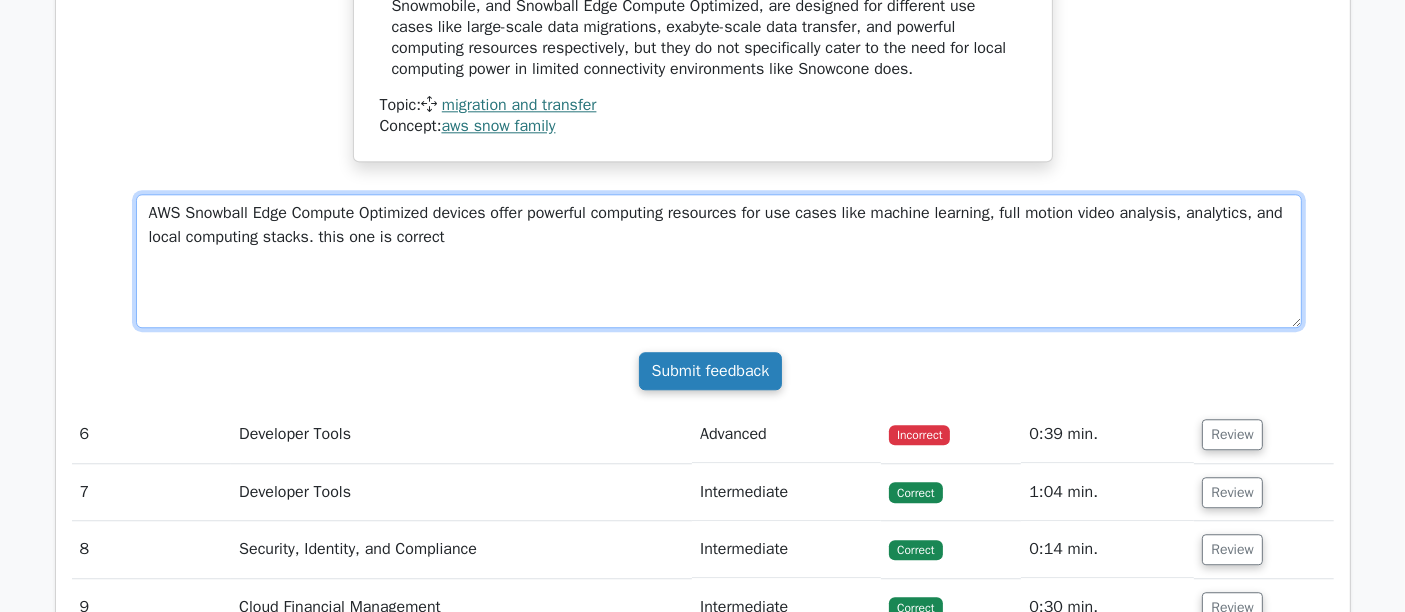 type on "AWS Snowball Edge Compute Optimized devices offer powerful computing resources for use cases like machine learning, full motion video analysis, analytics, and local computing stacks. this one is correct" 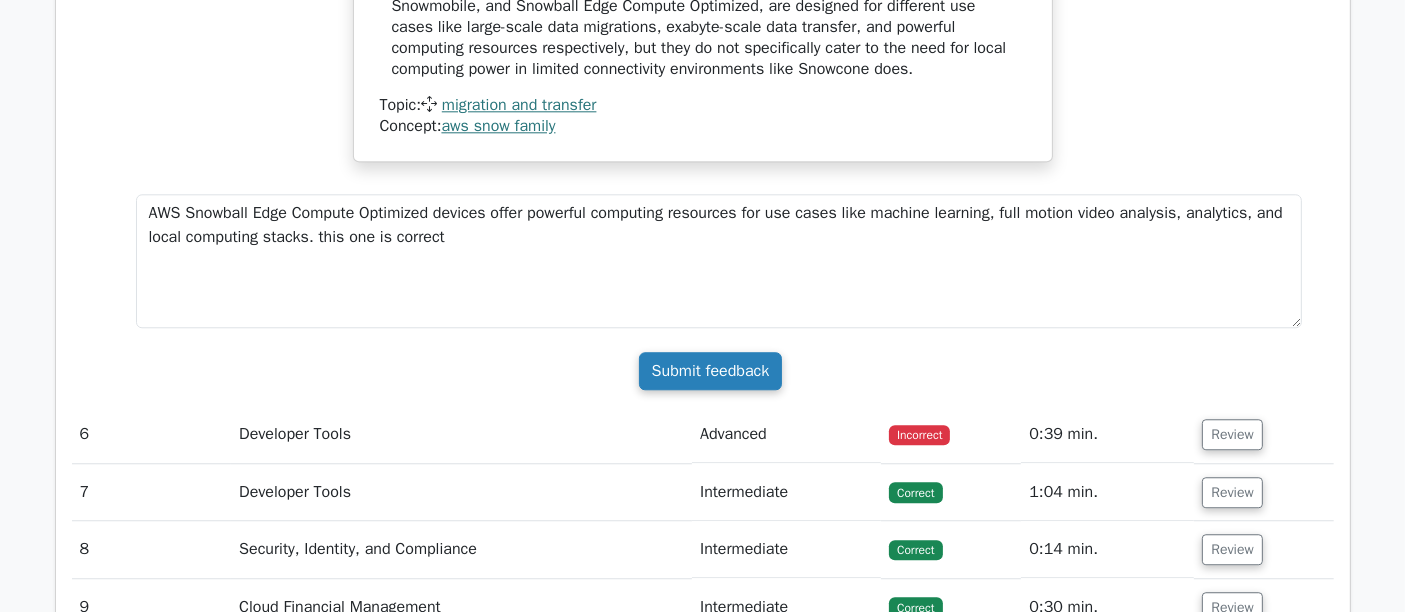 click on "Submit feedback" at bounding box center [711, 371] 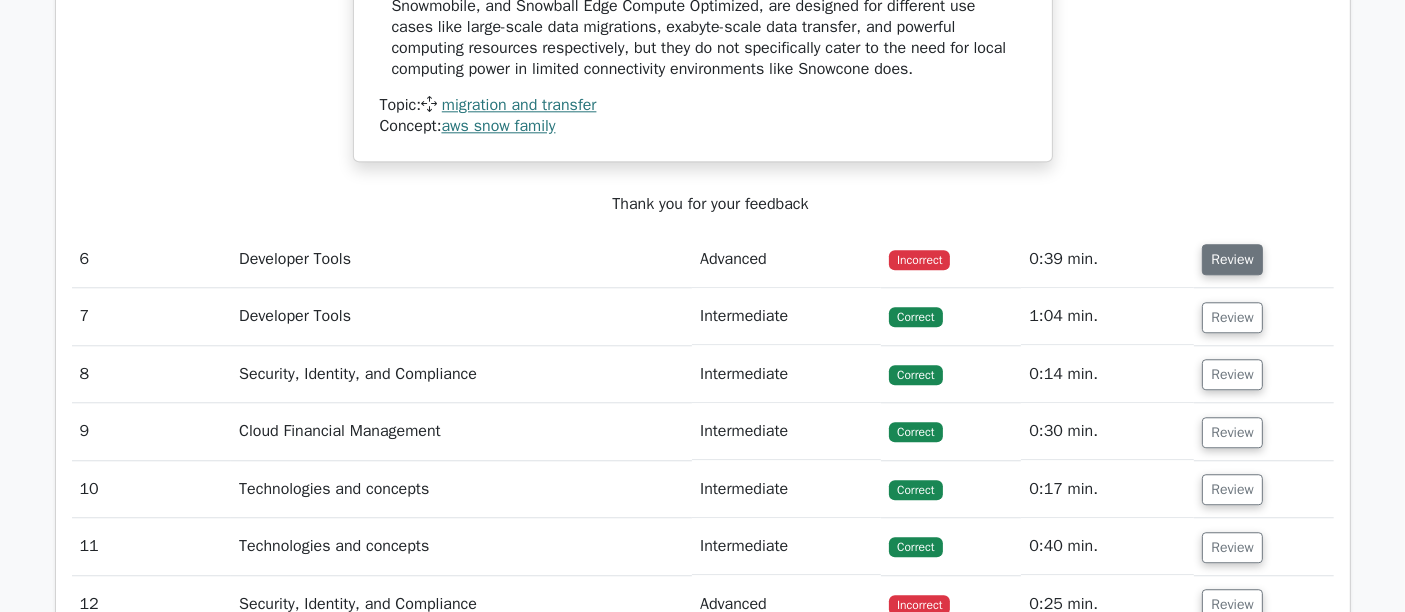 click on "Review" at bounding box center [1232, 259] 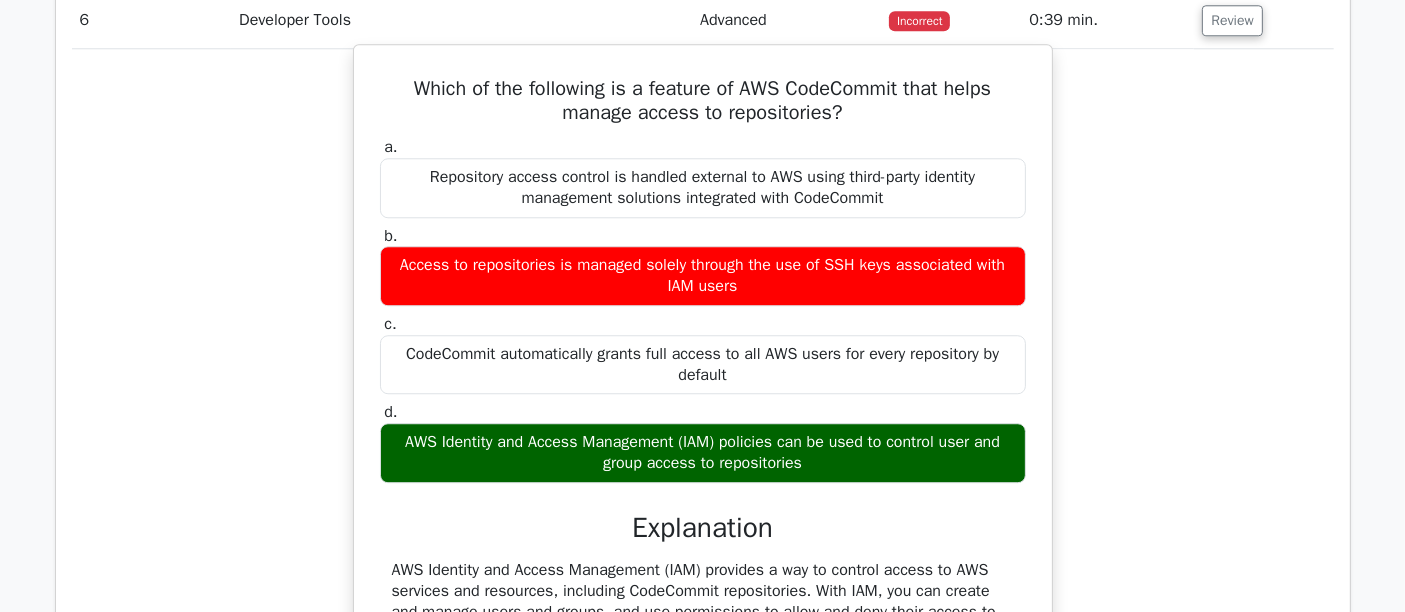 scroll, scrollTop: 5222, scrollLeft: 0, axis: vertical 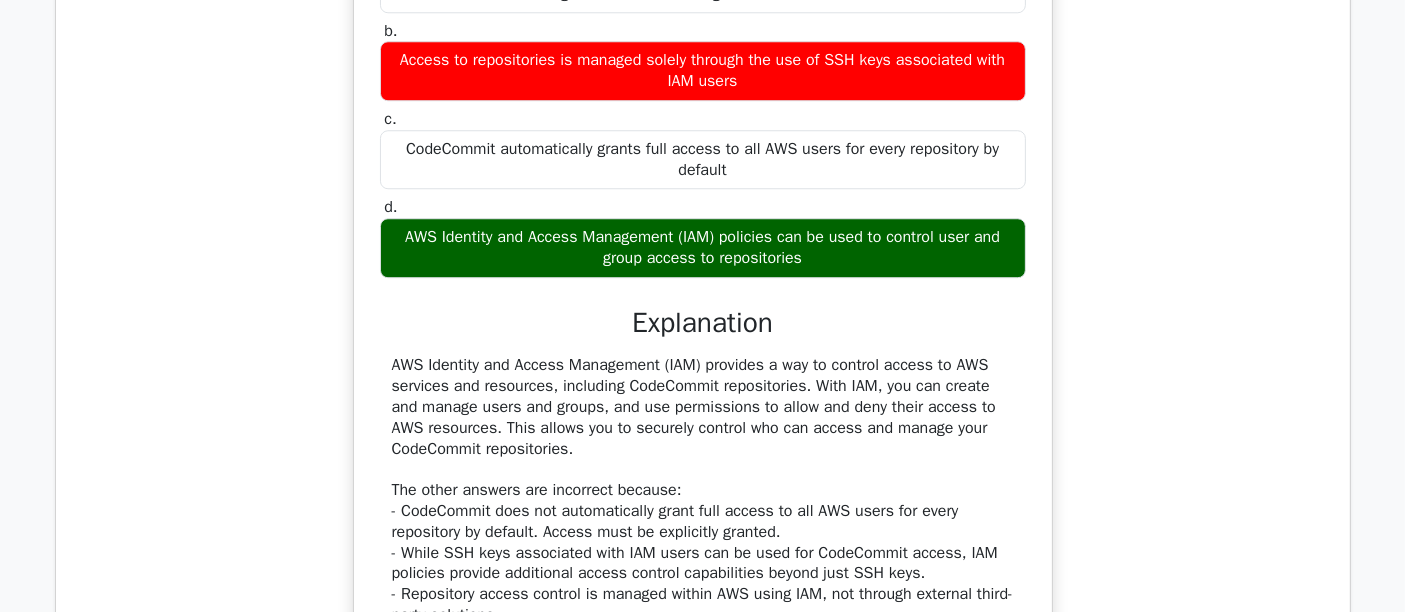 drag, startPoint x: 400, startPoint y: 238, endPoint x: 852, endPoint y: 290, distance: 454.98132 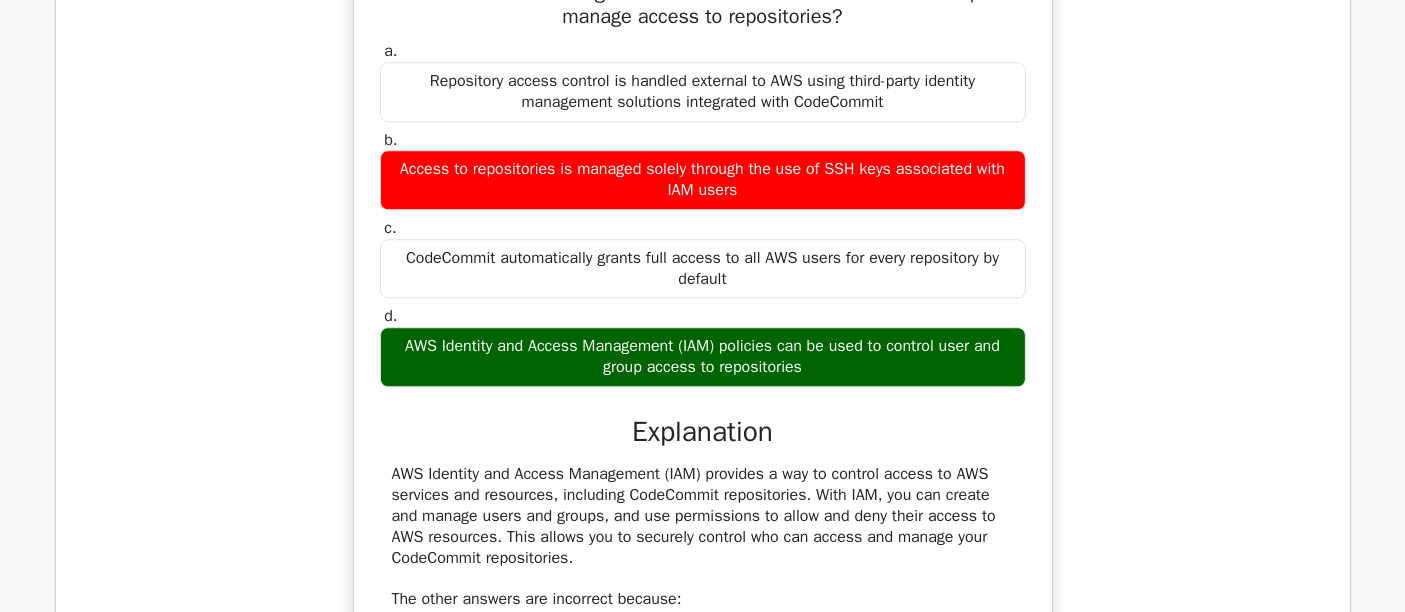 scroll, scrollTop: 5444, scrollLeft: 0, axis: vertical 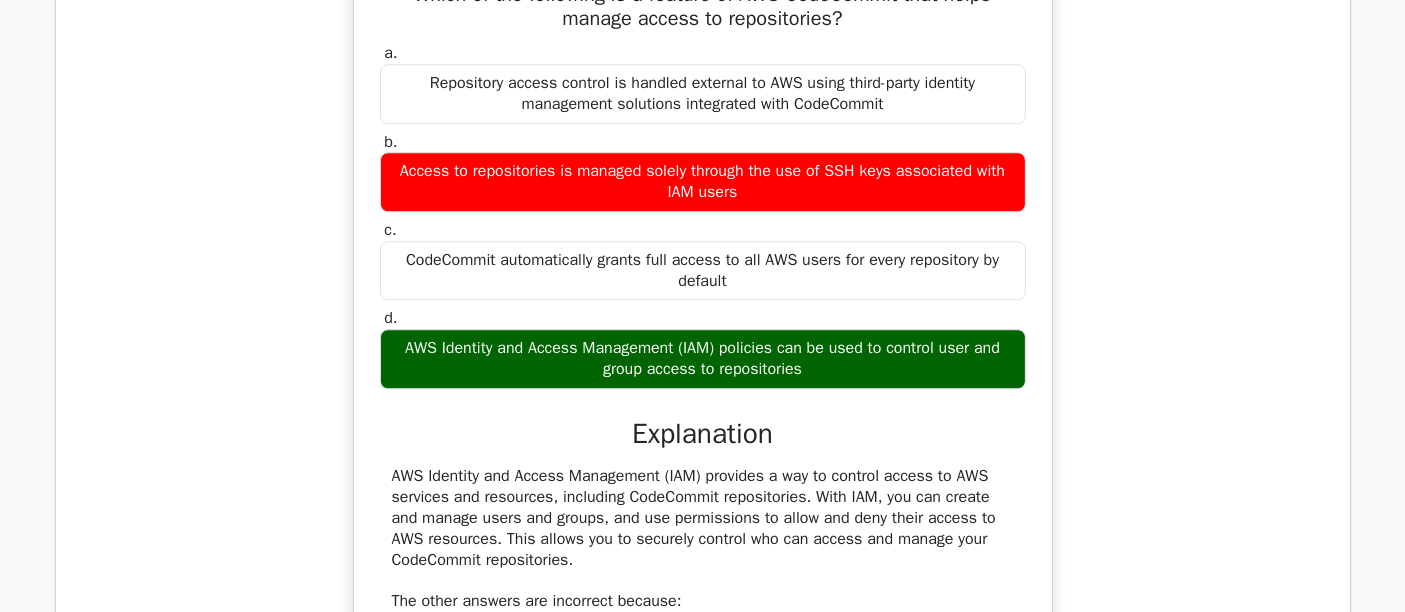 click on "a.
Repository access control is handled external to AWS using third-party identity management solutions integrated with CodeCommit
b.
c.
d." at bounding box center (703, 216) 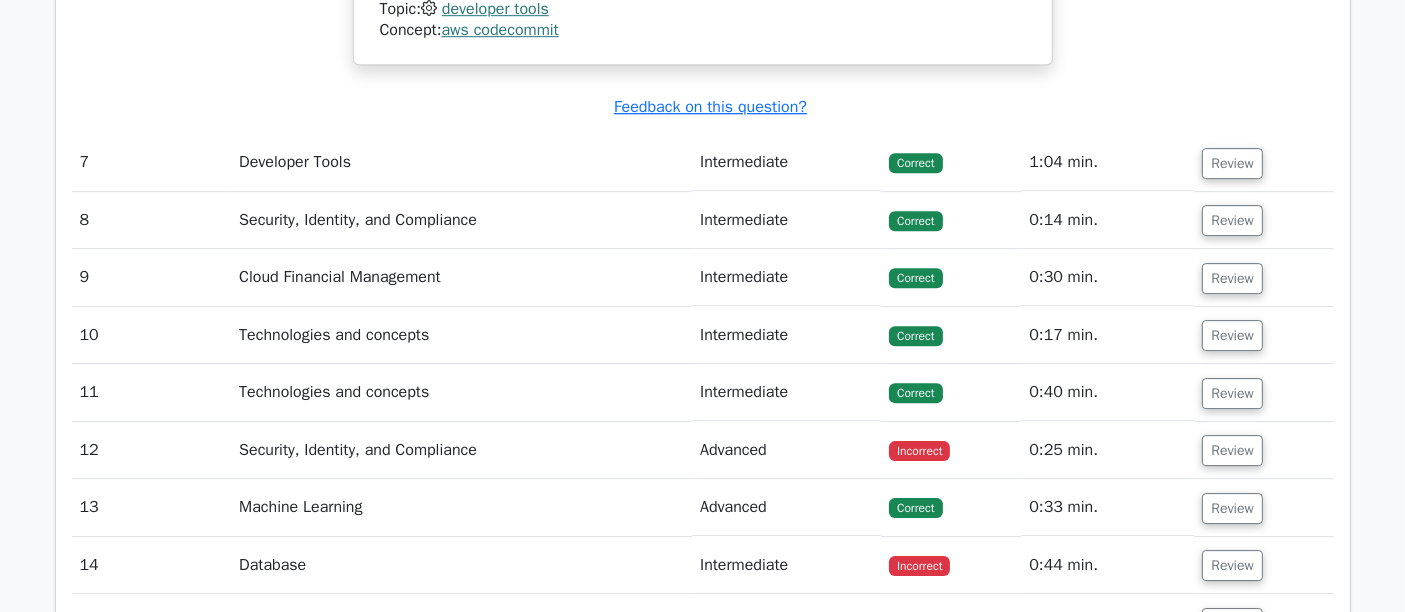 scroll, scrollTop: 6333, scrollLeft: 0, axis: vertical 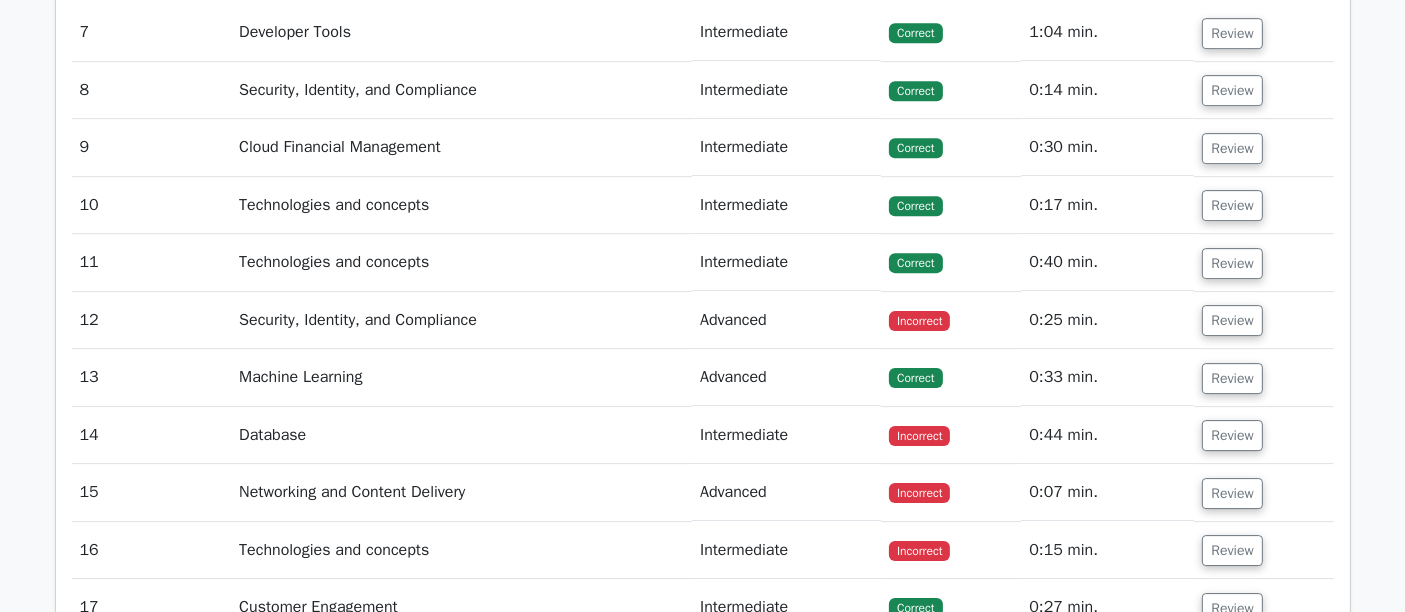 click on "Review" at bounding box center [1263, 320] 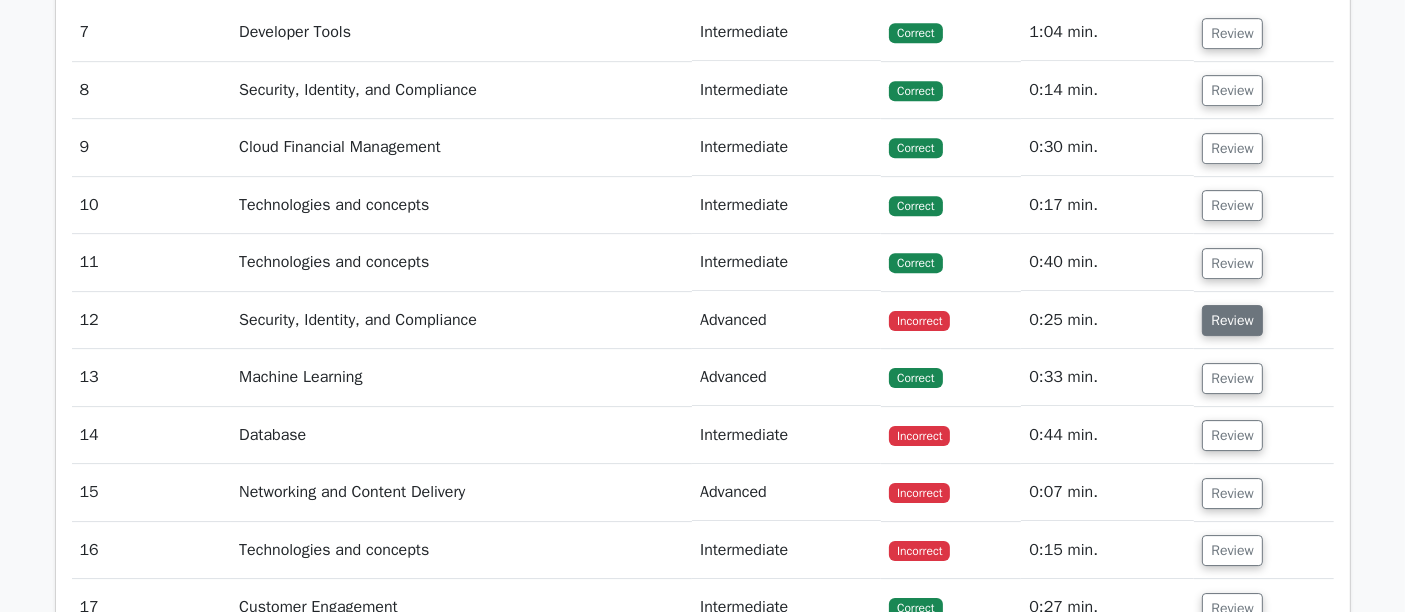 click on "Review" at bounding box center [1232, 320] 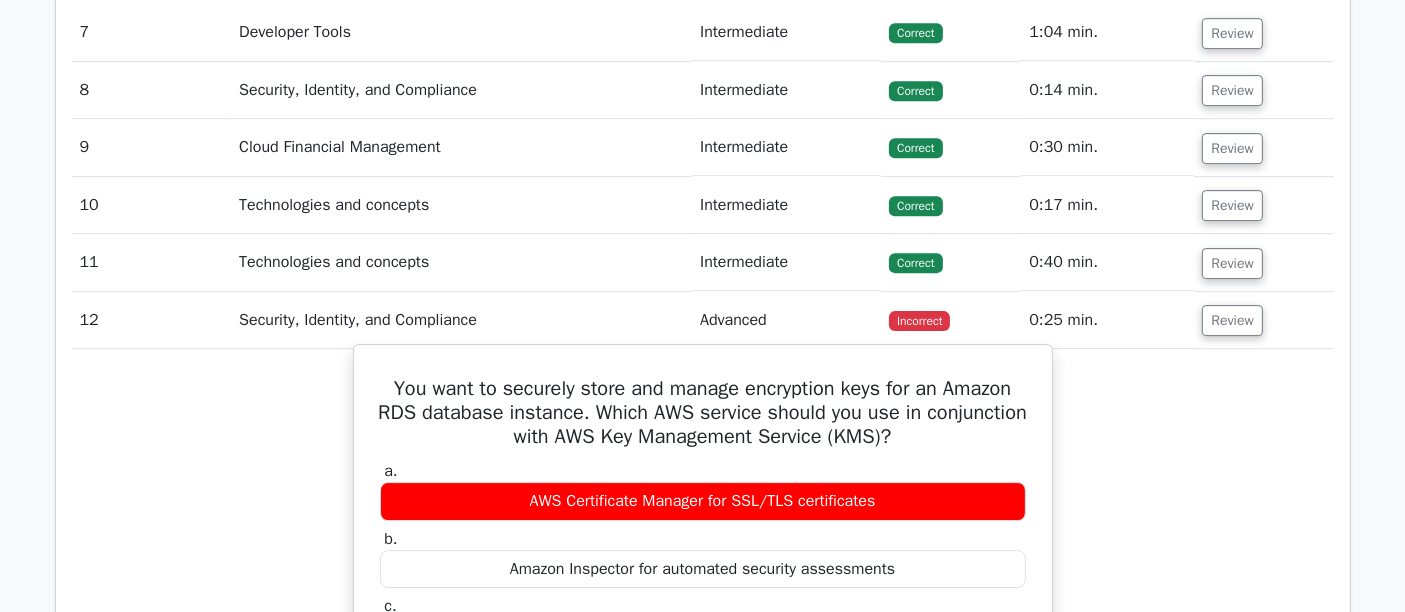 drag, startPoint x: 1221, startPoint y: 344, endPoint x: 771, endPoint y: 433, distance: 458.71667 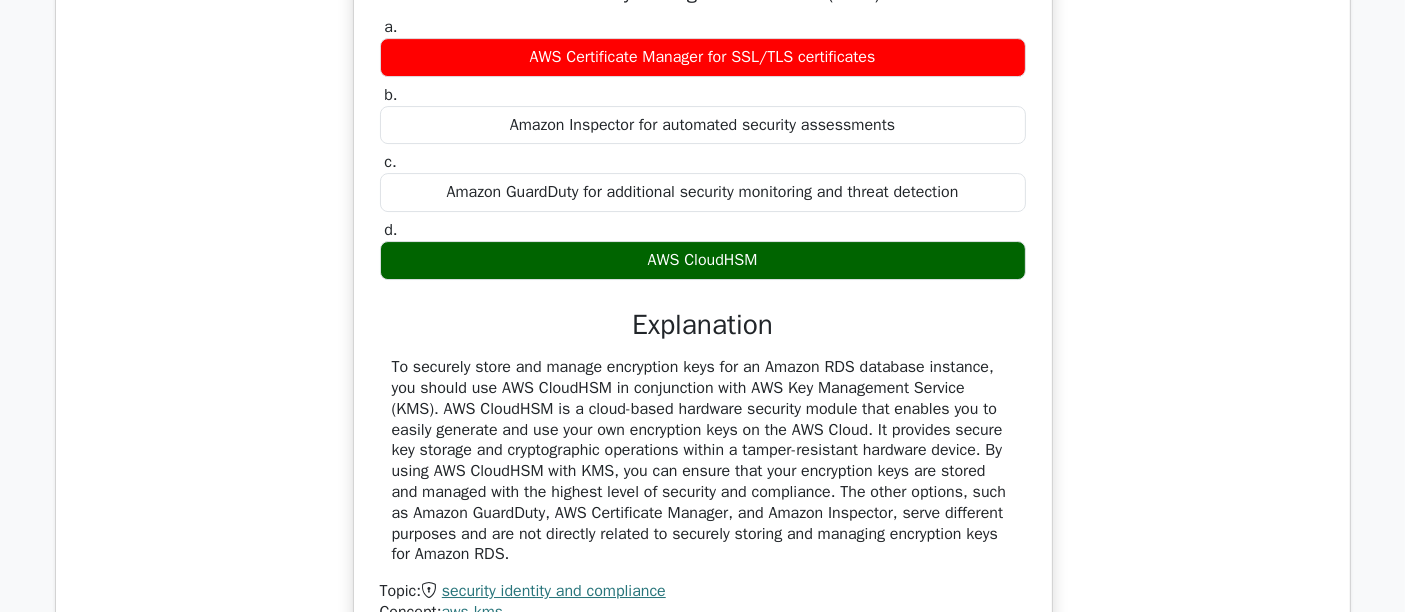 scroll, scrollTop: 6888, scrollLeft: 0, axis: vertical 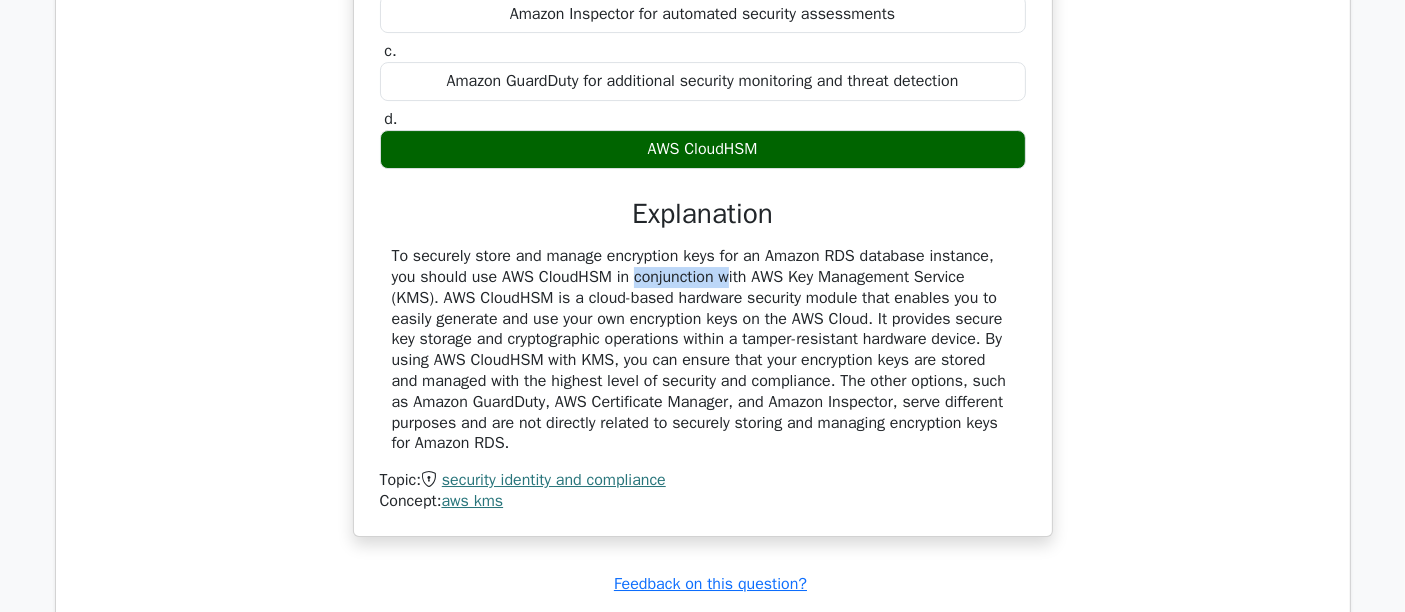 drag, startPoint x: 498, startPoint y: 292, endPoint x: 614, endPoint y: 304, distance: 116.61904 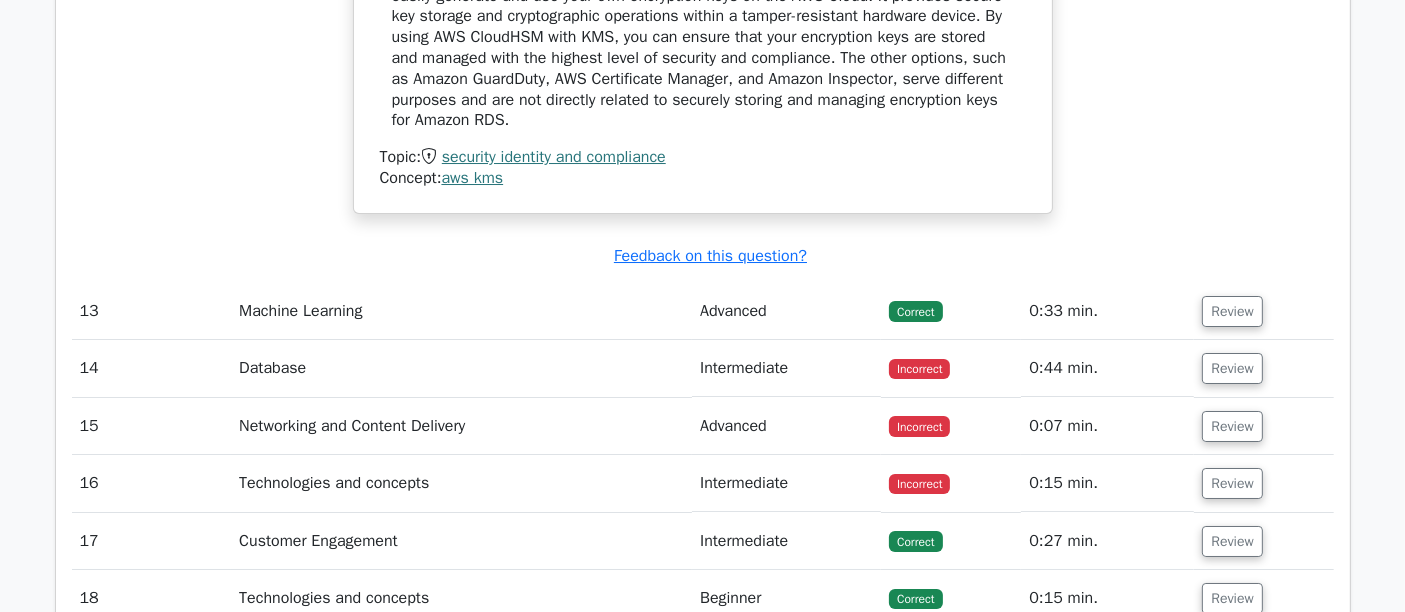 scroll, scrollTop: 7333, scrollLeft: 0, axis: vertical 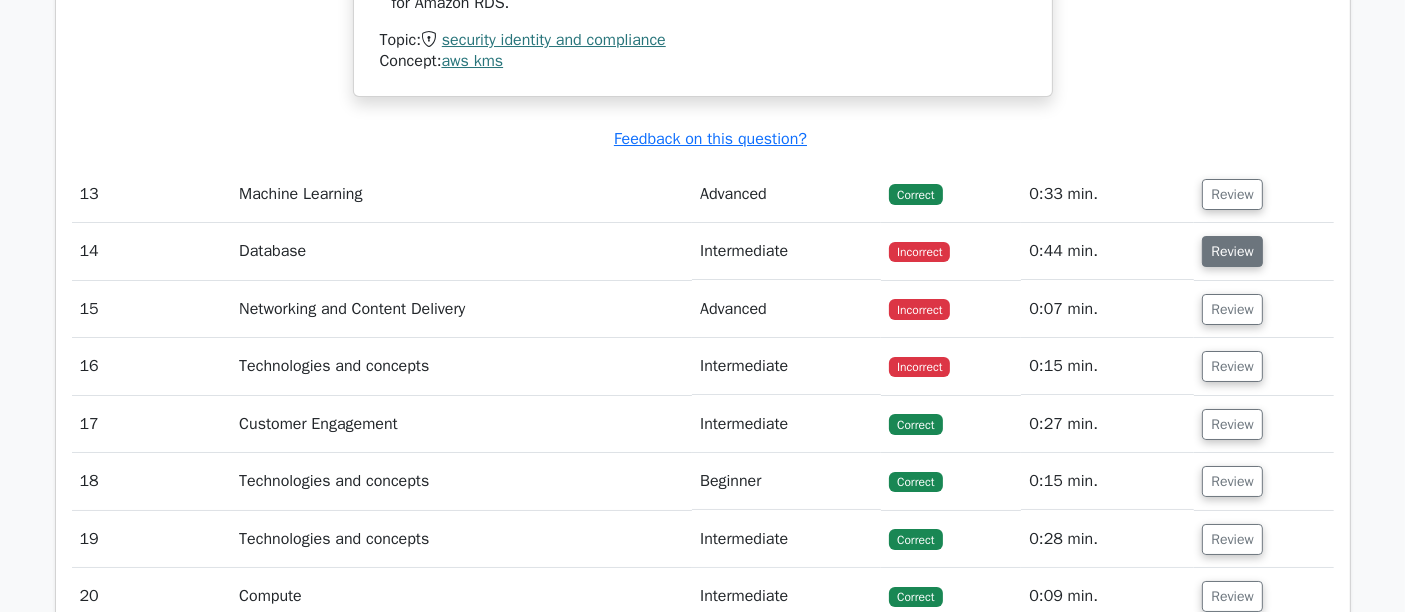 click on "Review" at bounding box center [1232, 251] 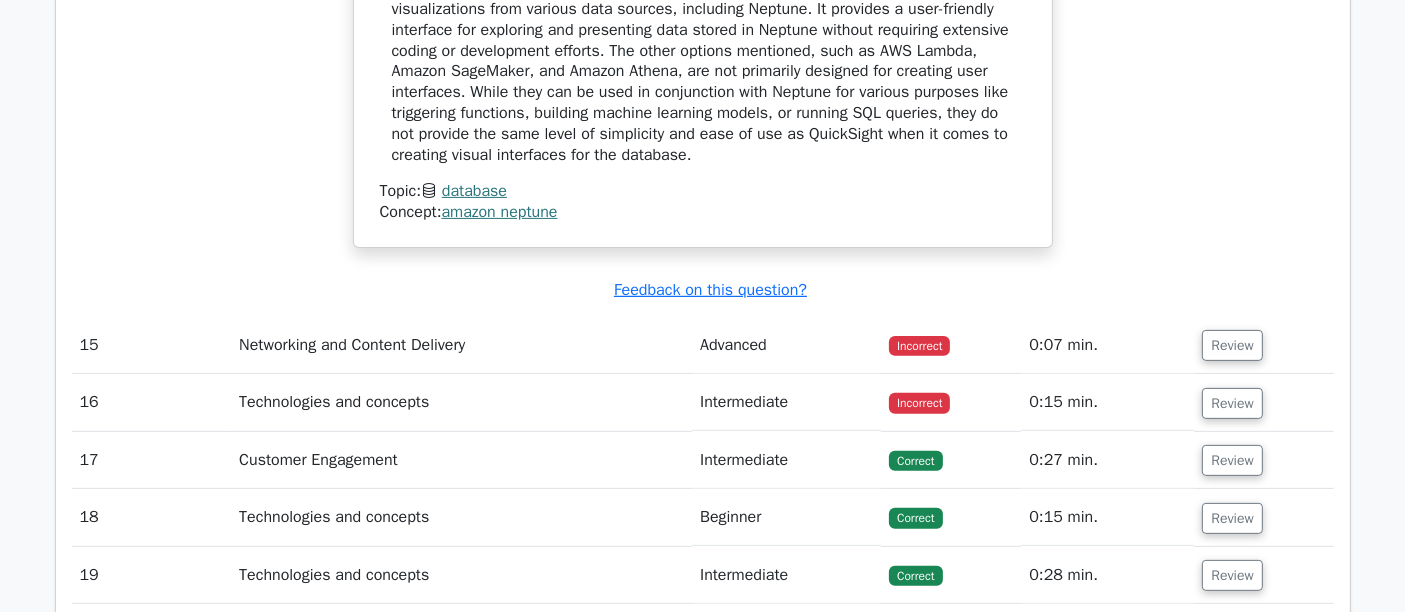 scroll, scrollTop: 8333, scrollLeft: 0, axis: vertical 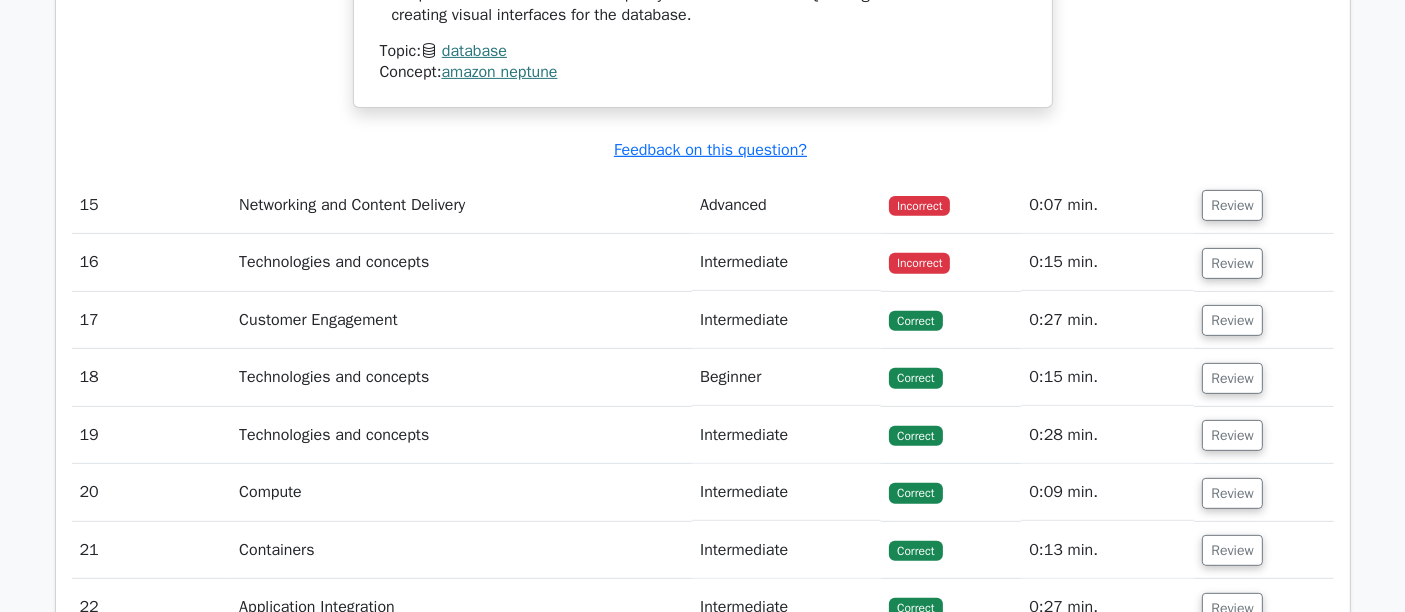 click on "0:07 min." at bounding box center [1107, 205] 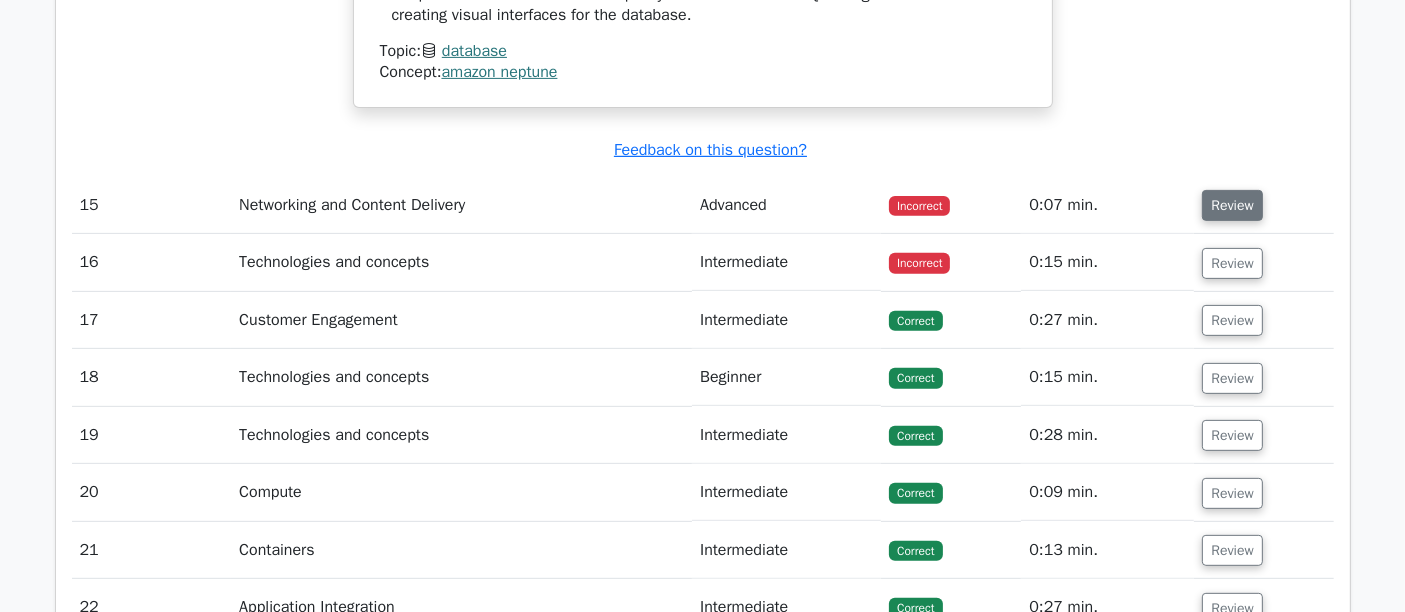 click on "Review" at bounding box center [1232, 205] 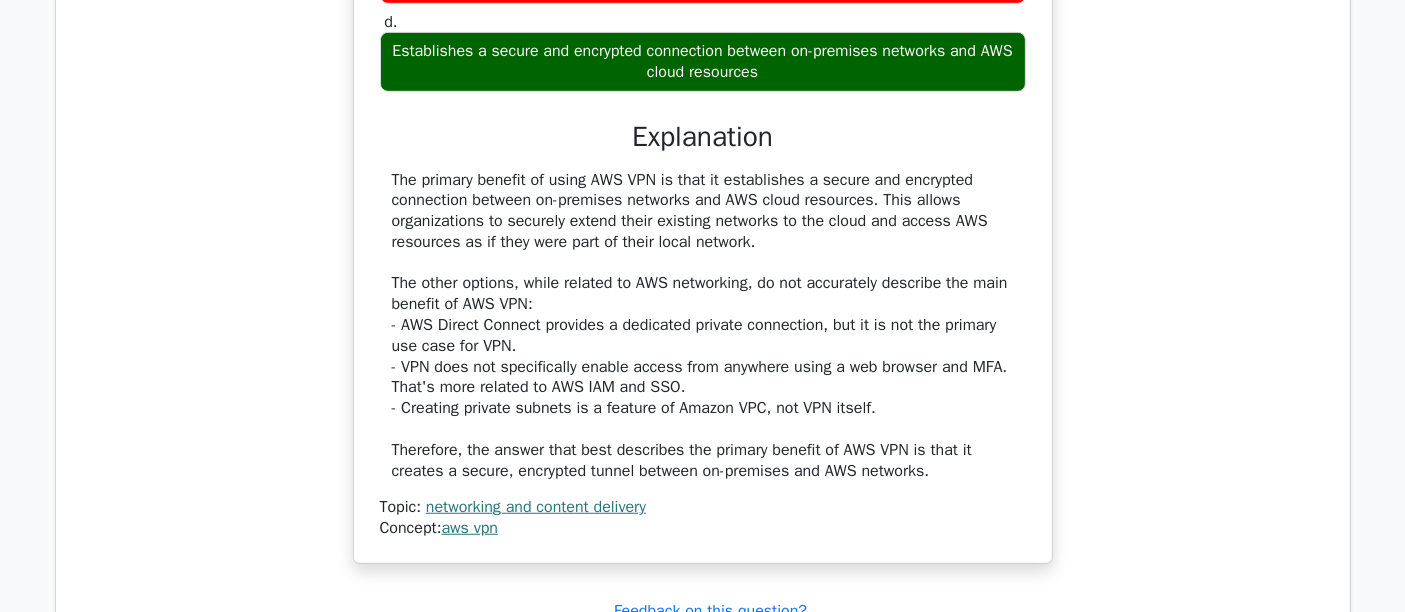 scroll, scrollTop: 9111, scrollLeft: 0, axis: vertical 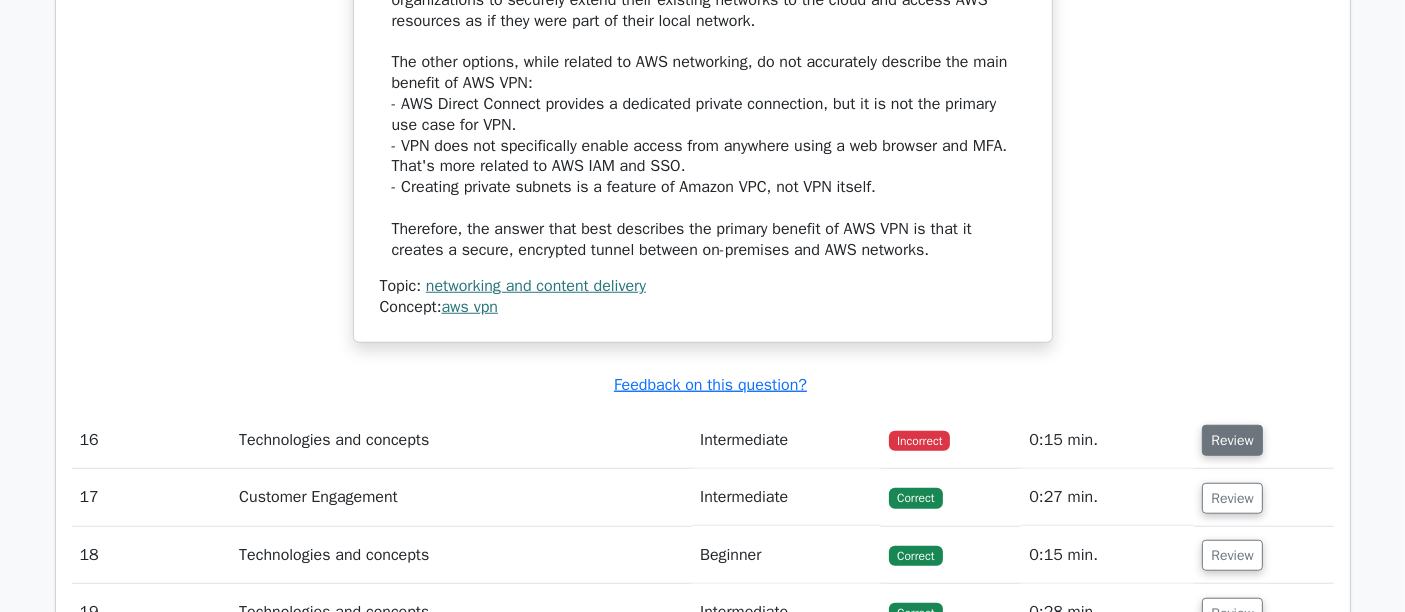 click on "Review" at bounding box center [1232, 440] 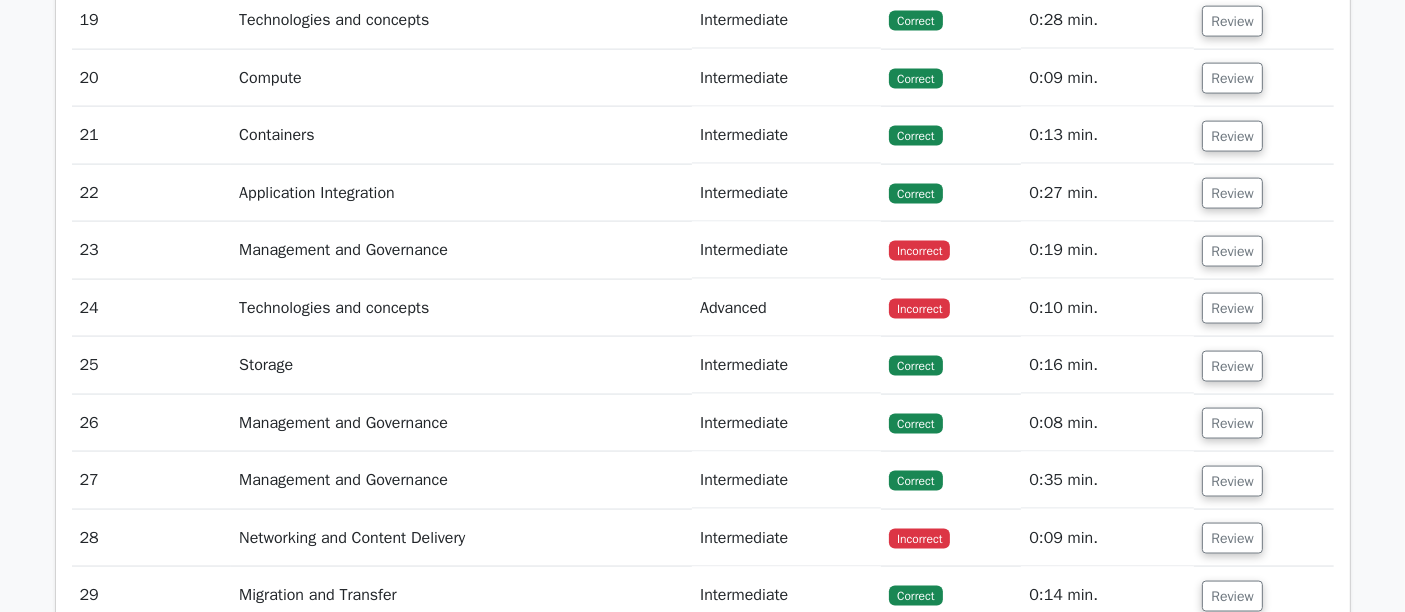 scroll, scrollTop: 10555, scrollLeft: 0, axis: vertical 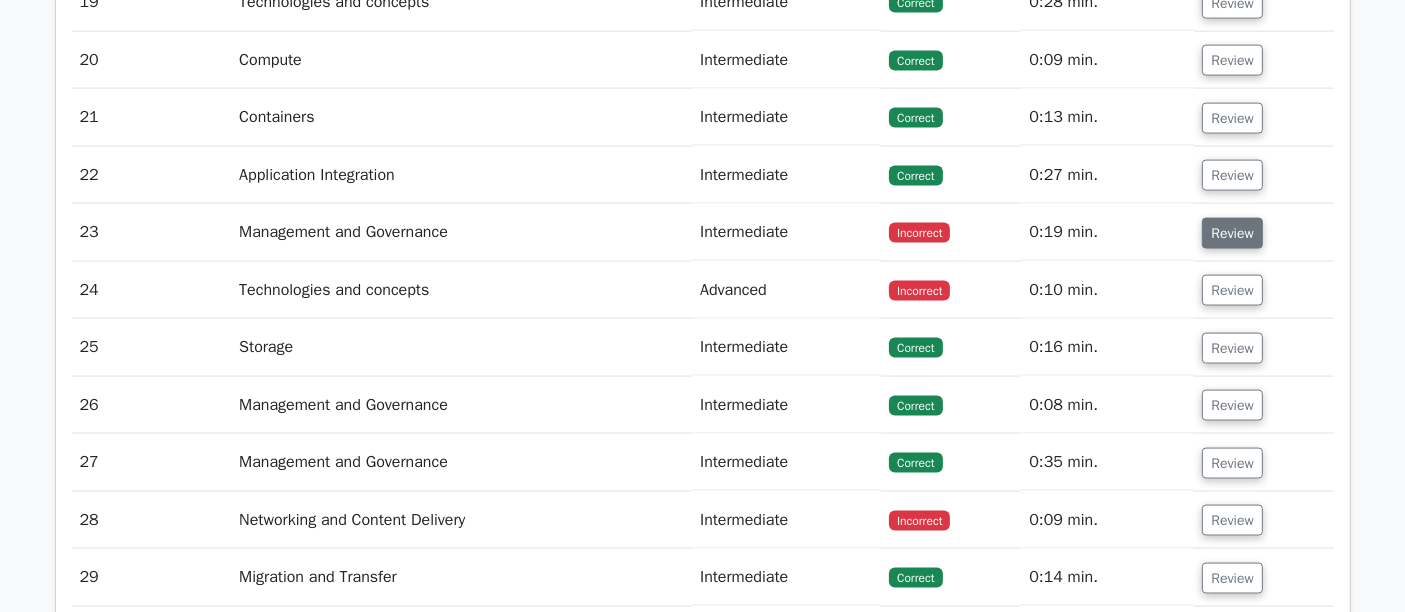 click on "Review" at bounding box center (1232, 233) 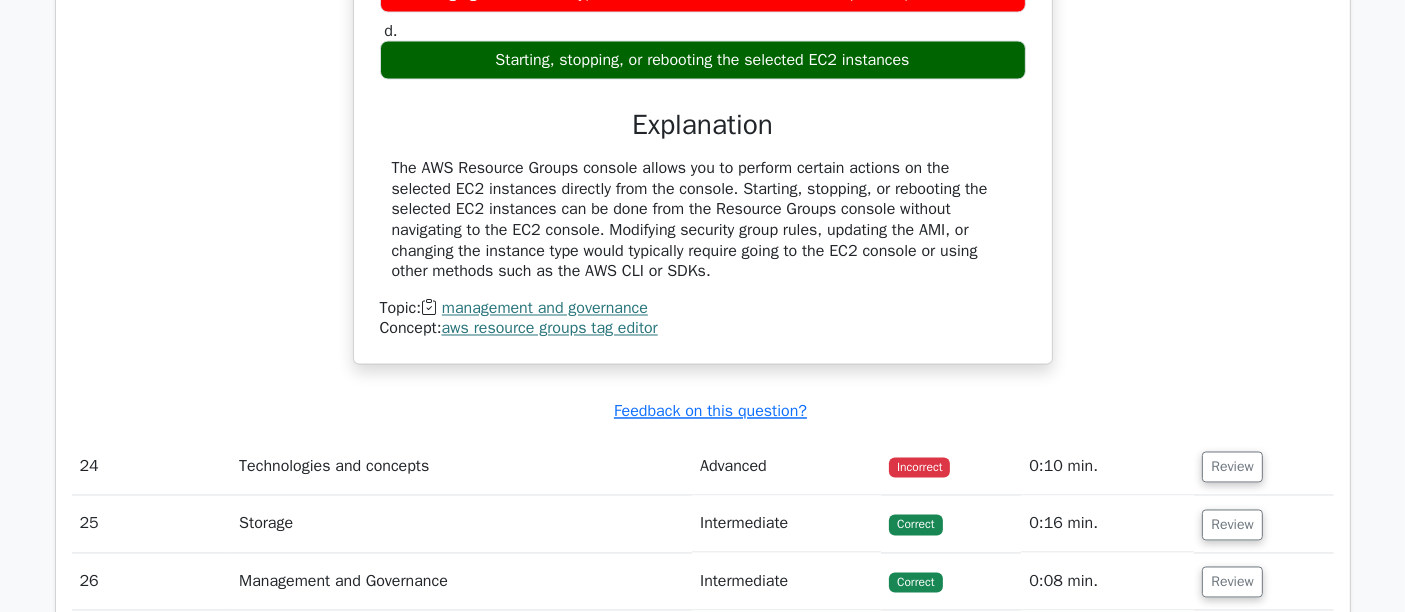 scroll, scrollTop: 11333, scrollLeft: 0, axis: vertical 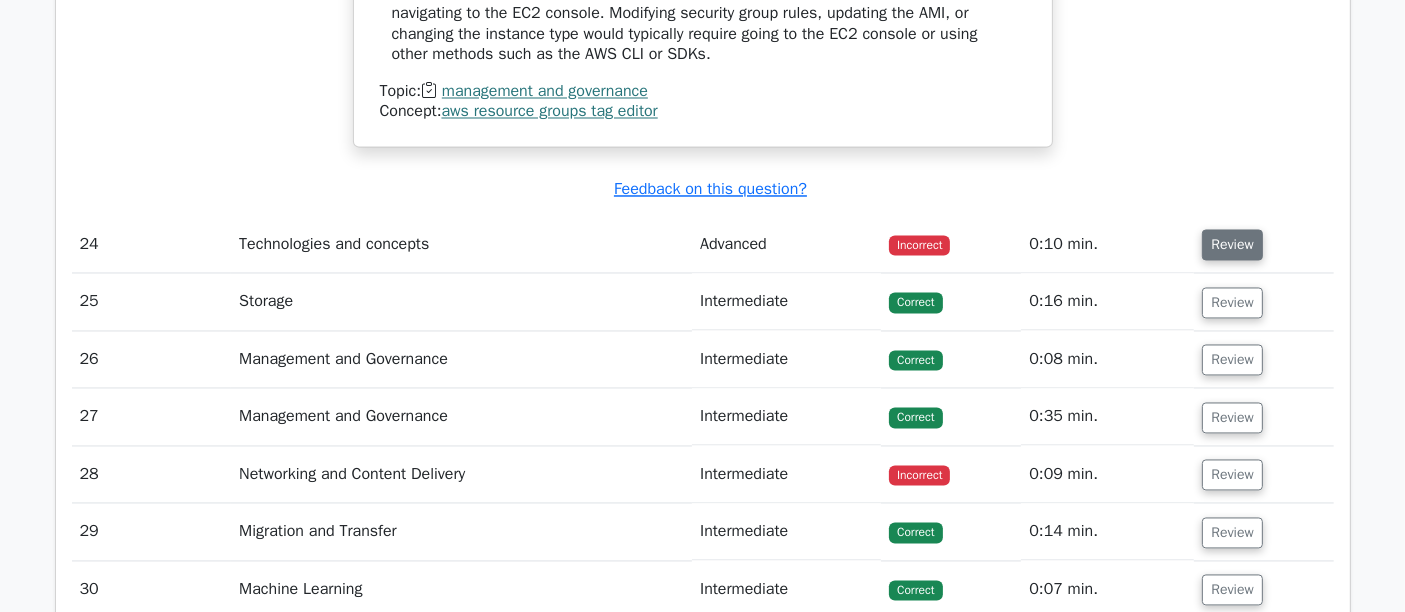 click on "Review" at bounding box center (1232, 245) 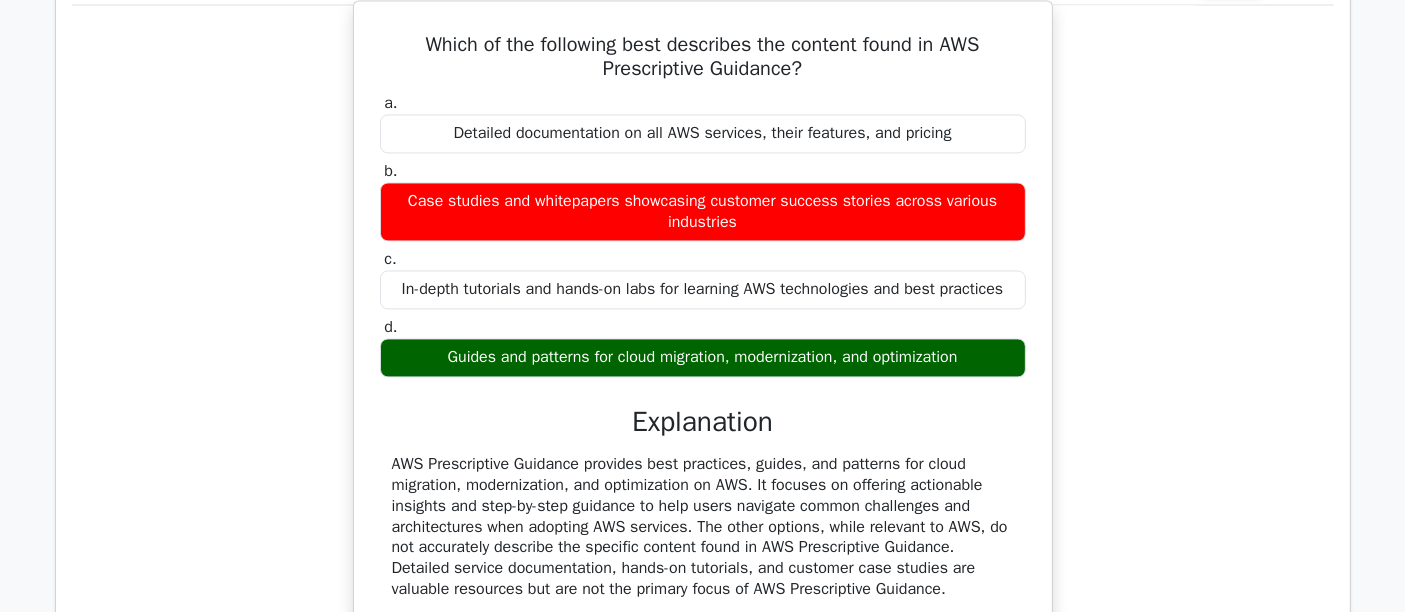 scroll, scrollTop: 11444, scrollLeft: 0, axis: vertical 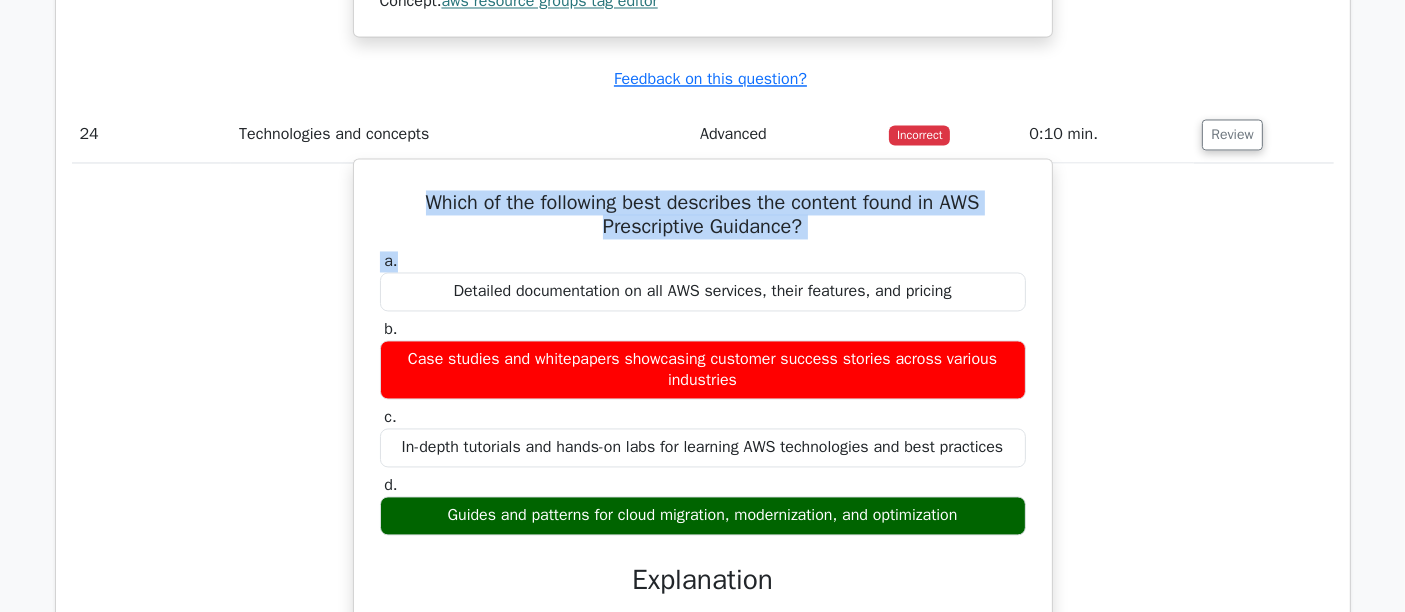 drag, startPoint x: 399, startPoint y: 189, endPoint x: 865, endPoint y: 264, distance: 471.99683 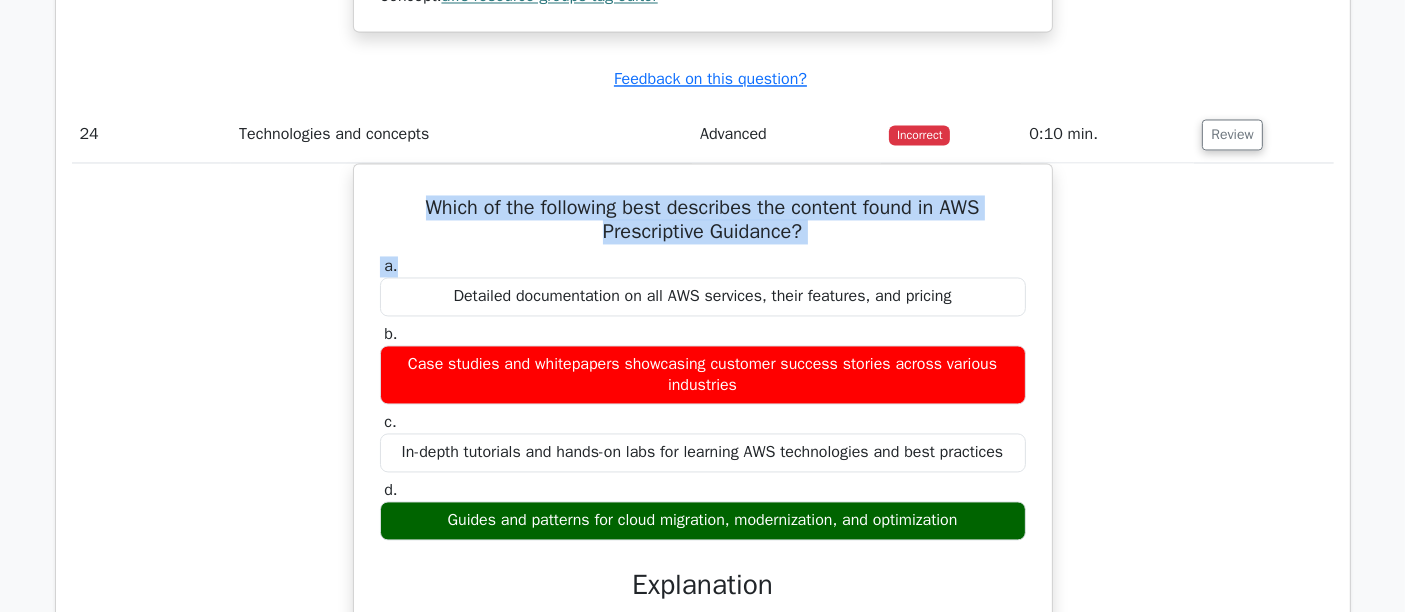 copy on "Which of the following best describes the content found in AWS Prescriptive Guidance?
a." 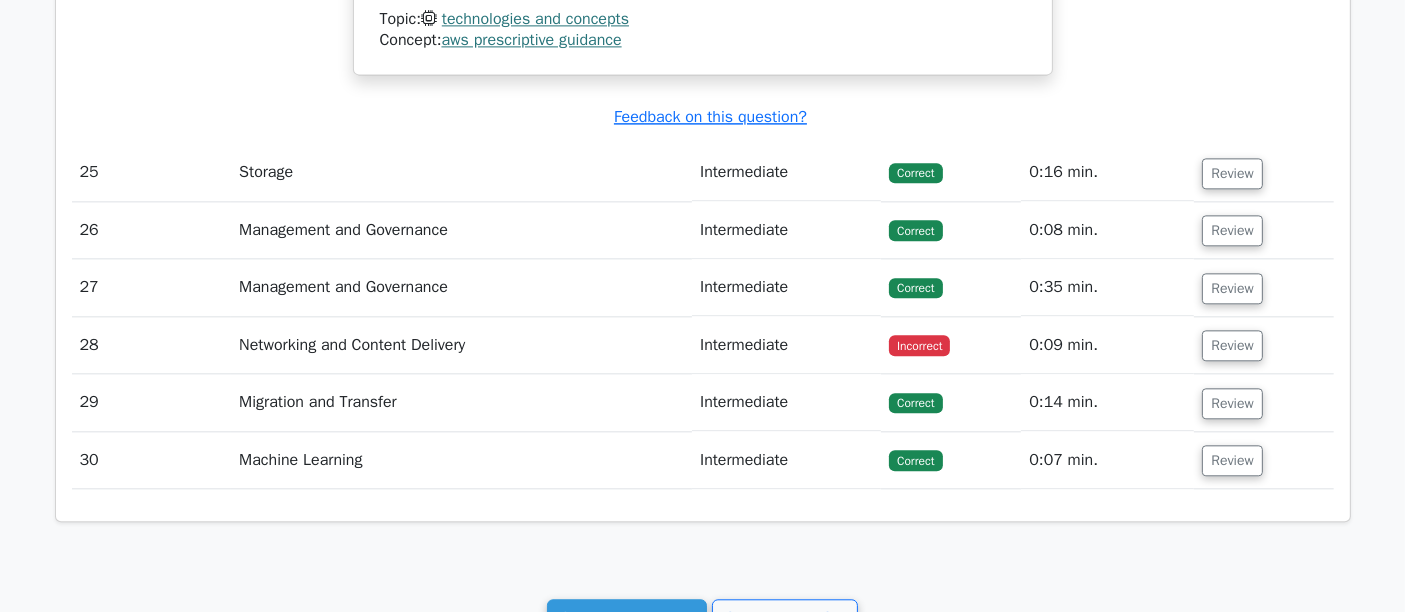 scroll, scrollTop: 12222, scrollLeft: 0, axis: vertical 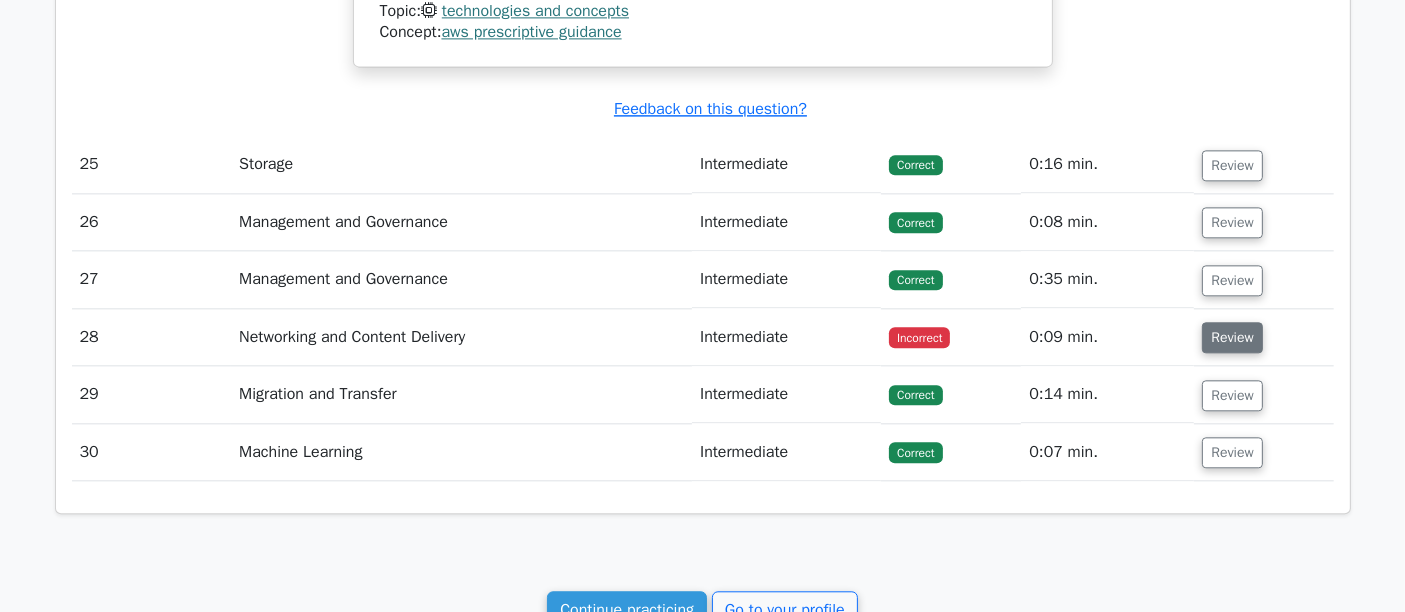 click on "Review" at bounding box center [1232, 337] 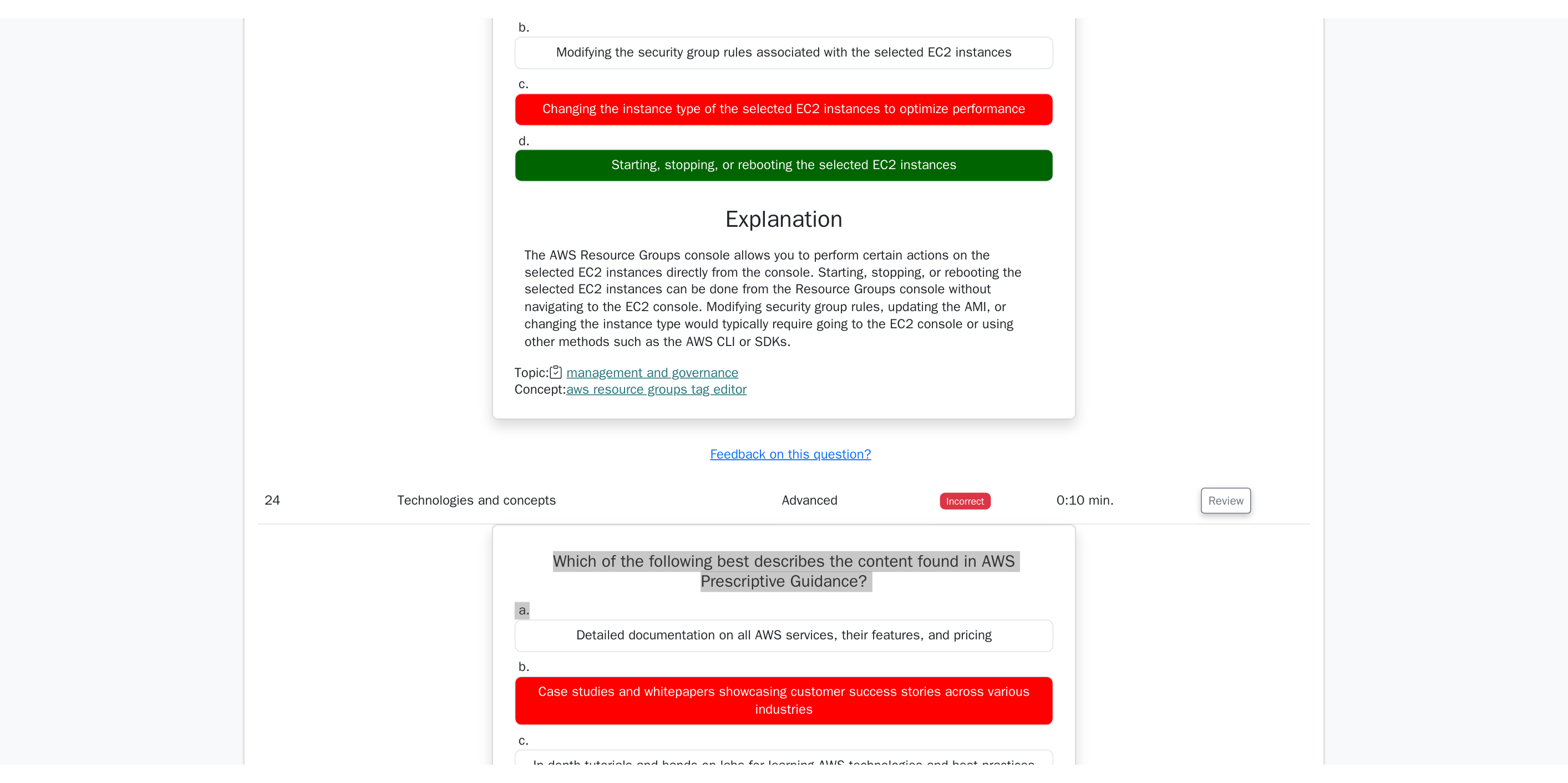 scroll, scrollTop: 6100, scrollLeft: 0, axis: vertical 